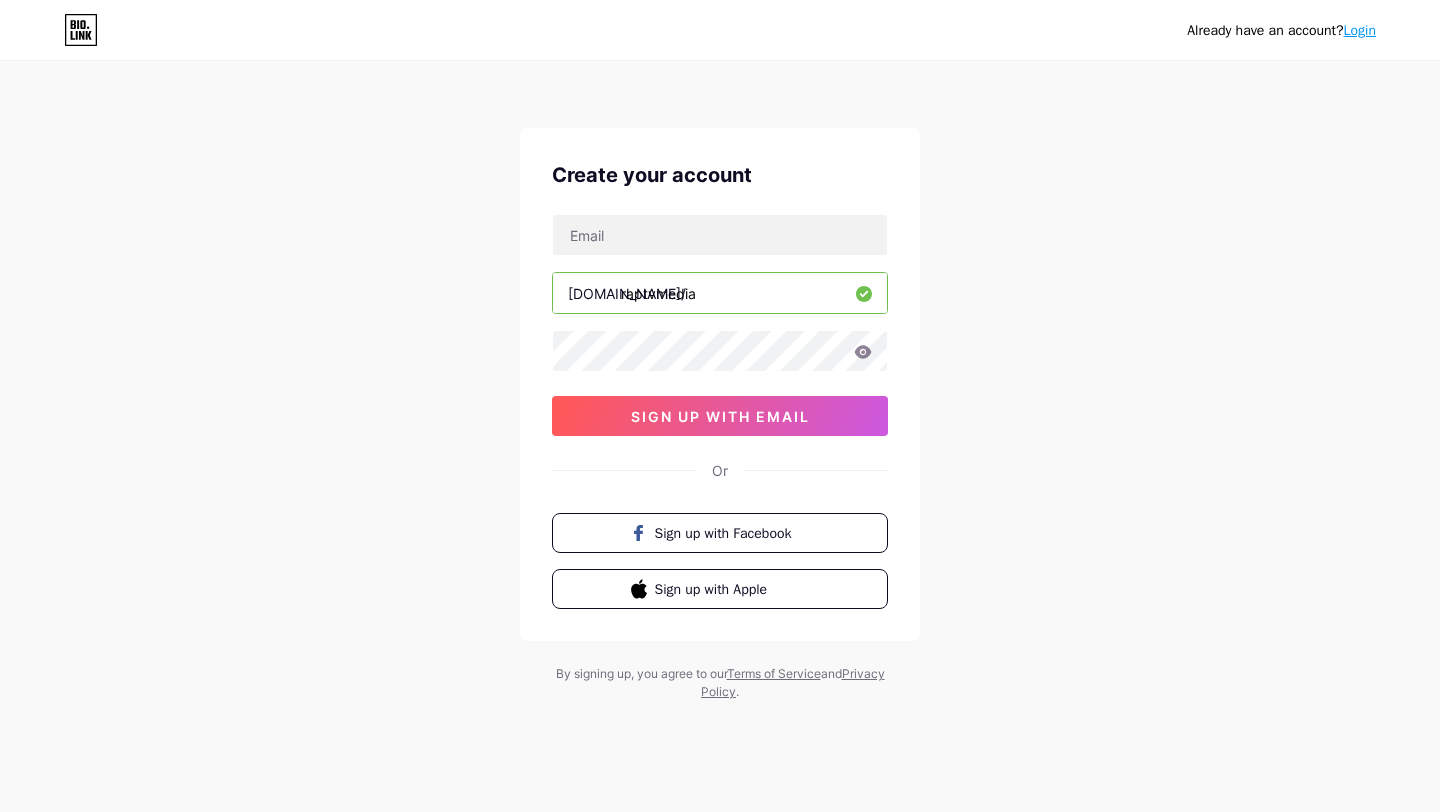 scroll, scrollTop: 0, scrollLeft: 0, axis: both 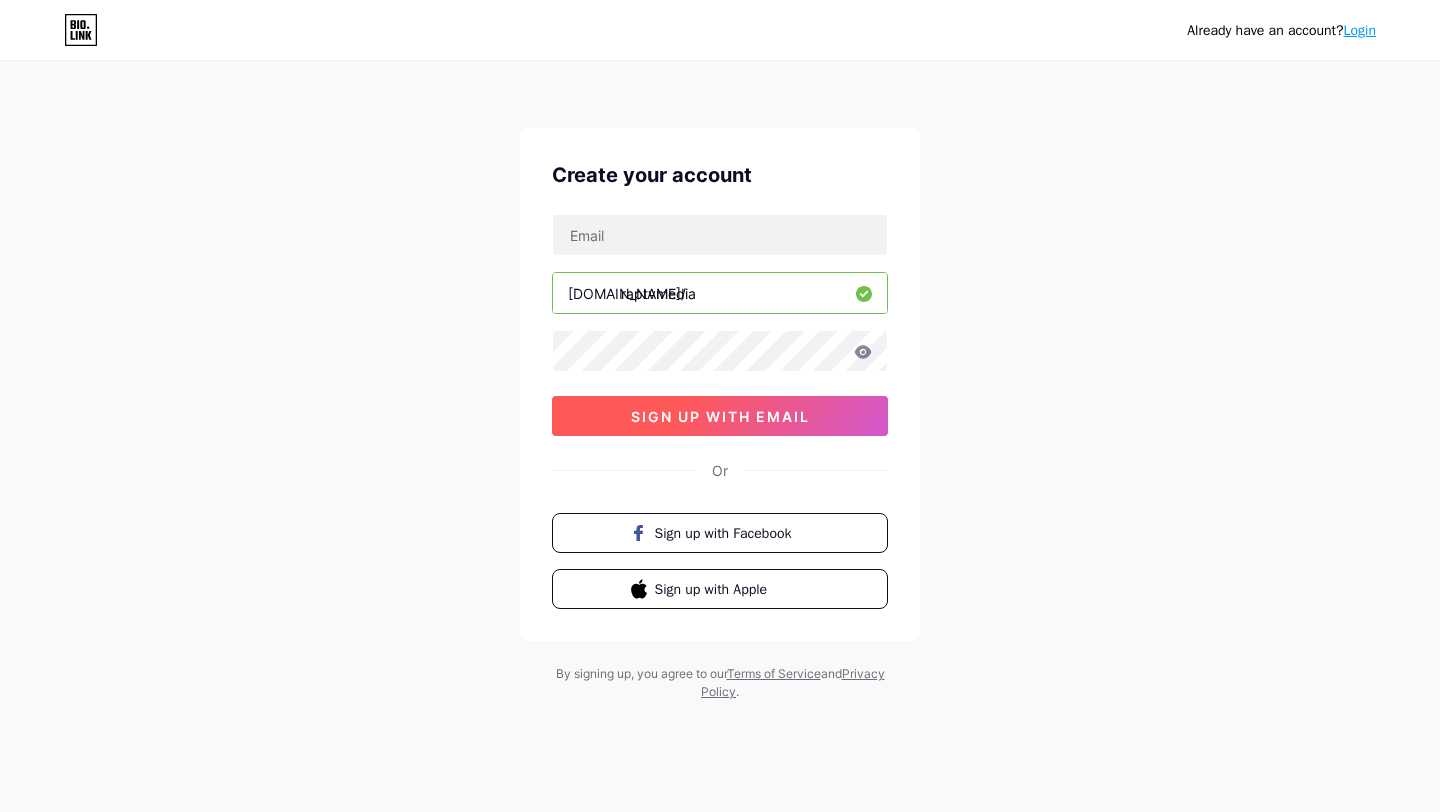 click on "sign up with email" at bounding box center [720, 416] 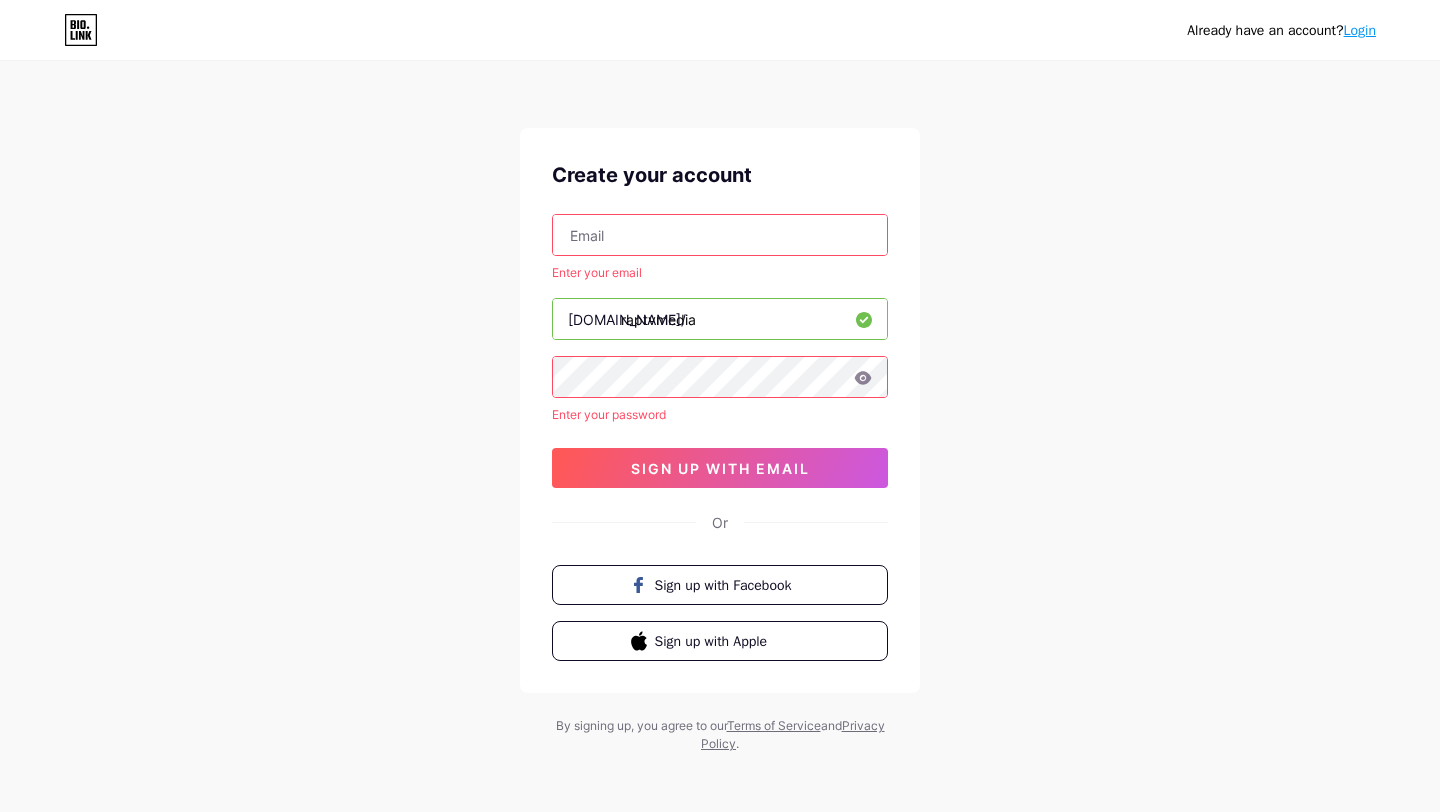 click at bounding box center [720, 235] 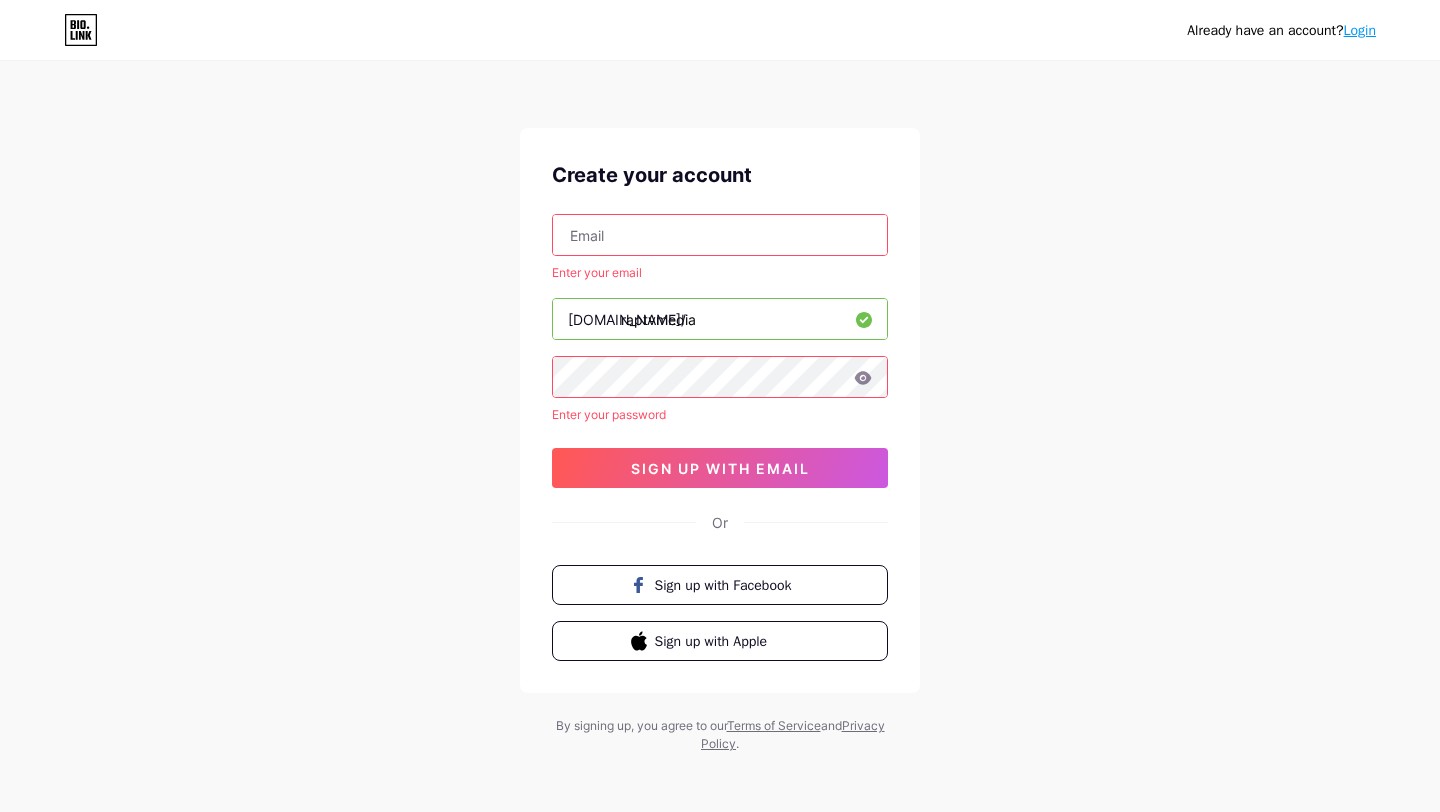 type on "[EMAIL_ADDRESS][DOMAIN_NAME]" 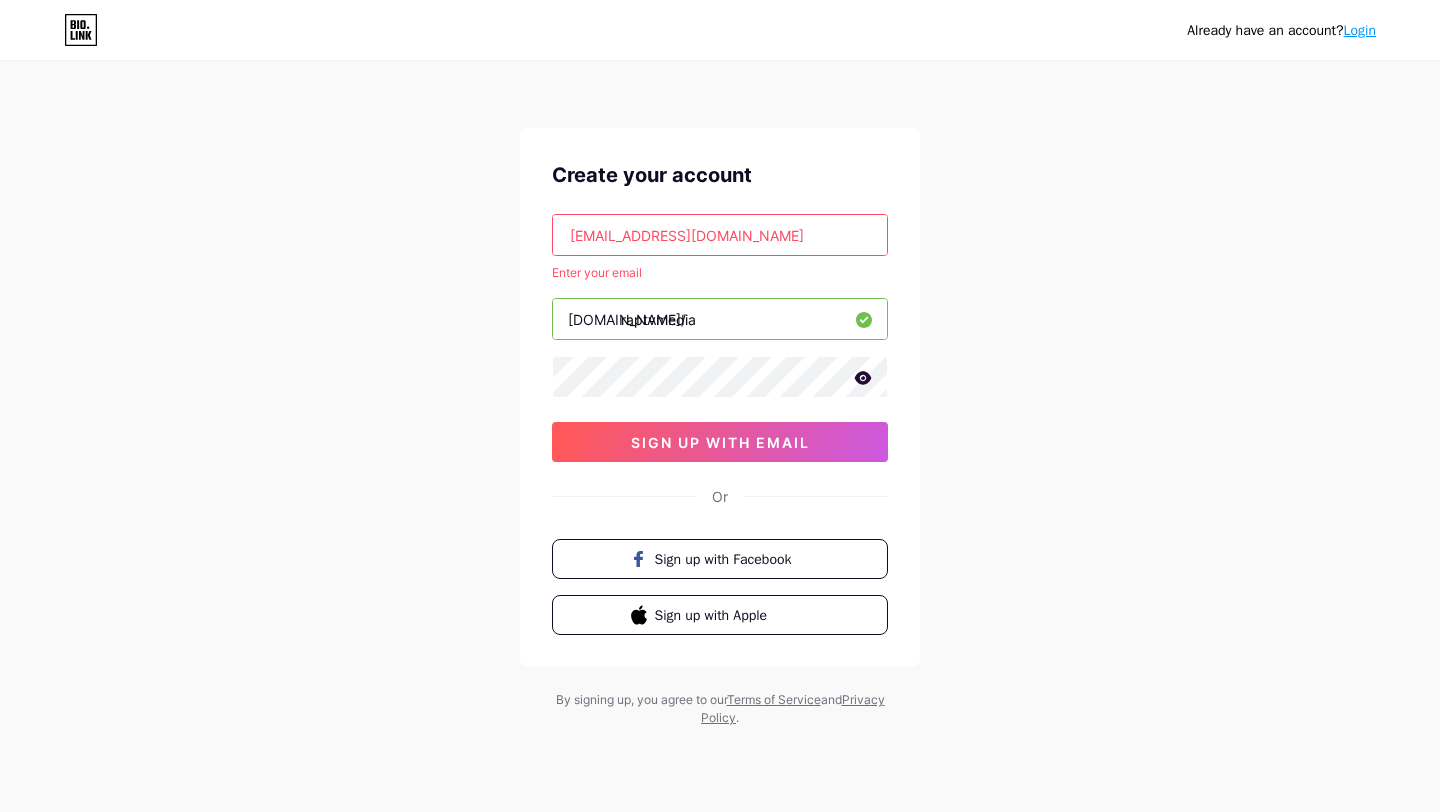 click 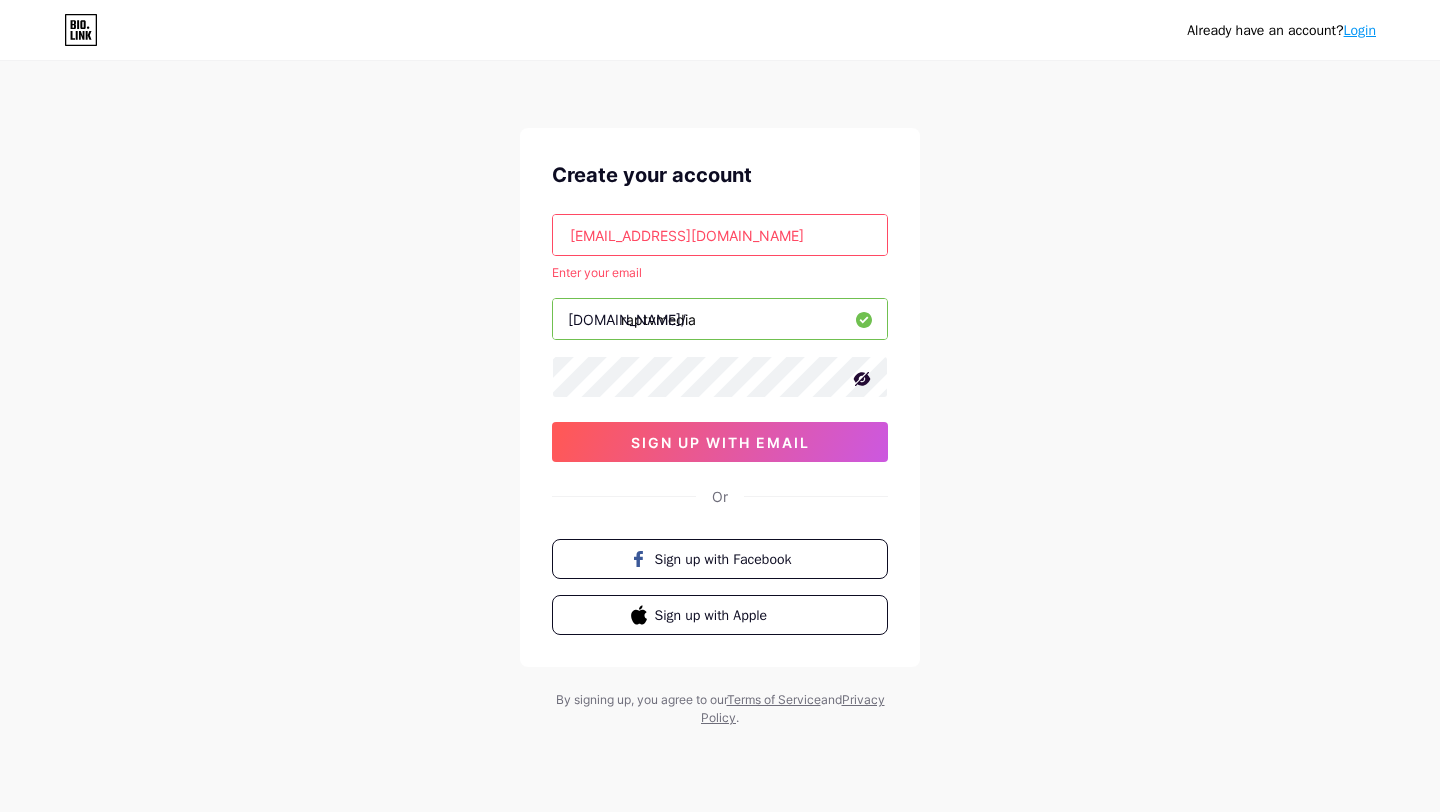 click 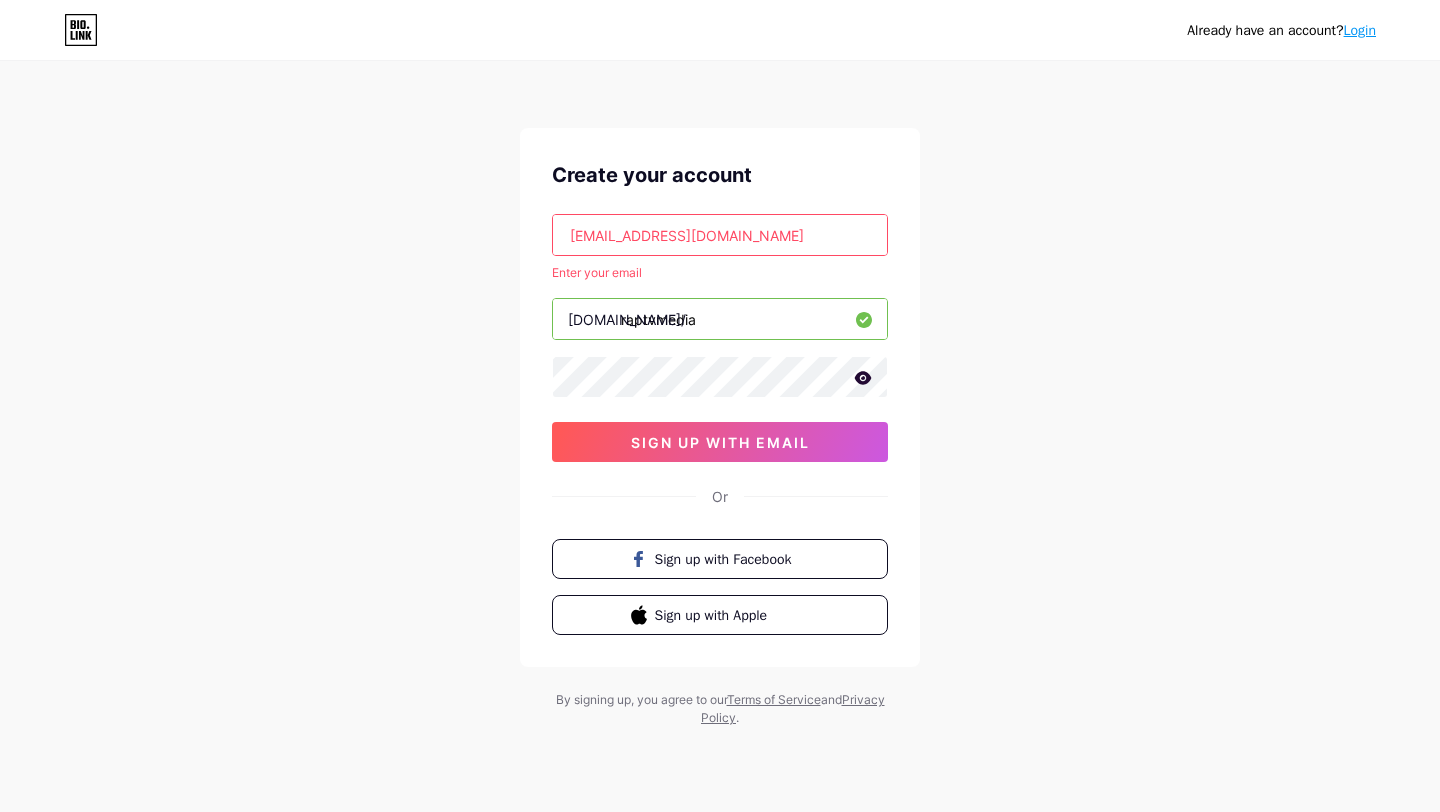 click 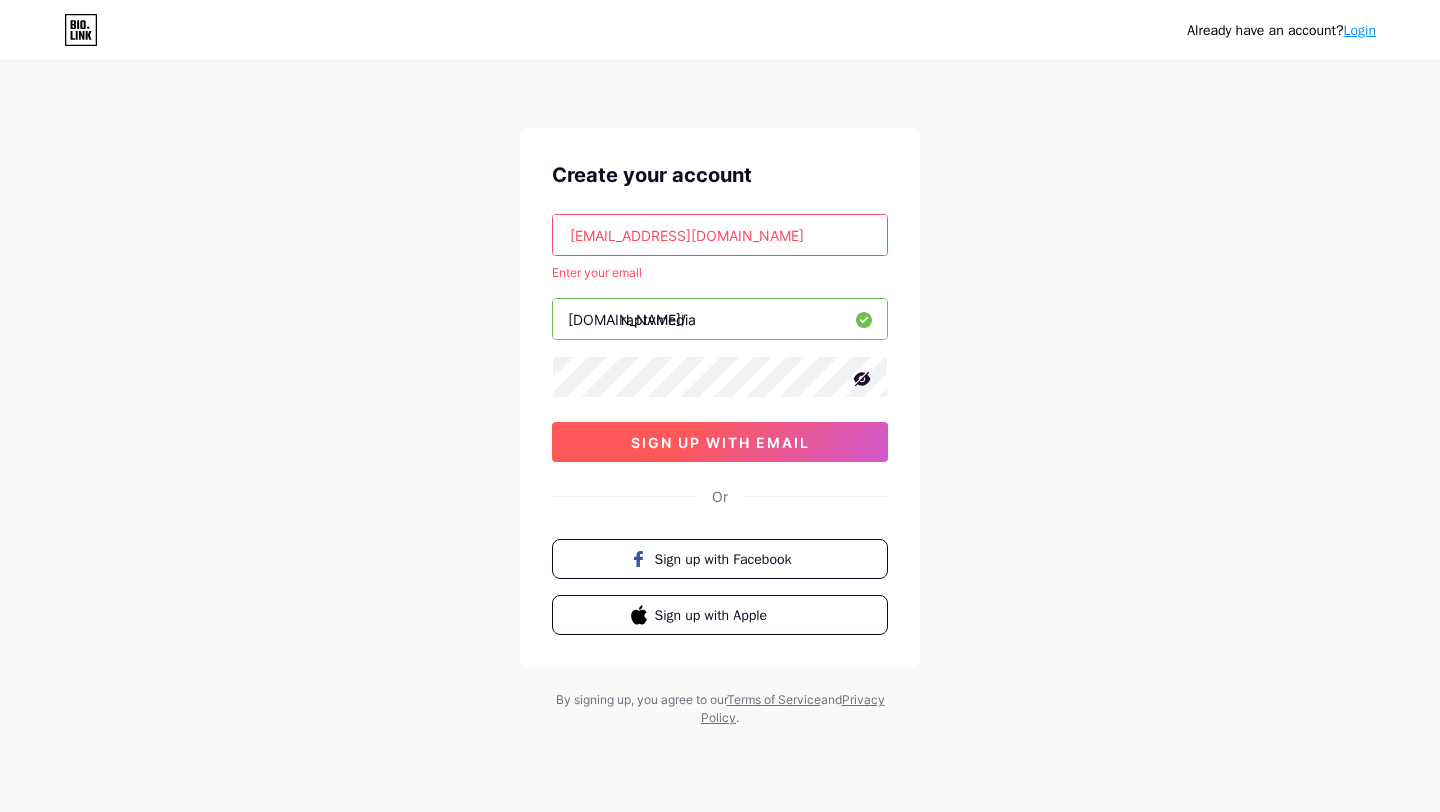 click on "sign up with email" at bounding box center [720, 442] 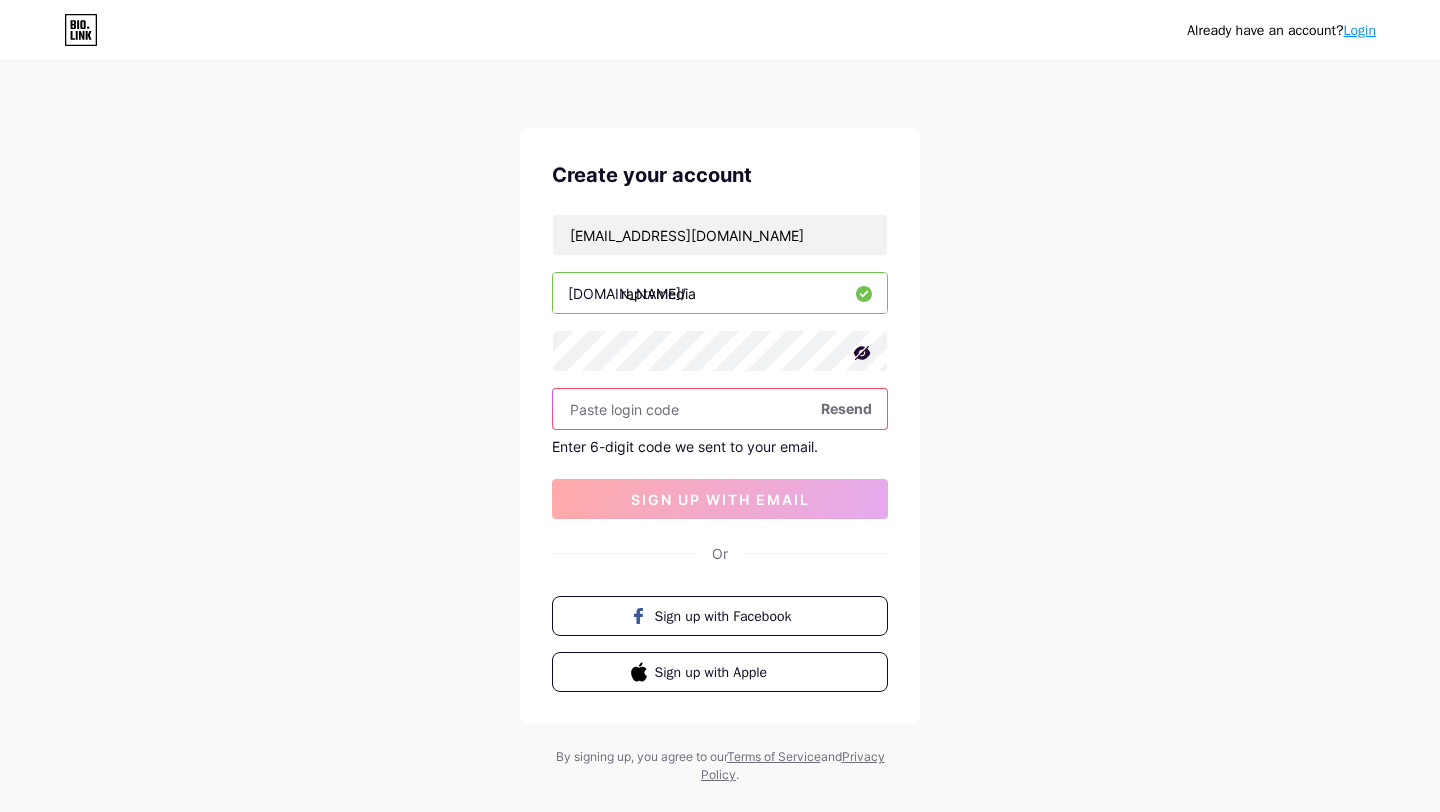 click at bounding box center (720, 409) 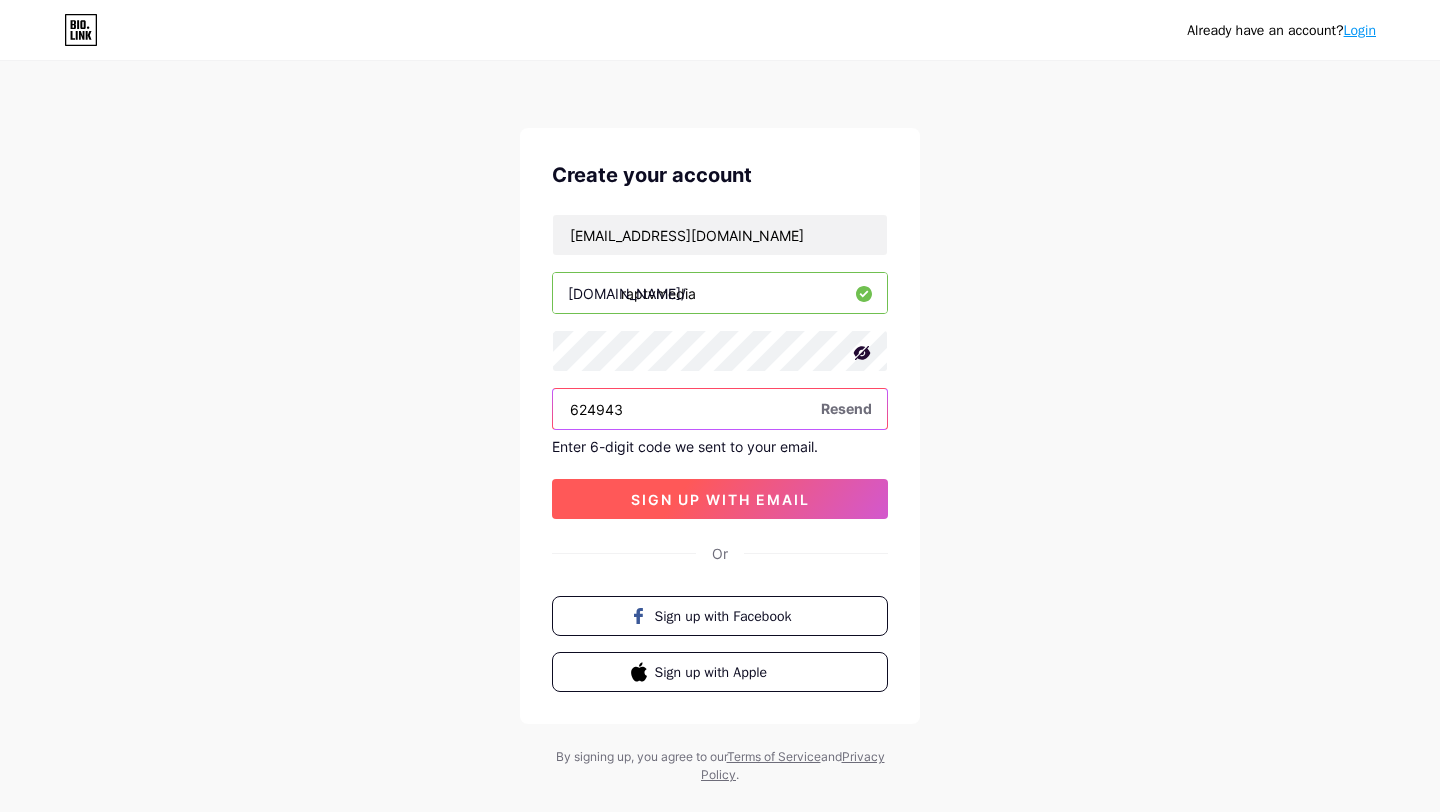 type on "624943" 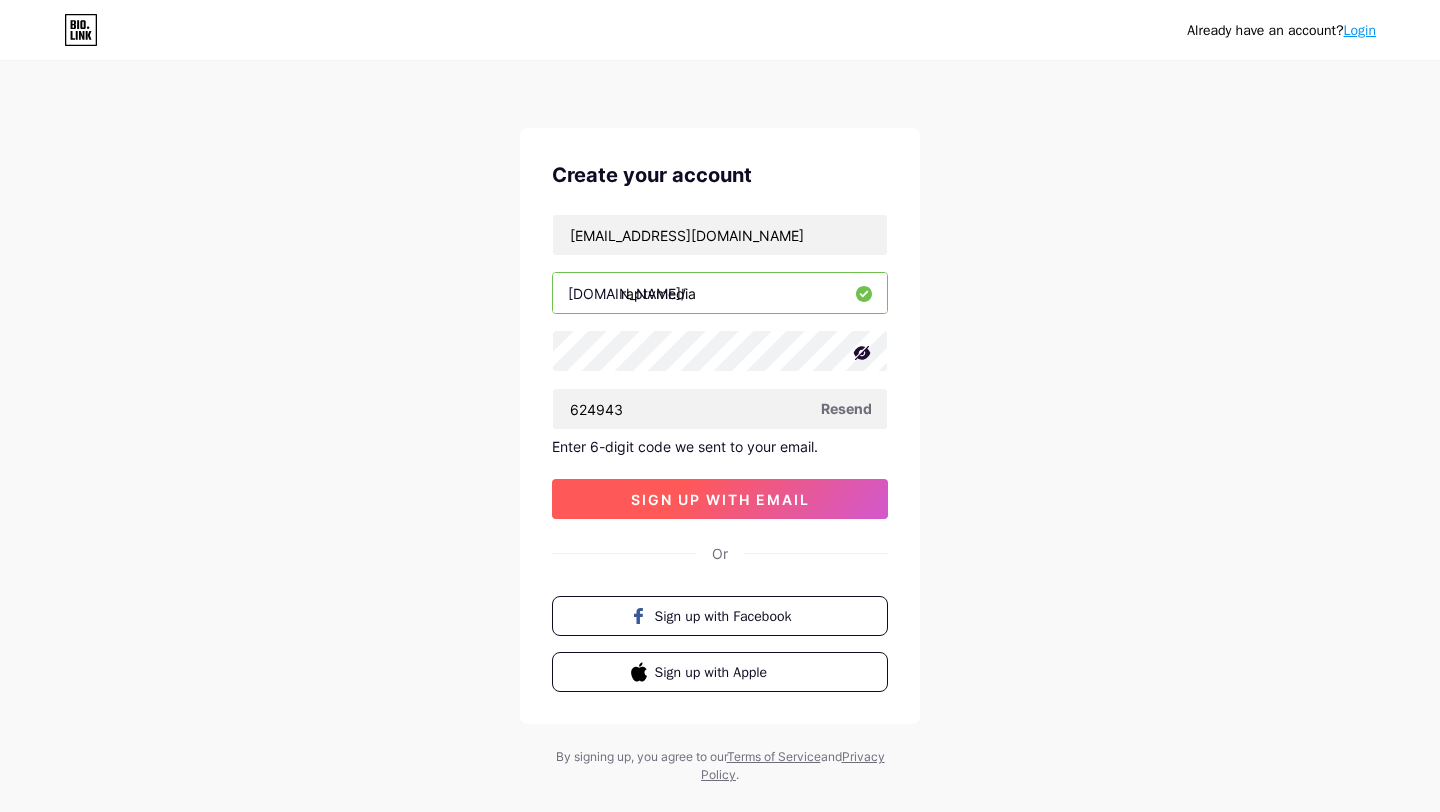 click on "sign up with email" at bounding box center (720, 499) 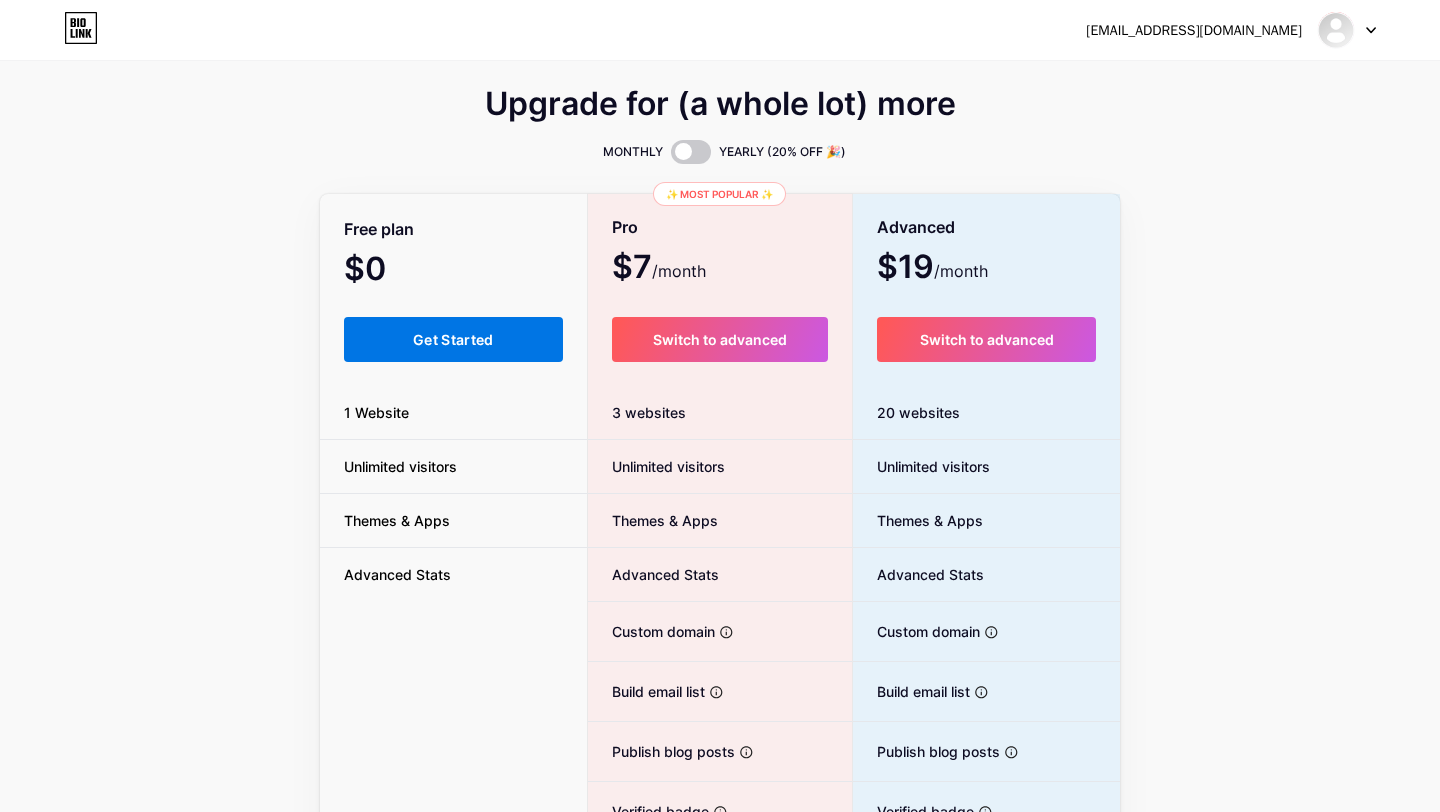 click on "Get Started" at bounding box center [453, 339] 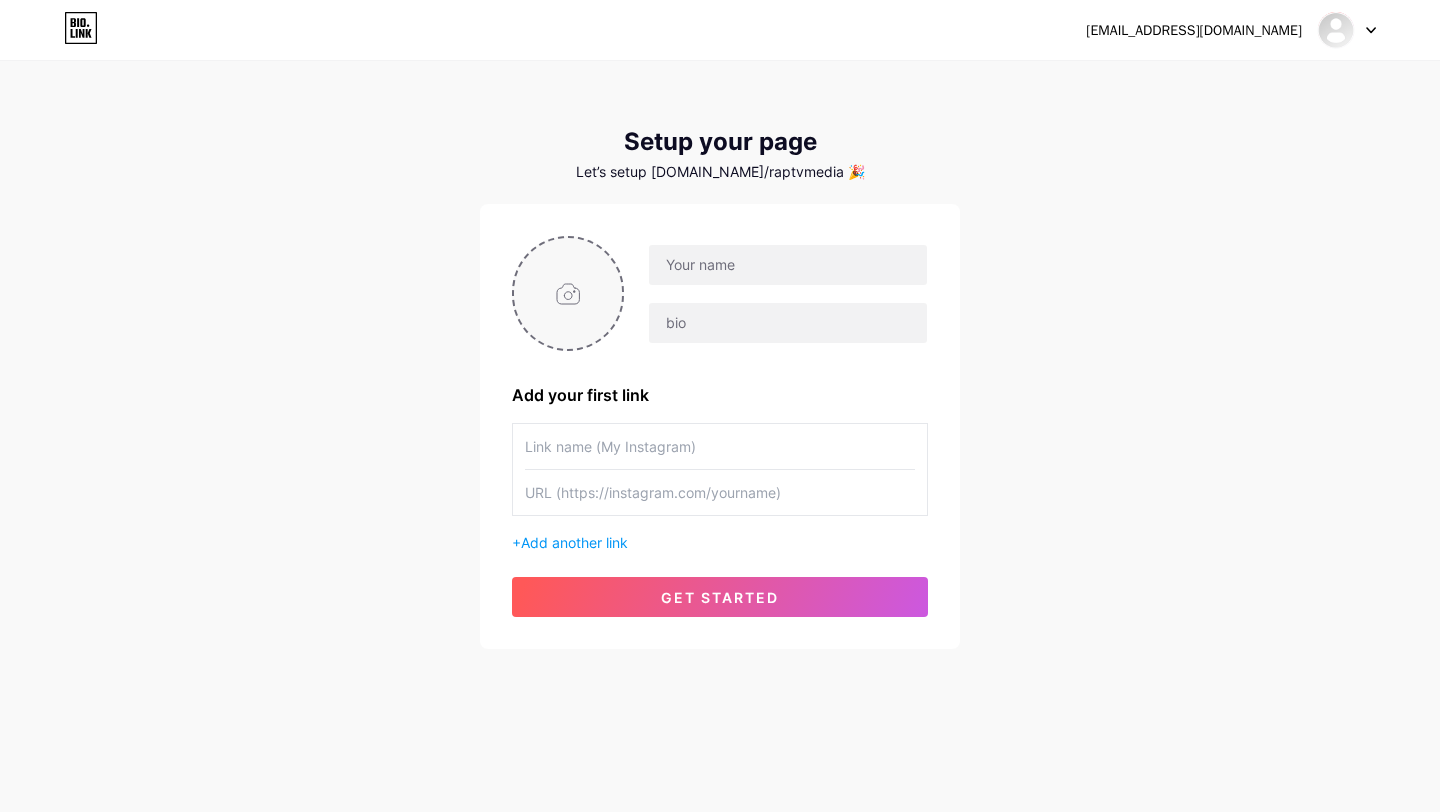 click at bounding box center [568, 293] 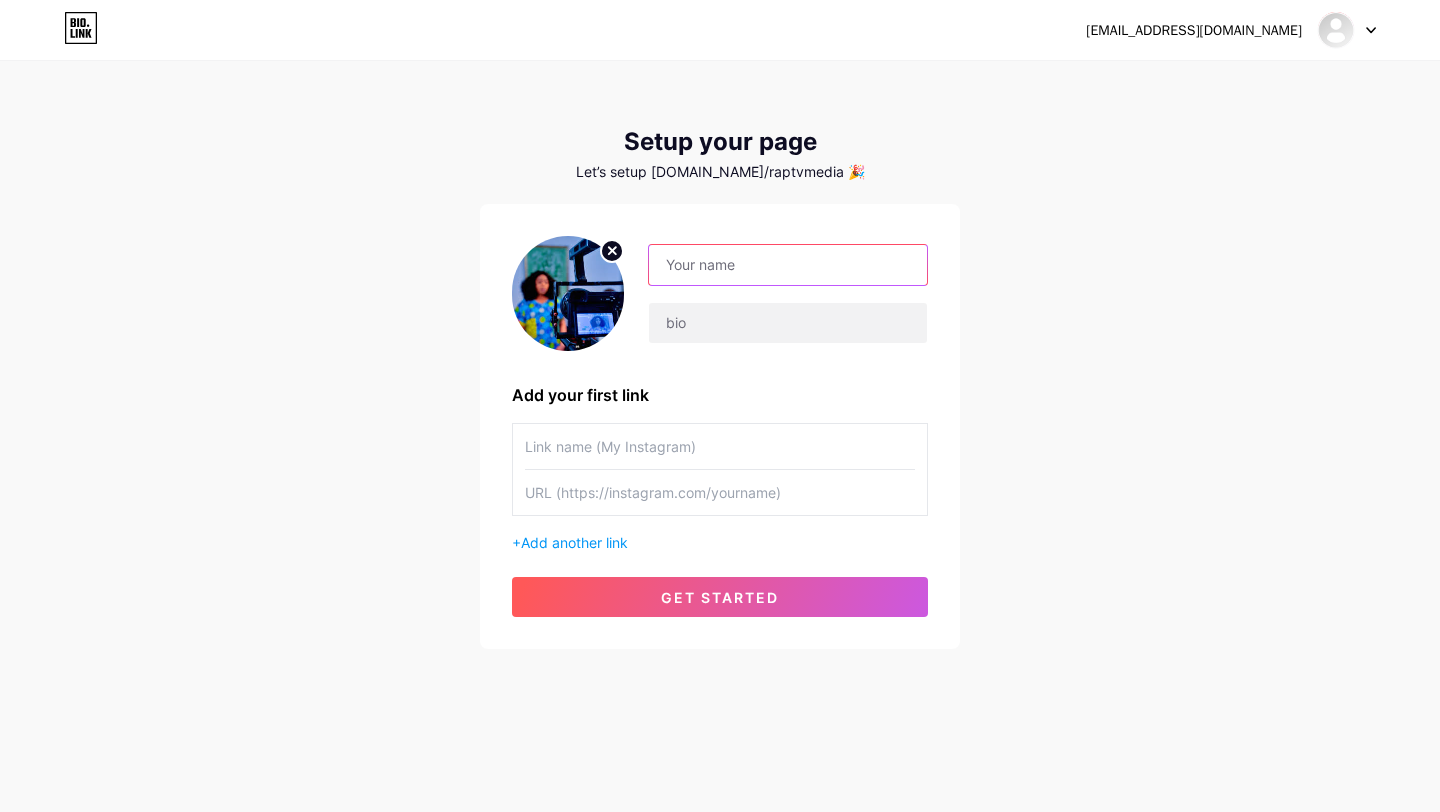click at bounding box center (788, 265) 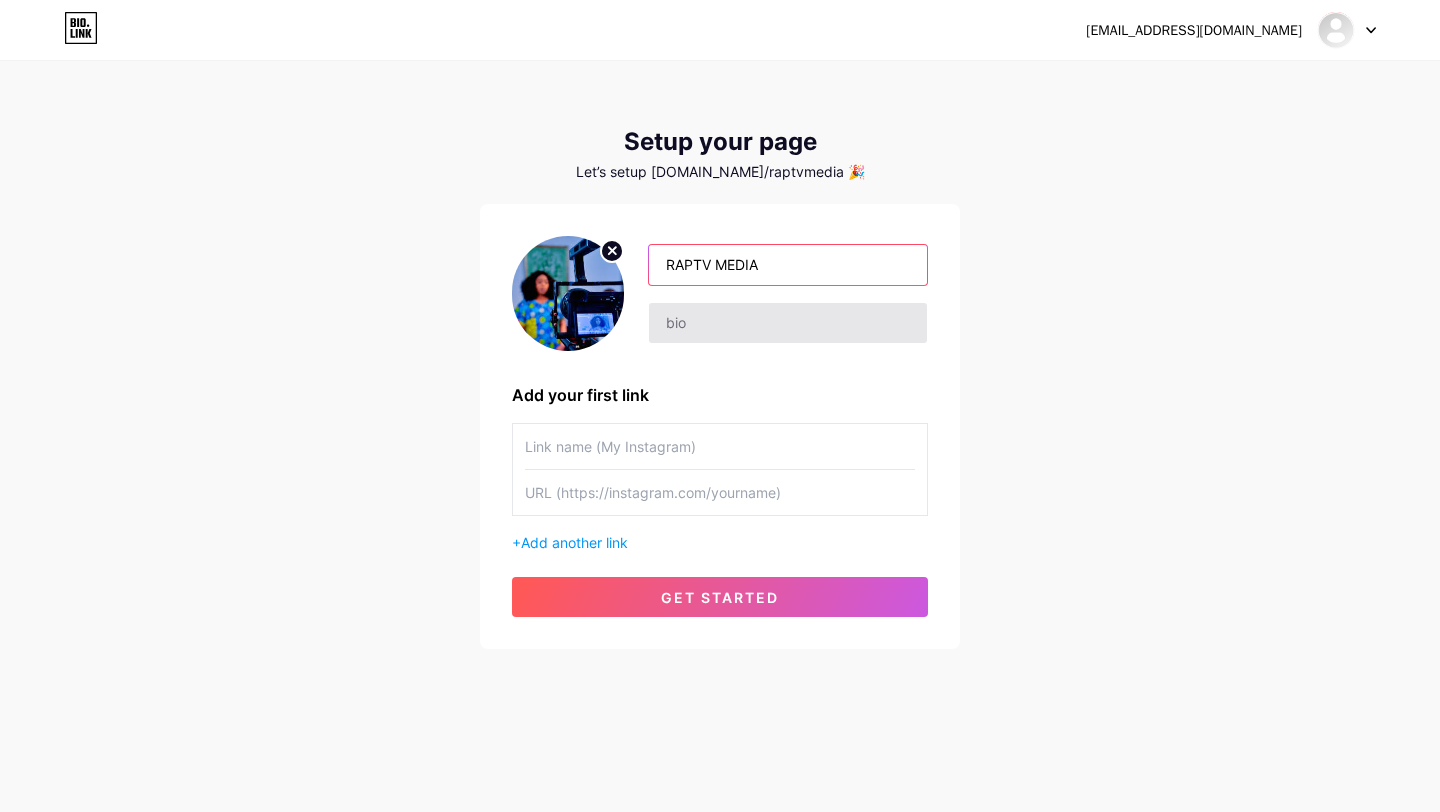 type on "RAPTV MEDIA" 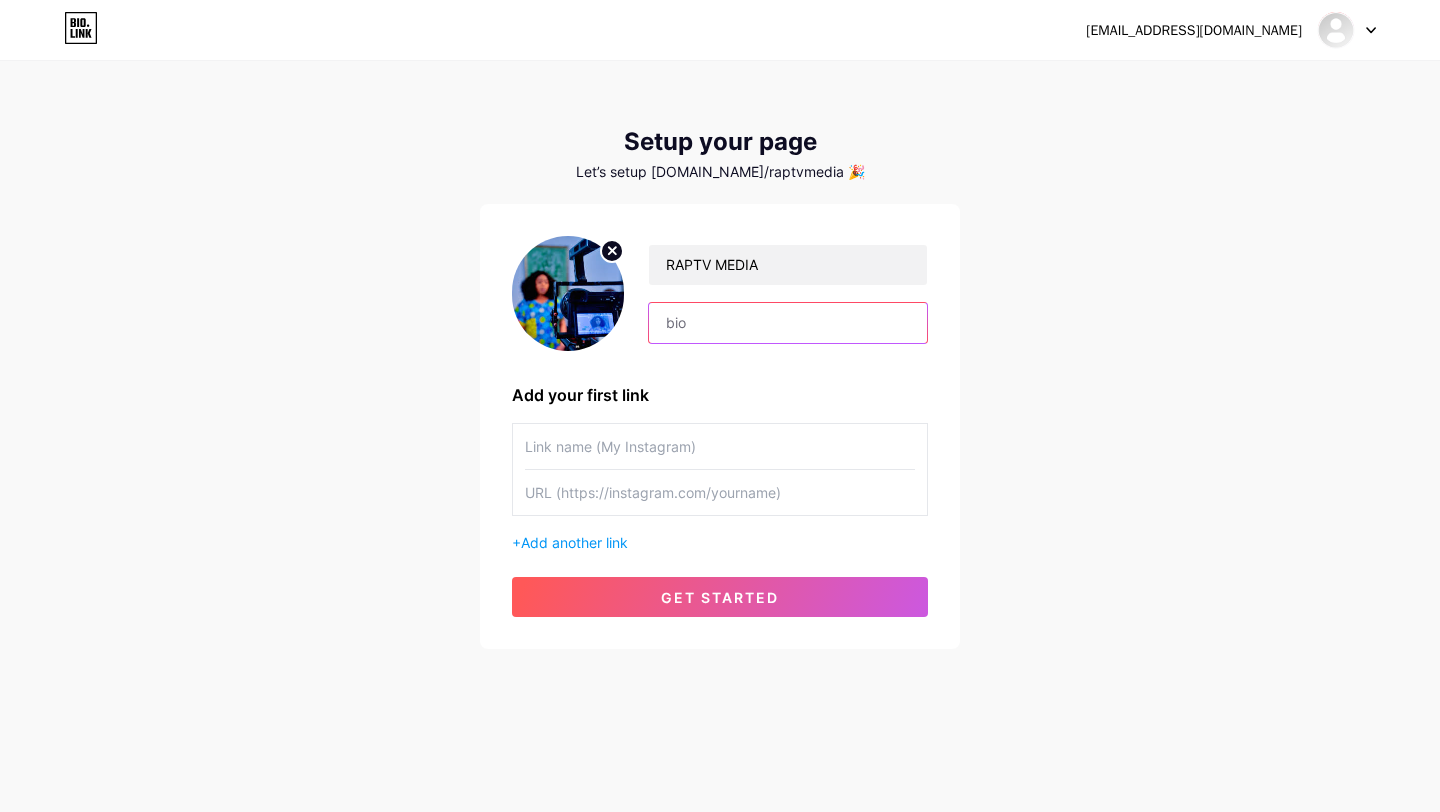 click at bounding box center (788, 323) 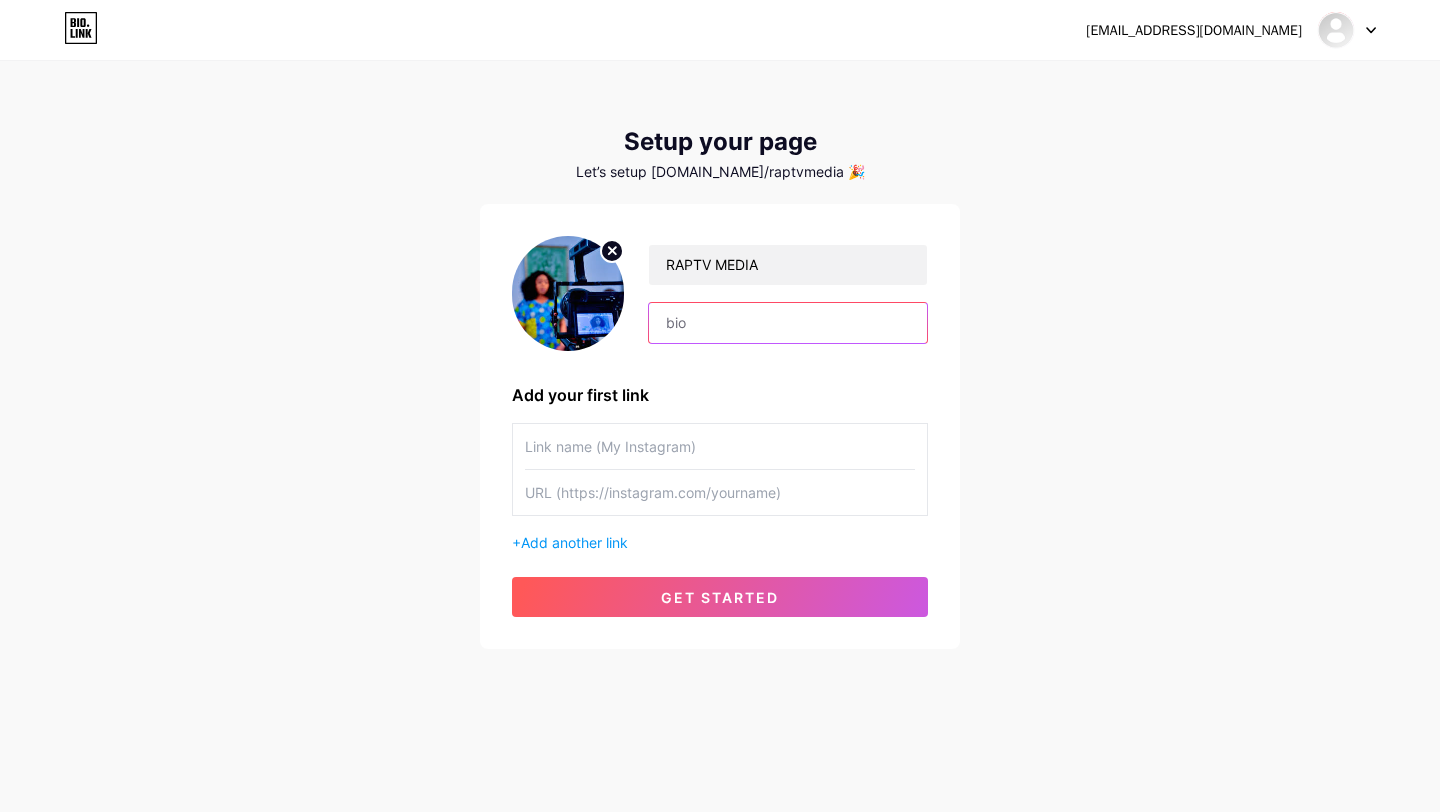 paste on "We are an acclaimed full-service, multi-media production company with expertise in creating engaging and award-winning video content from all over the world." 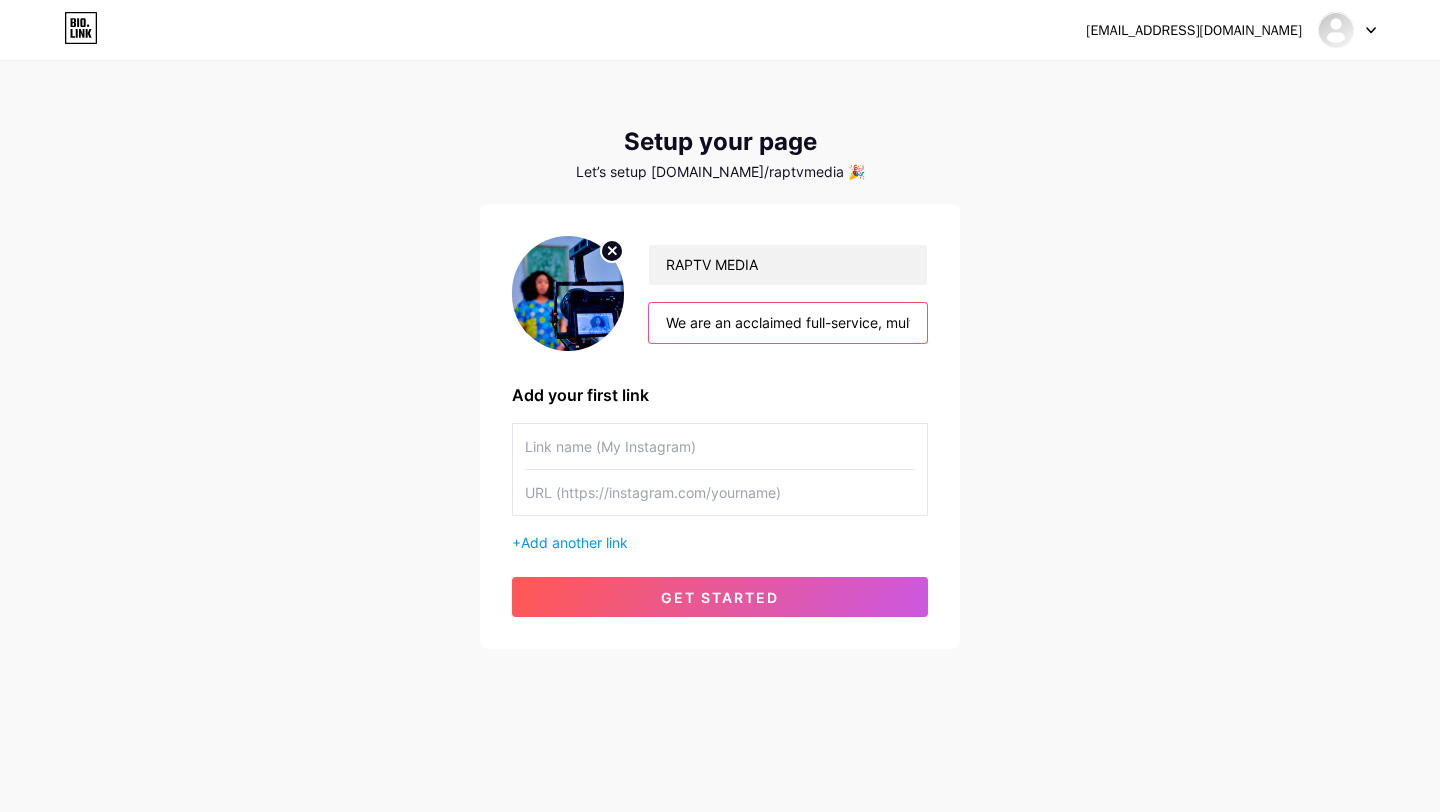 scroll, scrollTop: 0, scrollLeft: 815, axis: horizontal 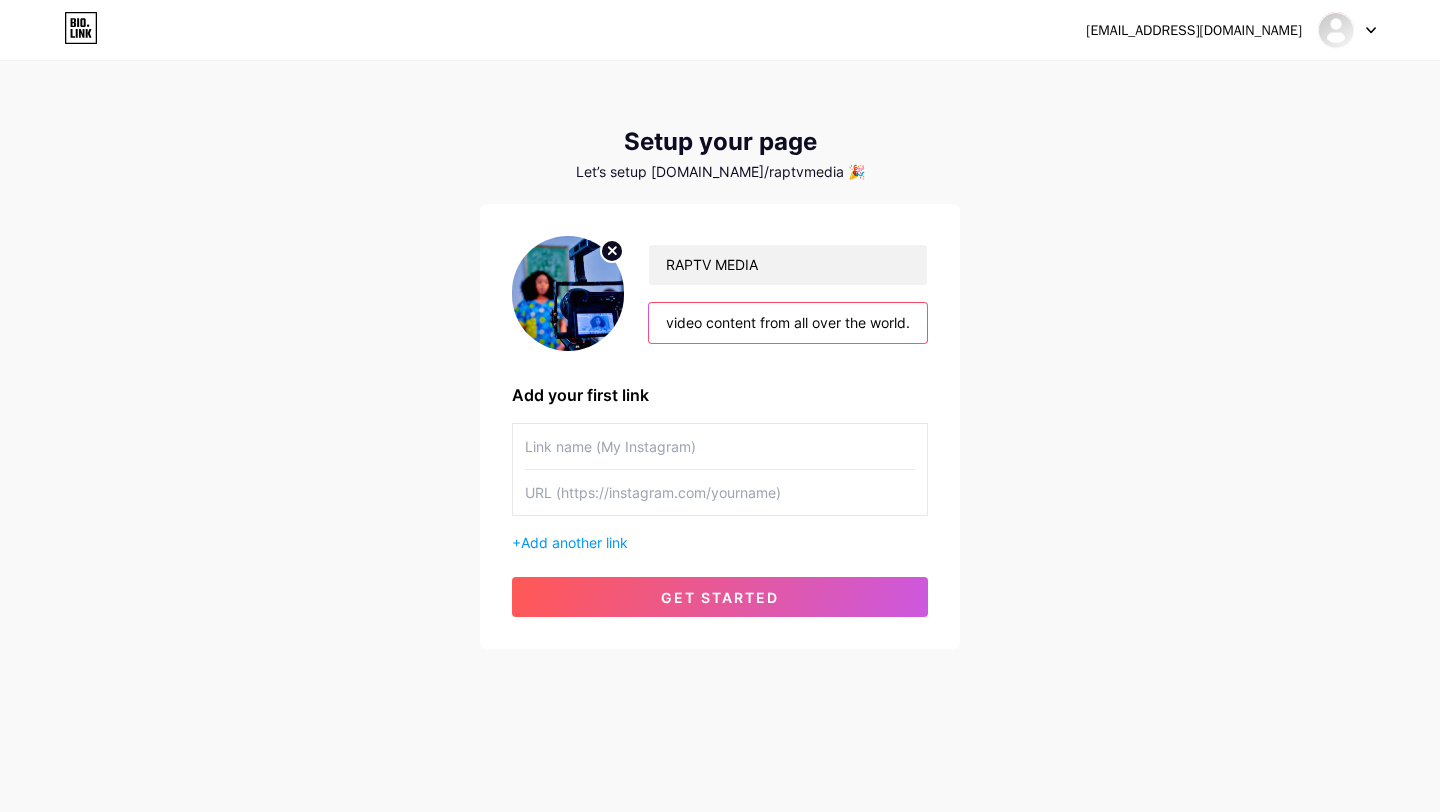 type on "We are an acclaimed full-service, multi-media production company with expertise in creating engaging and award-winning video content from all over the world." 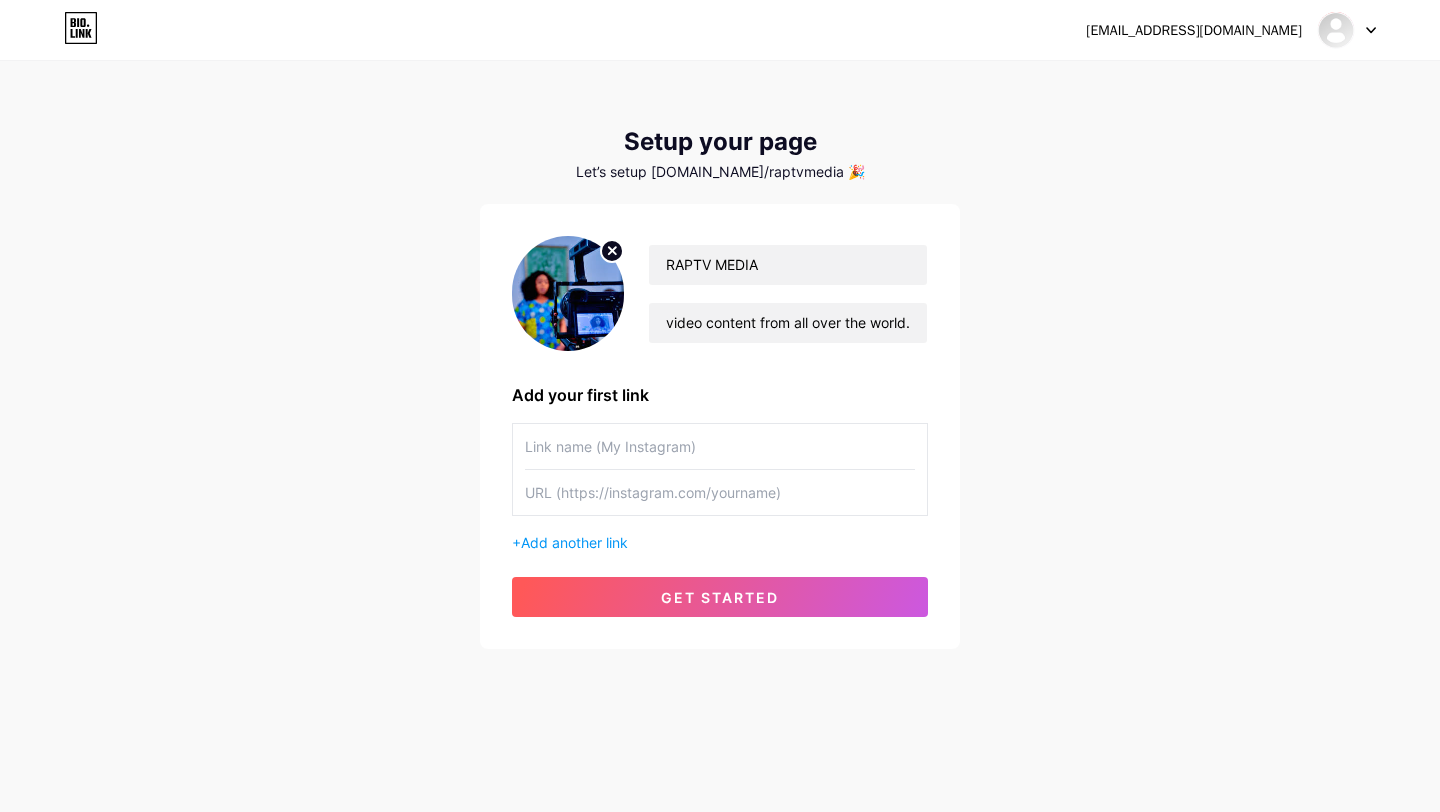 click on "[EMAIL_ADDRESS][DOMAIN_NAME]           Dashboard     Logout   Setup your page   Let’s setup [DOMAIN_NAME]/raptvmedia 🎉               RAPTV MEDIA     We are an acclaimed full-service, multi-media production company with expertise in creating engaging and award-winning video content from all over the world.     Add your first link
+  Add another link     get started" at bounding box center (720, 356) 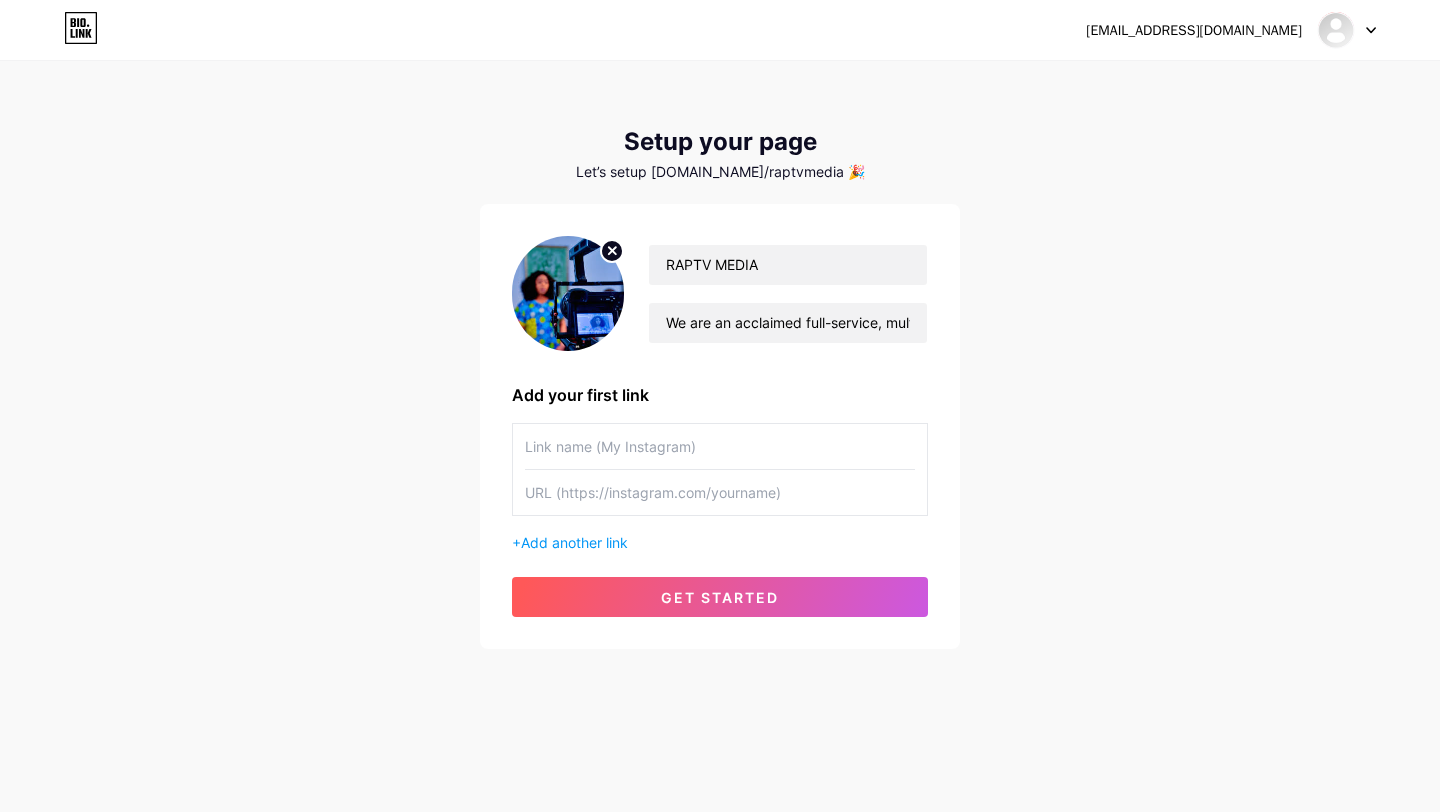 click at bounding box center [720, 446] 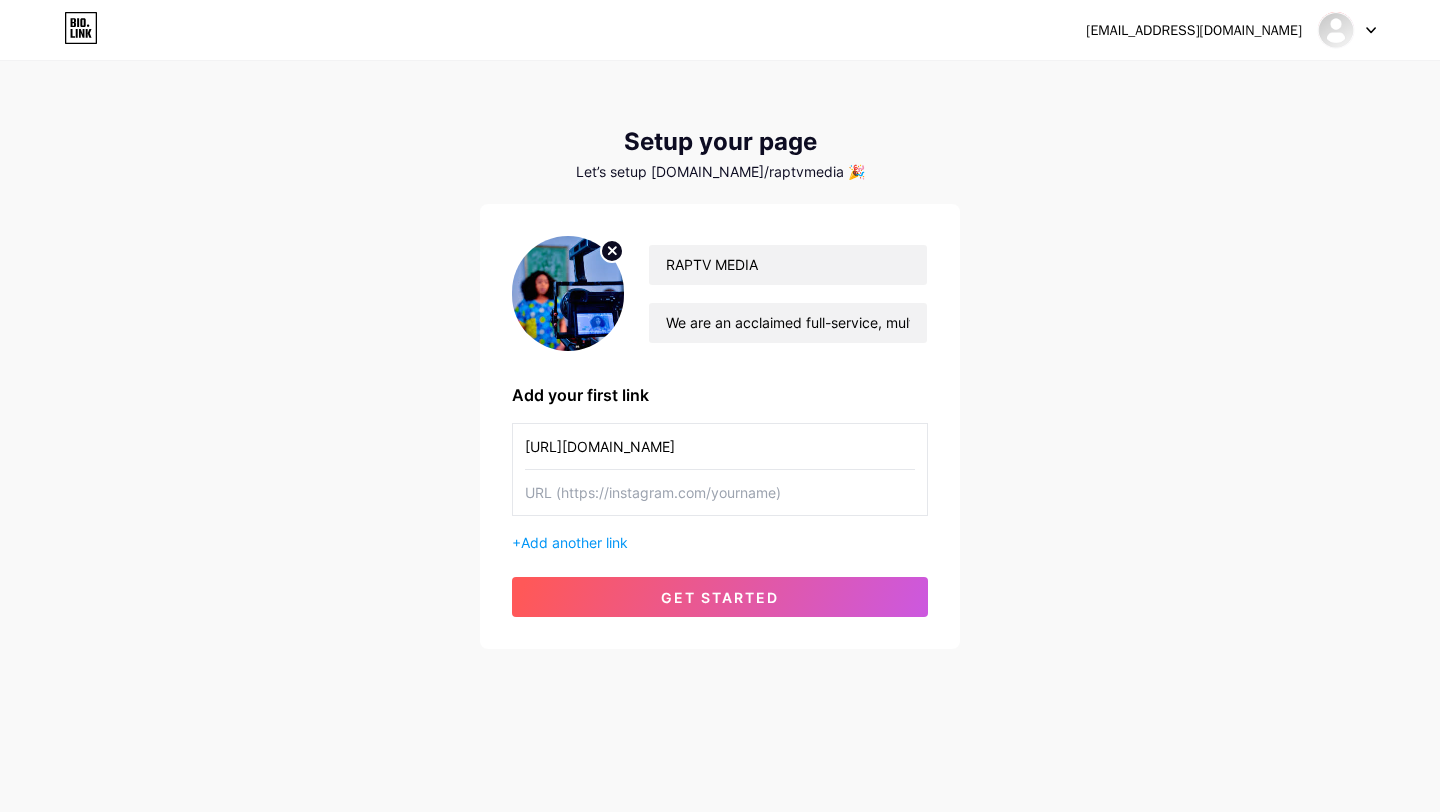 type on "[URL][DOMAIN_NAME]" 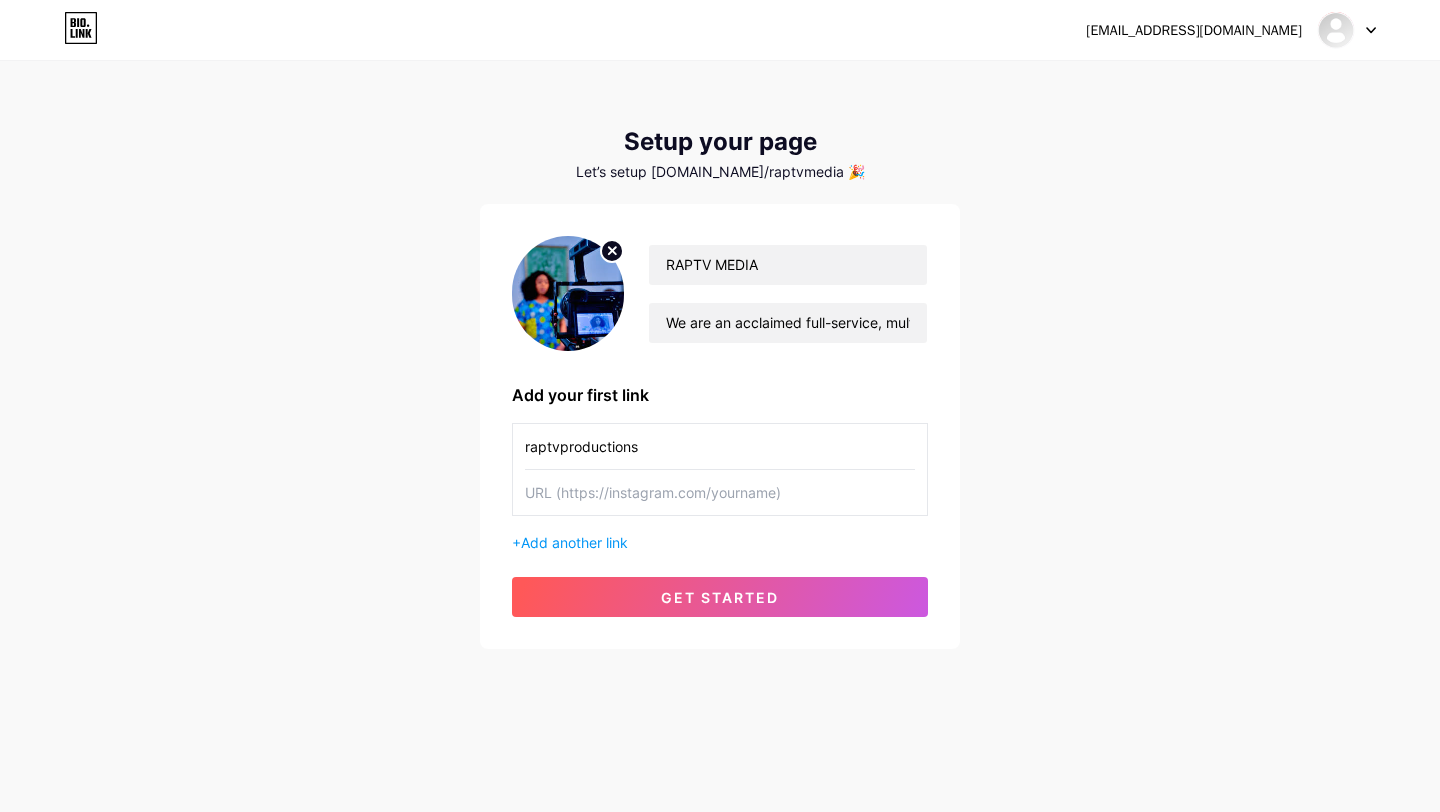 type on "raptvproductions" 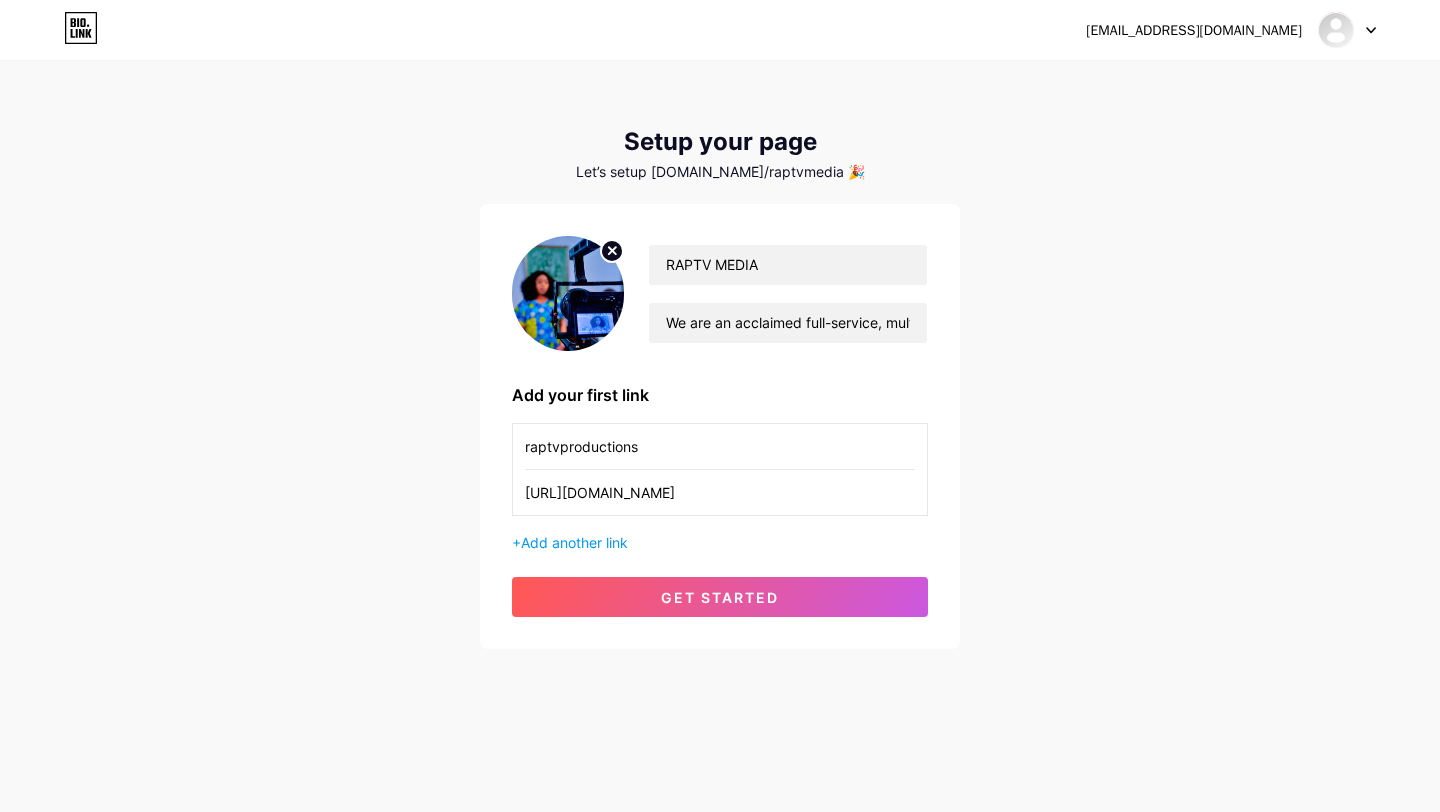 type on "[URL][DOMAIN_NAME]" 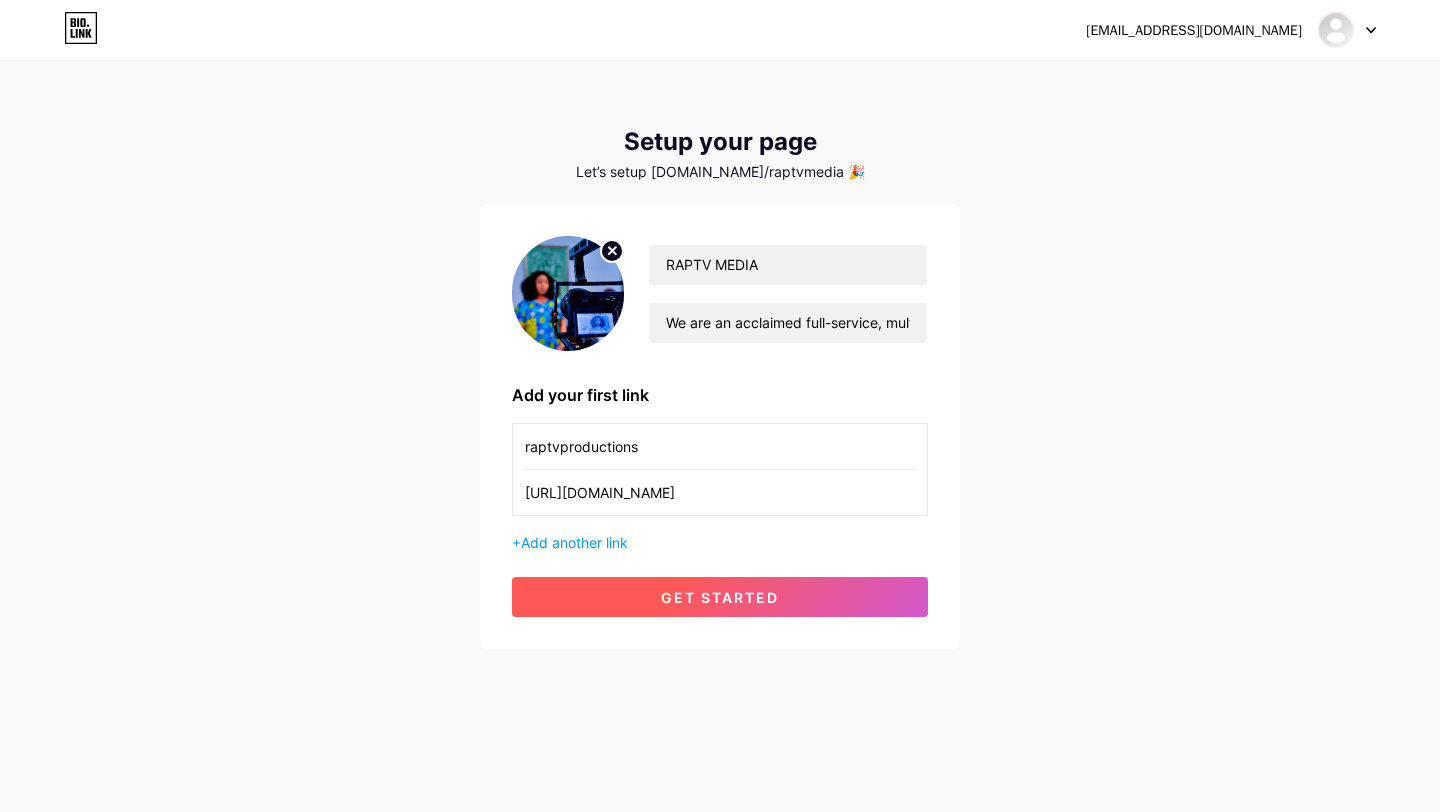 click on "get started" at bounding box center [720, 597] 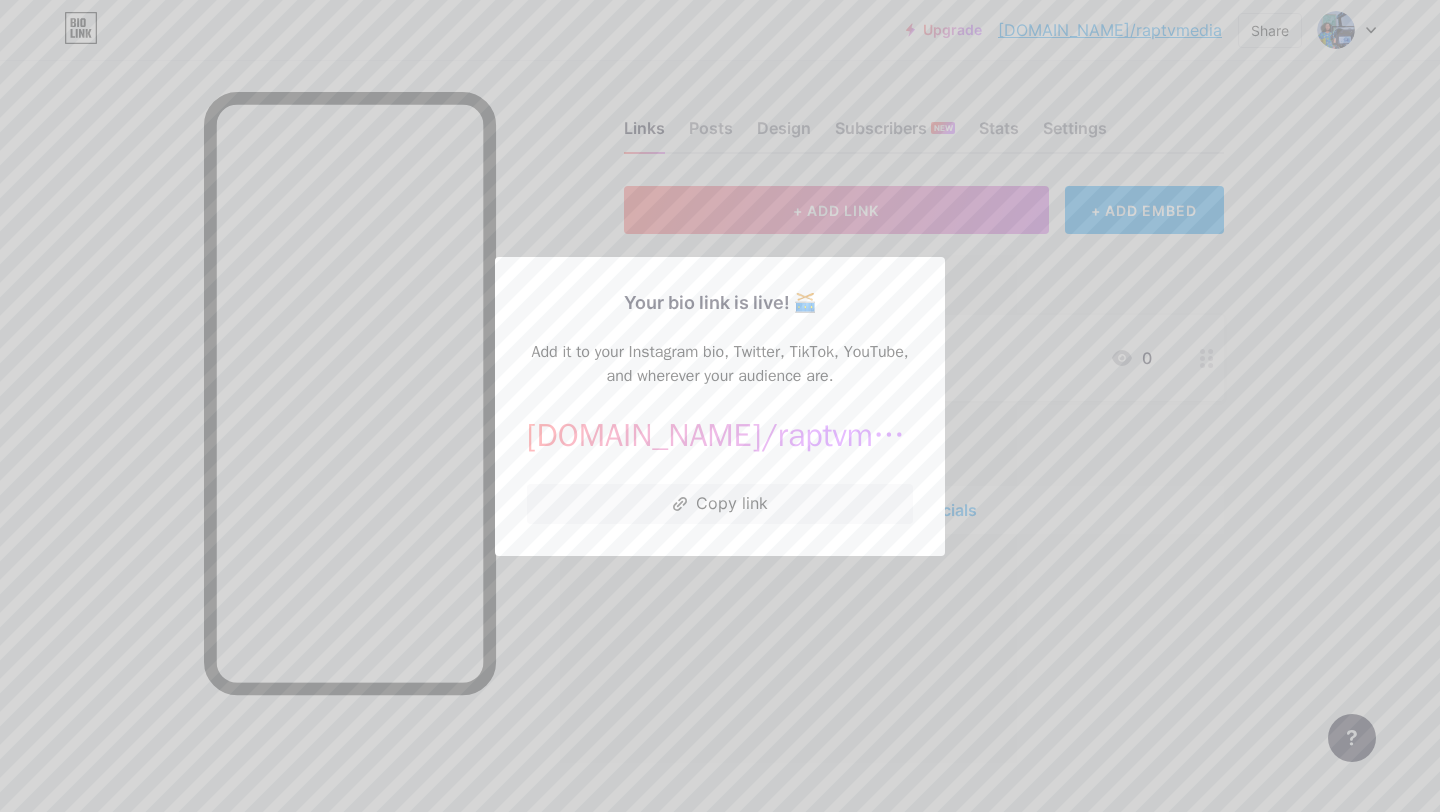 click at bounding box center (720, 406) 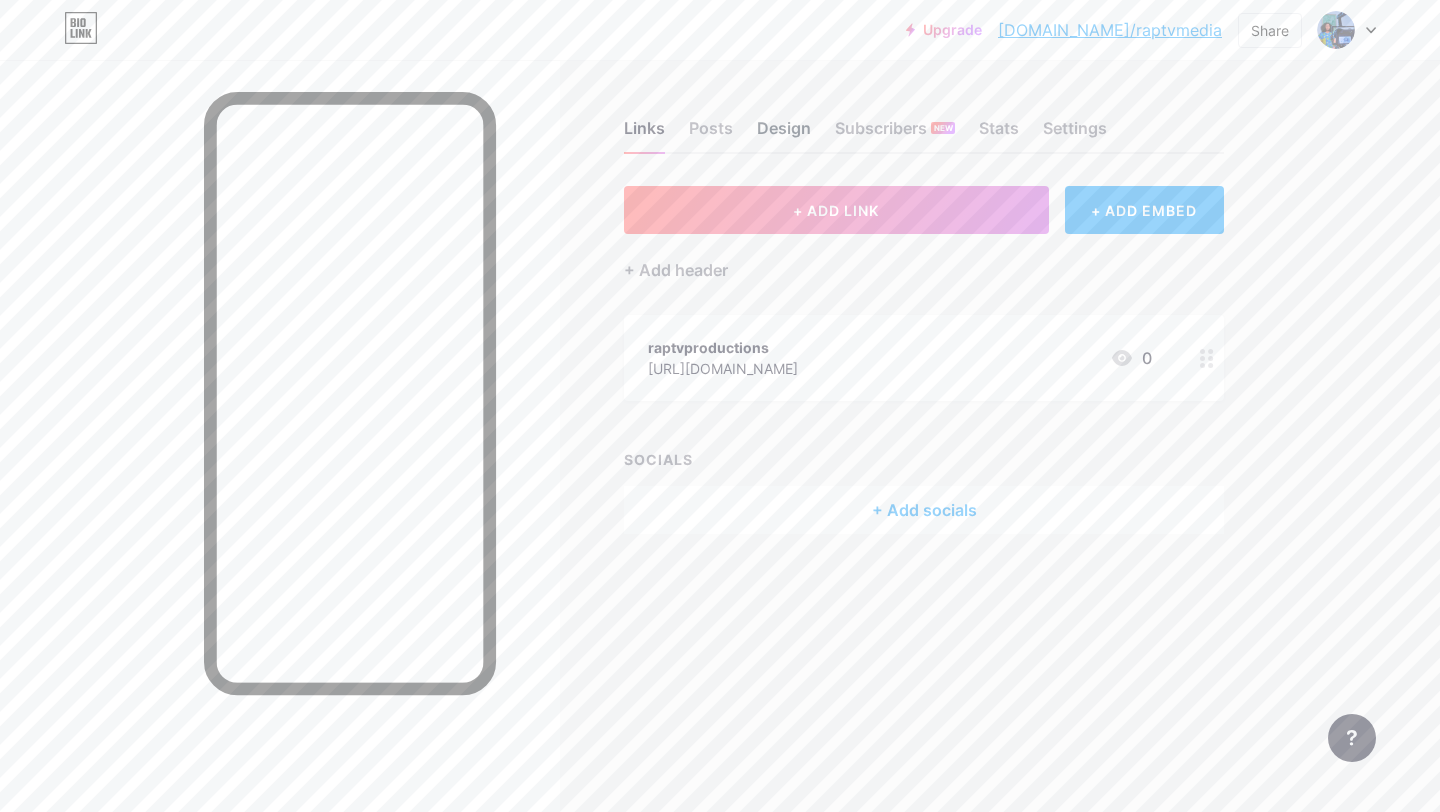 click on "Design" at bounding box center [784, 134] 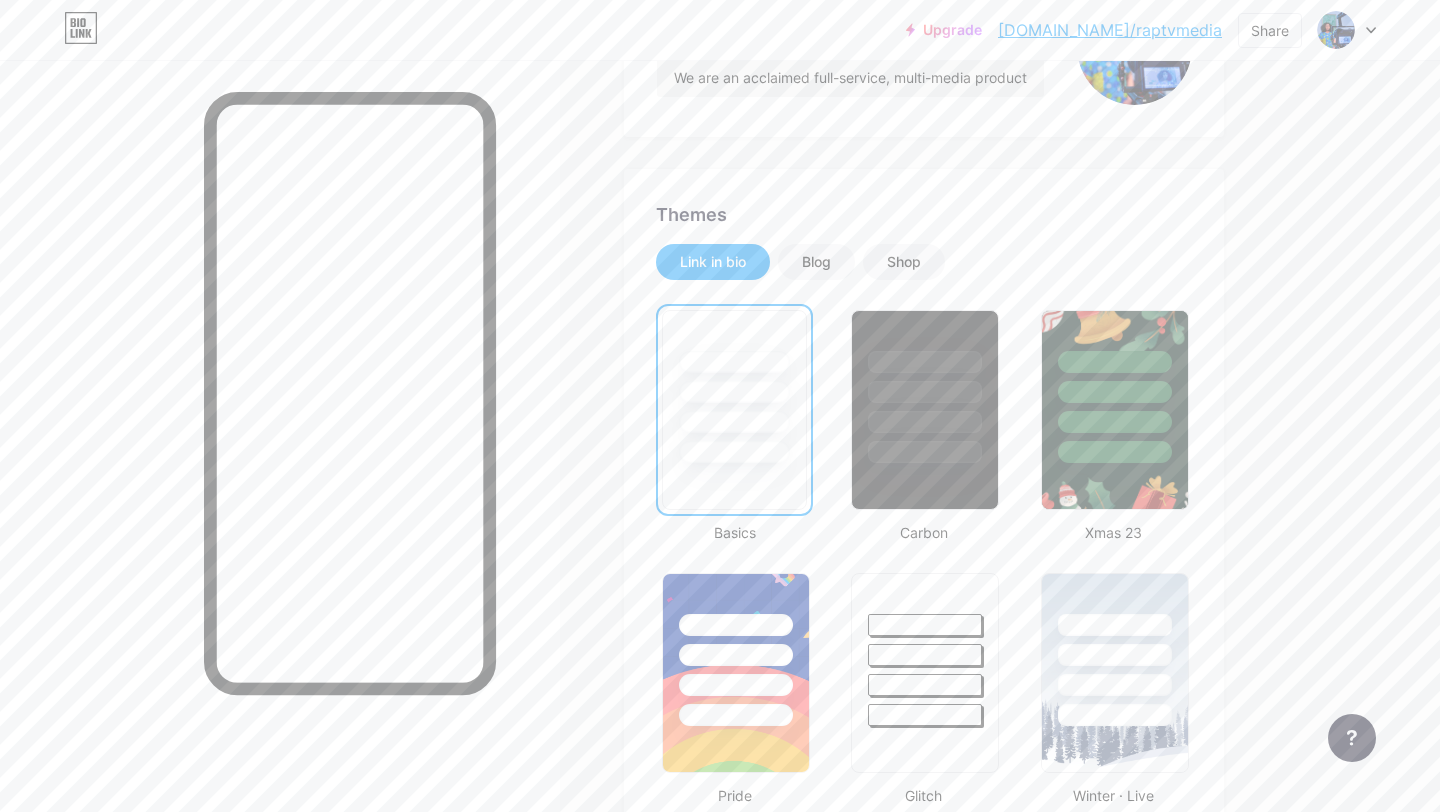 scroll, scrollTop: 277, scrollLeft: 0, axis: vertical 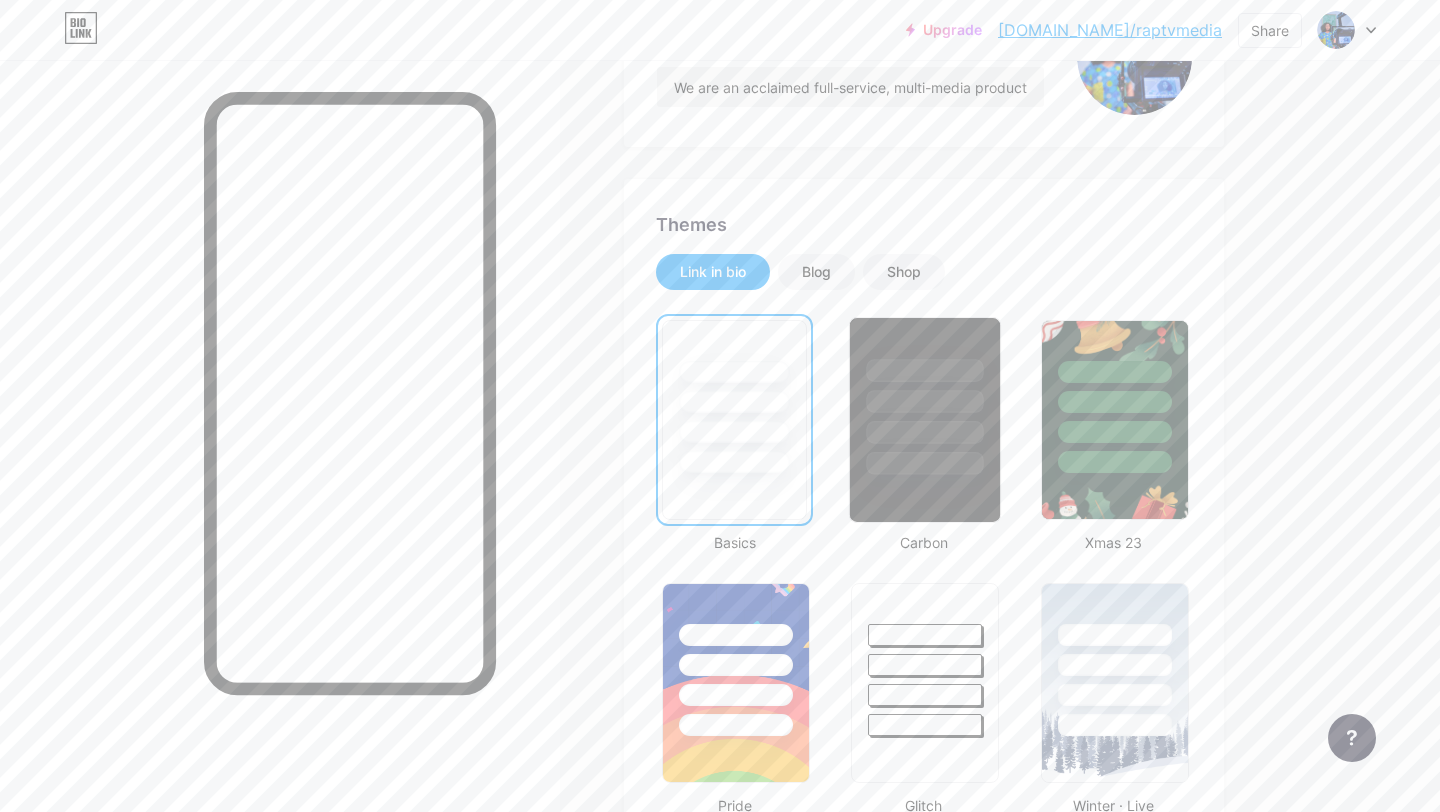 click at bounding box center (925, 401) 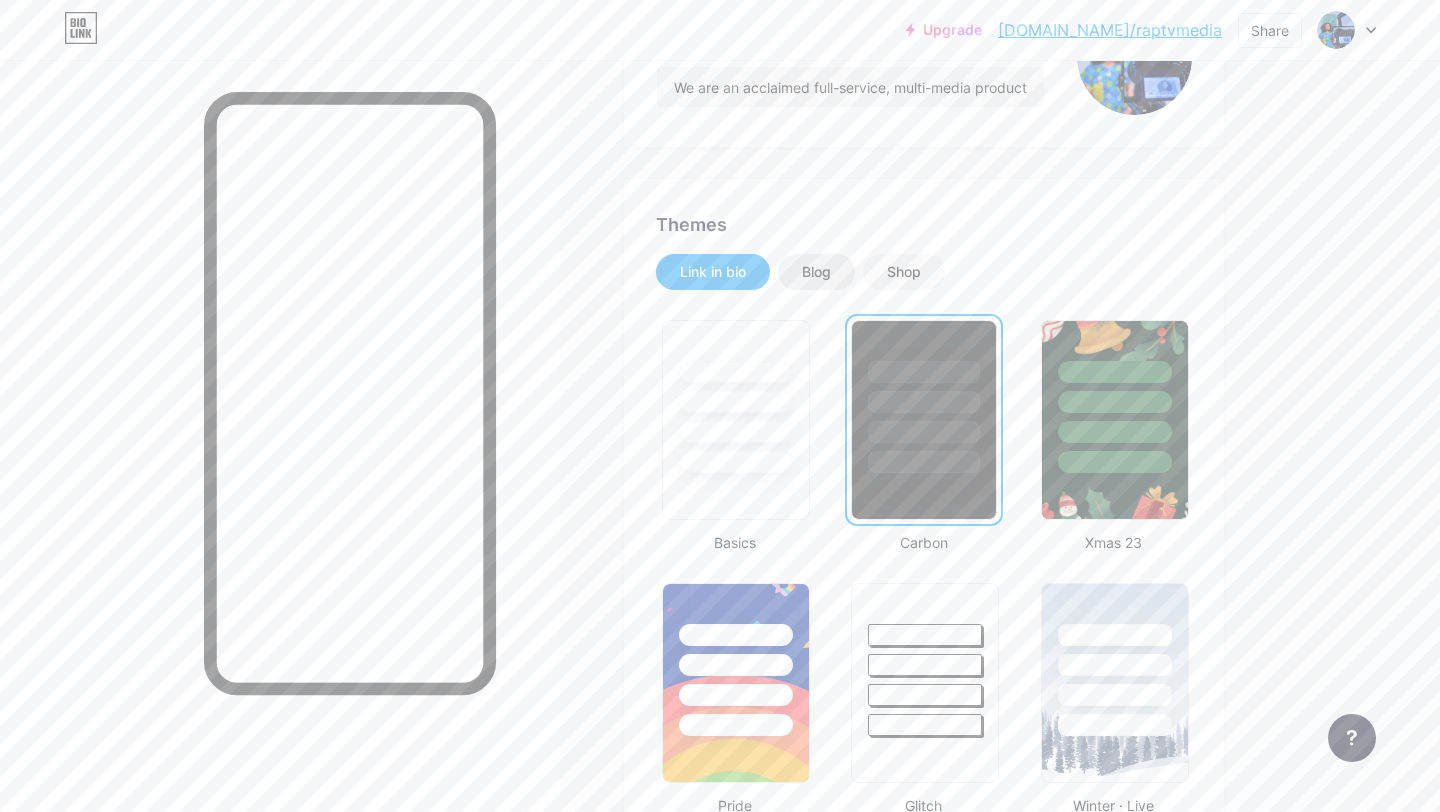click on "Blog" at bounding box center (816, 272) 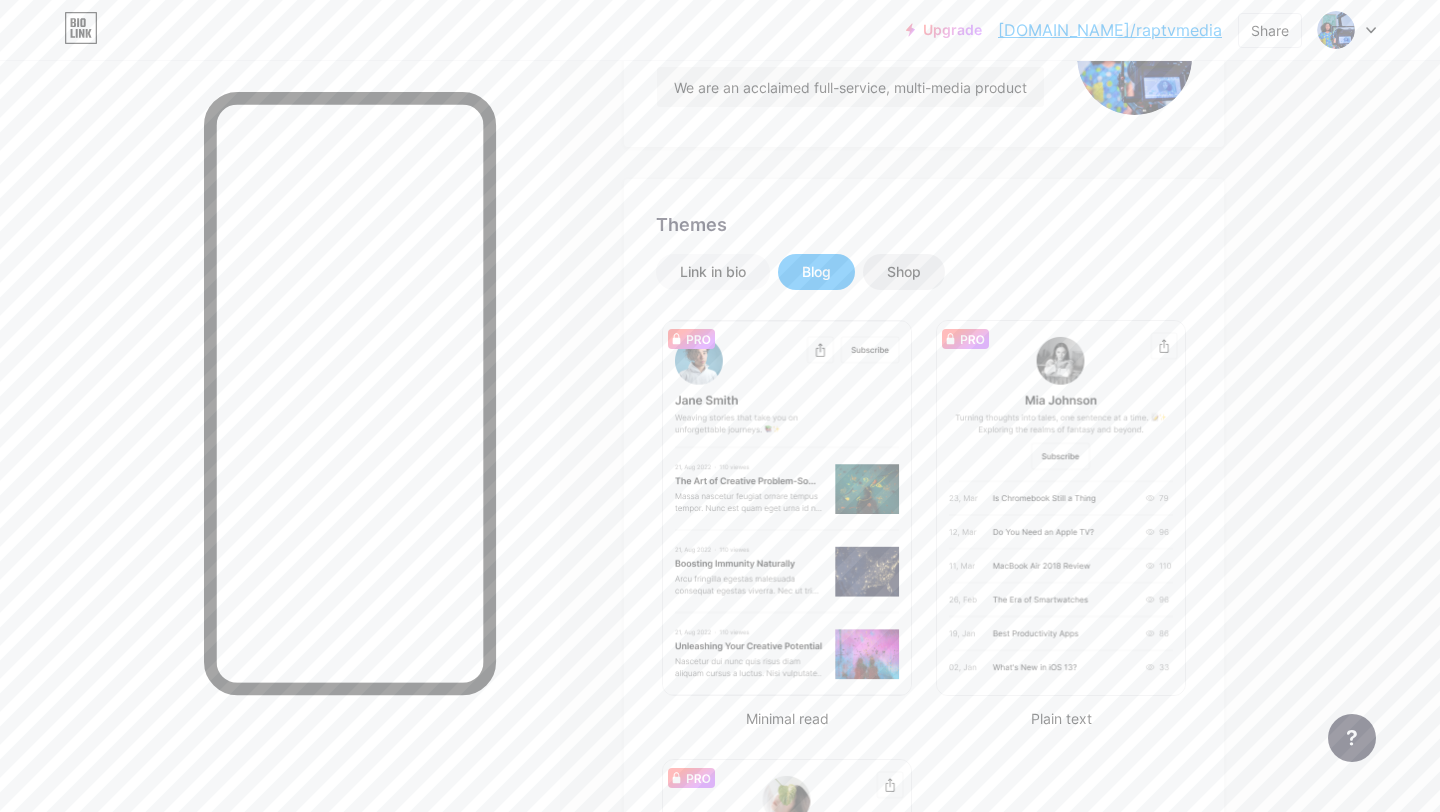 click on "Shop" at bounding box center [904, 272] 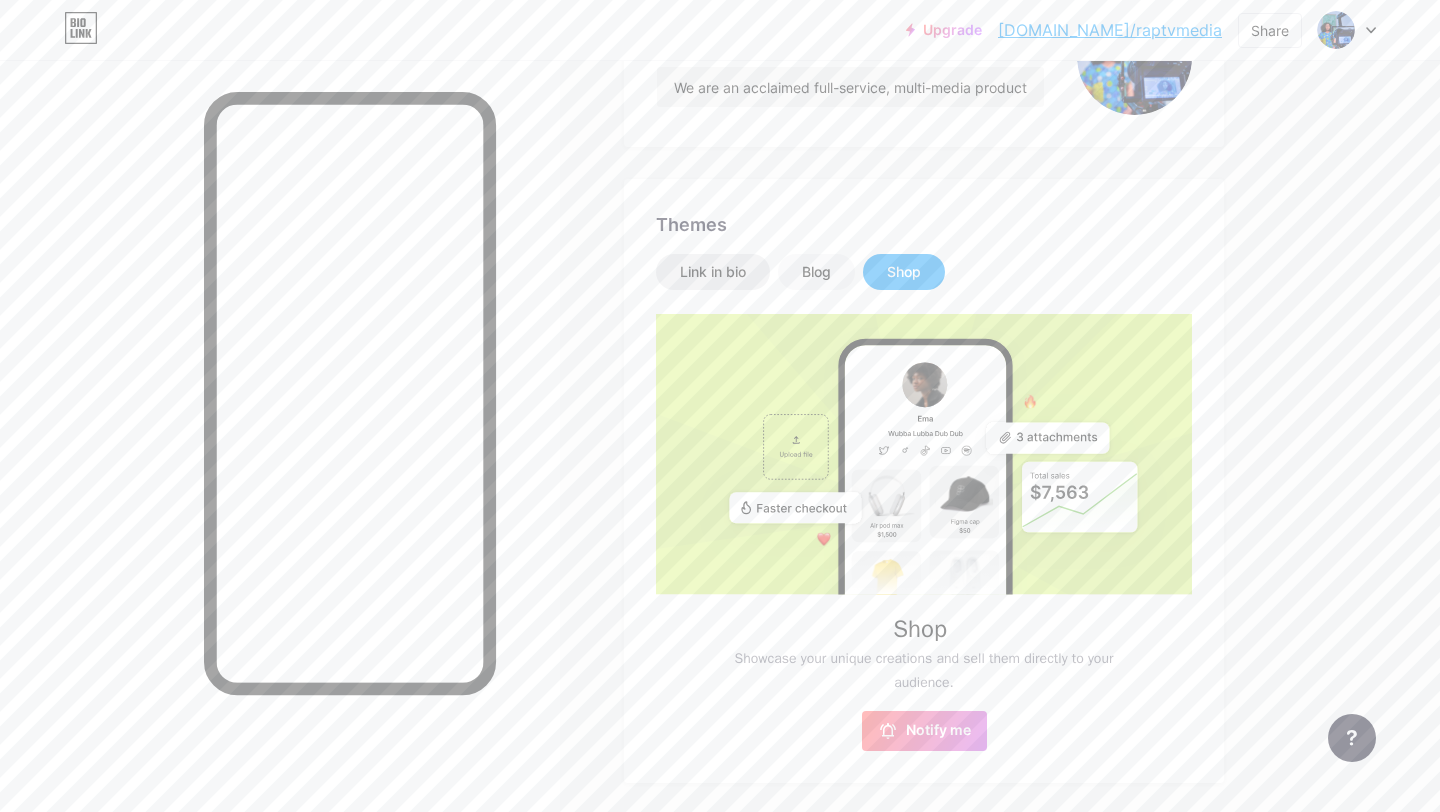 click on "Link in bio" at bounding box center (713, 272) 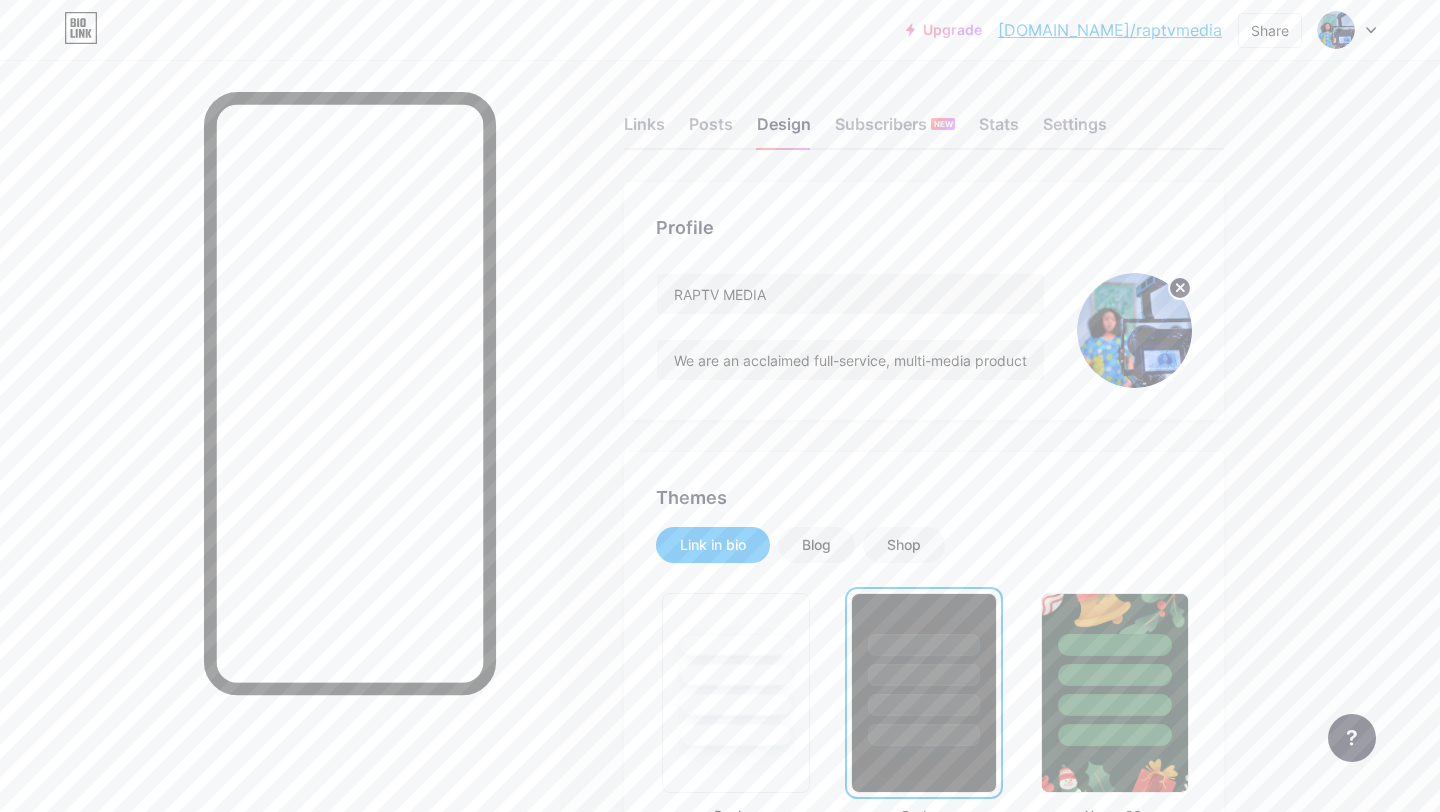 scroll, scrollTop: 0, scrollLeft: 0, axis: both 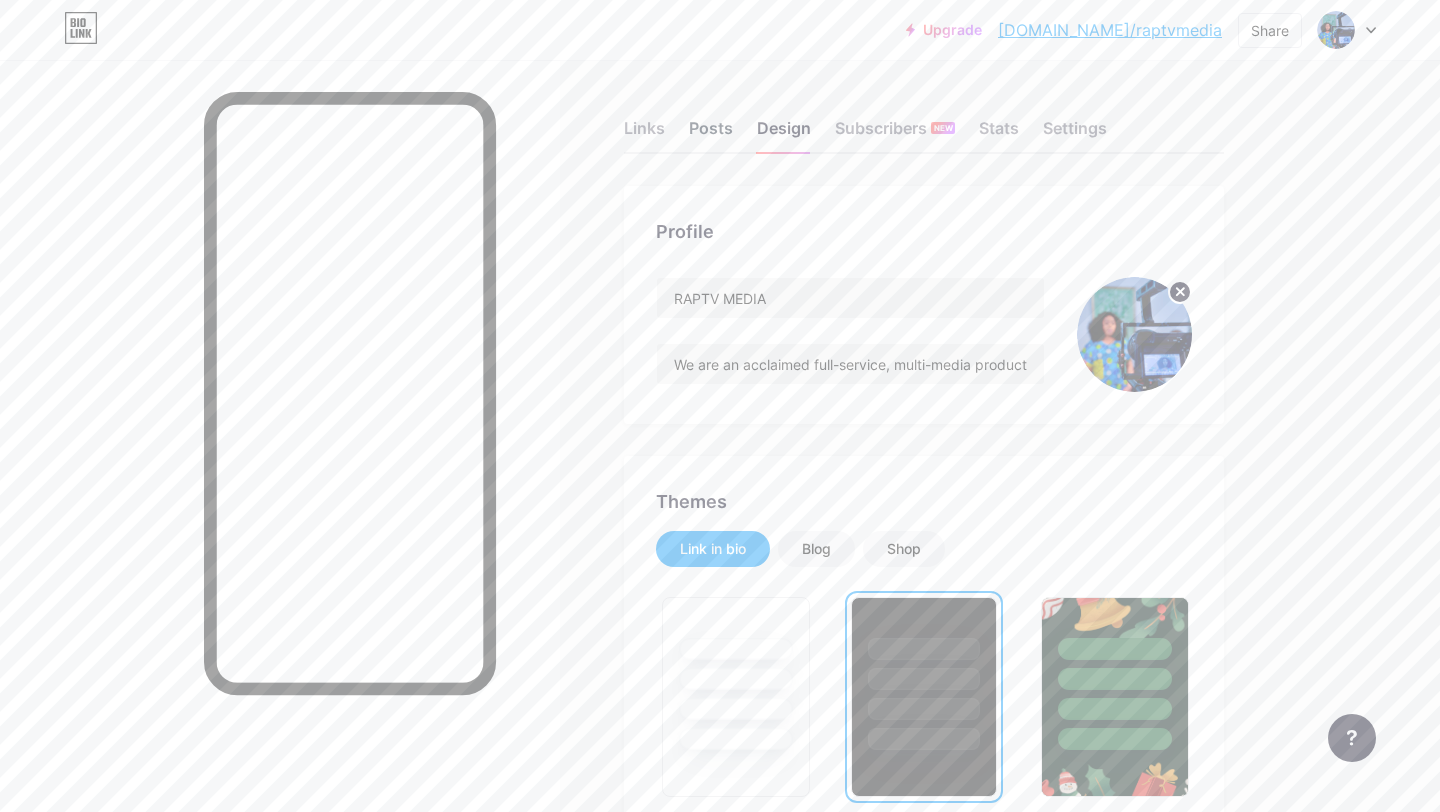click on "Posts" at bounding box center (711, 134) 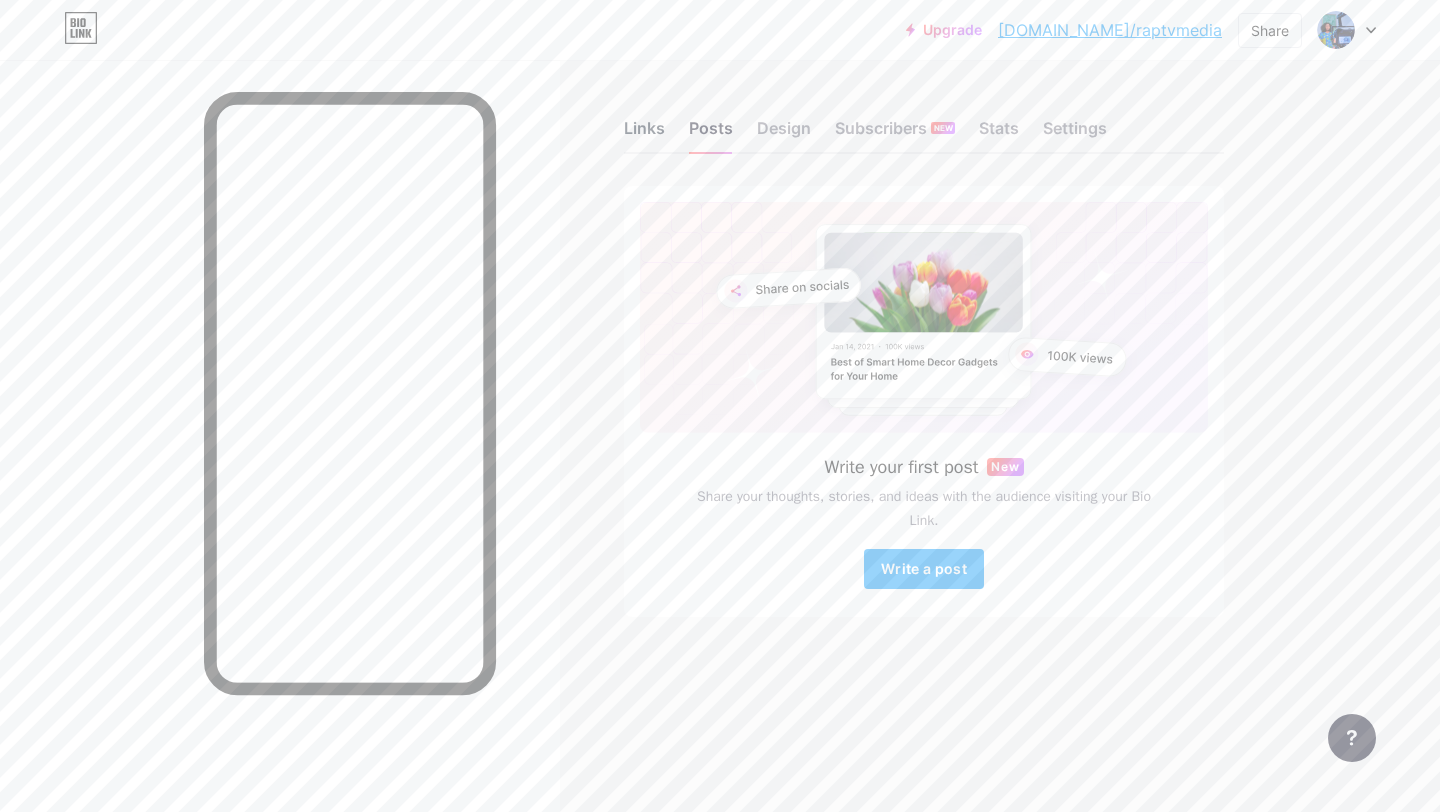 click on "Links" at bounding box center [644, 134] 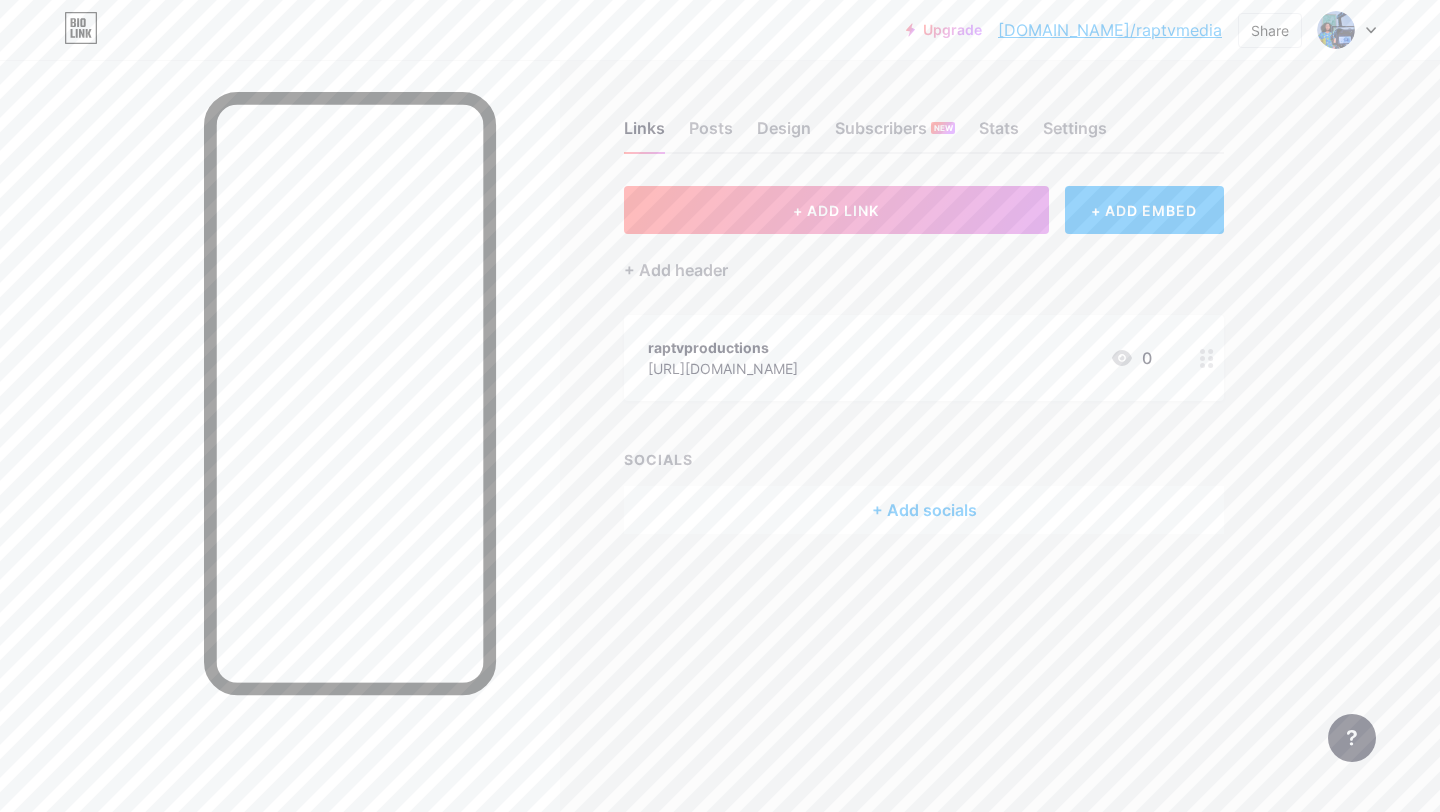 click on "+ Add socials" at bounding box center [924, 510] 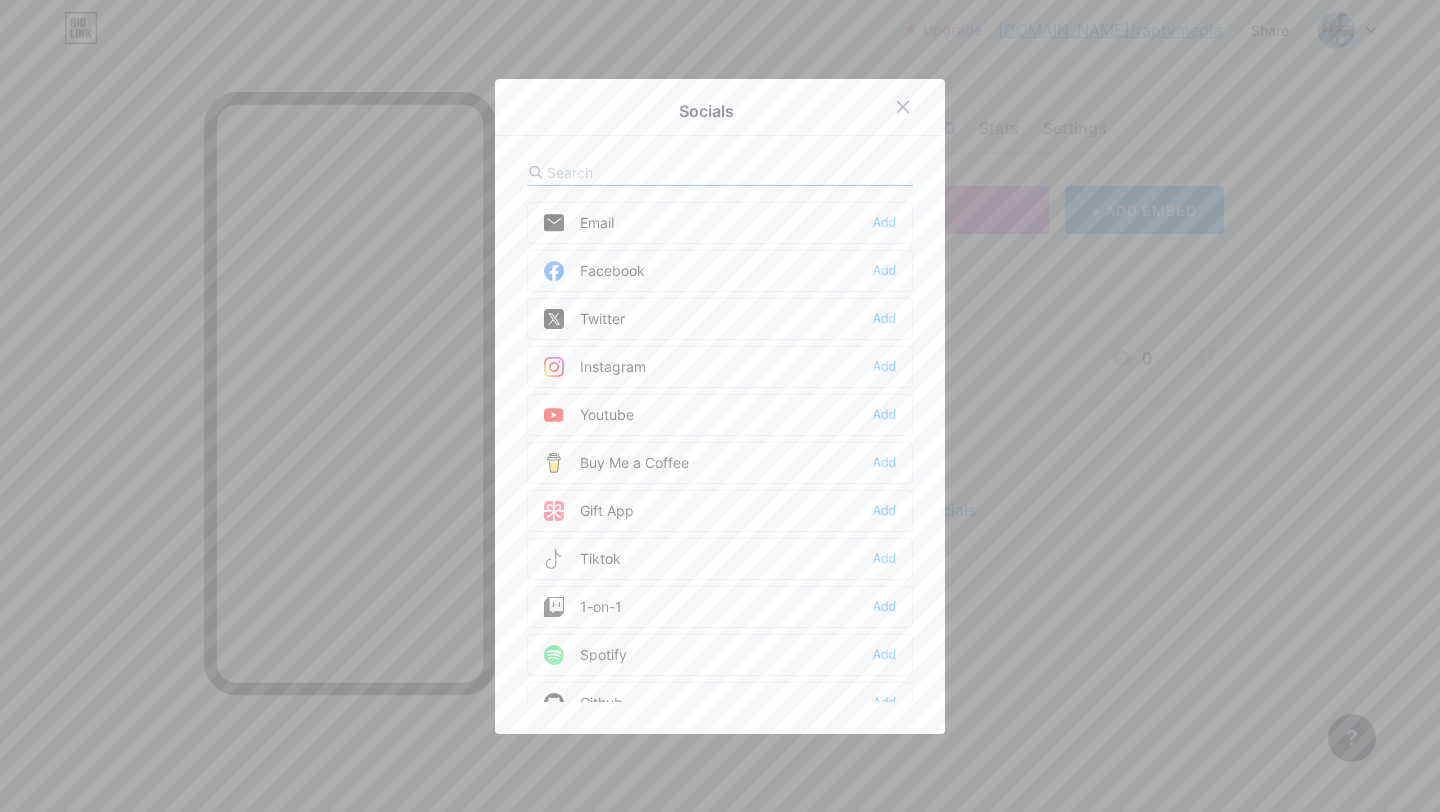 click on "Instagram
Add" at bounding box center (720, 367) 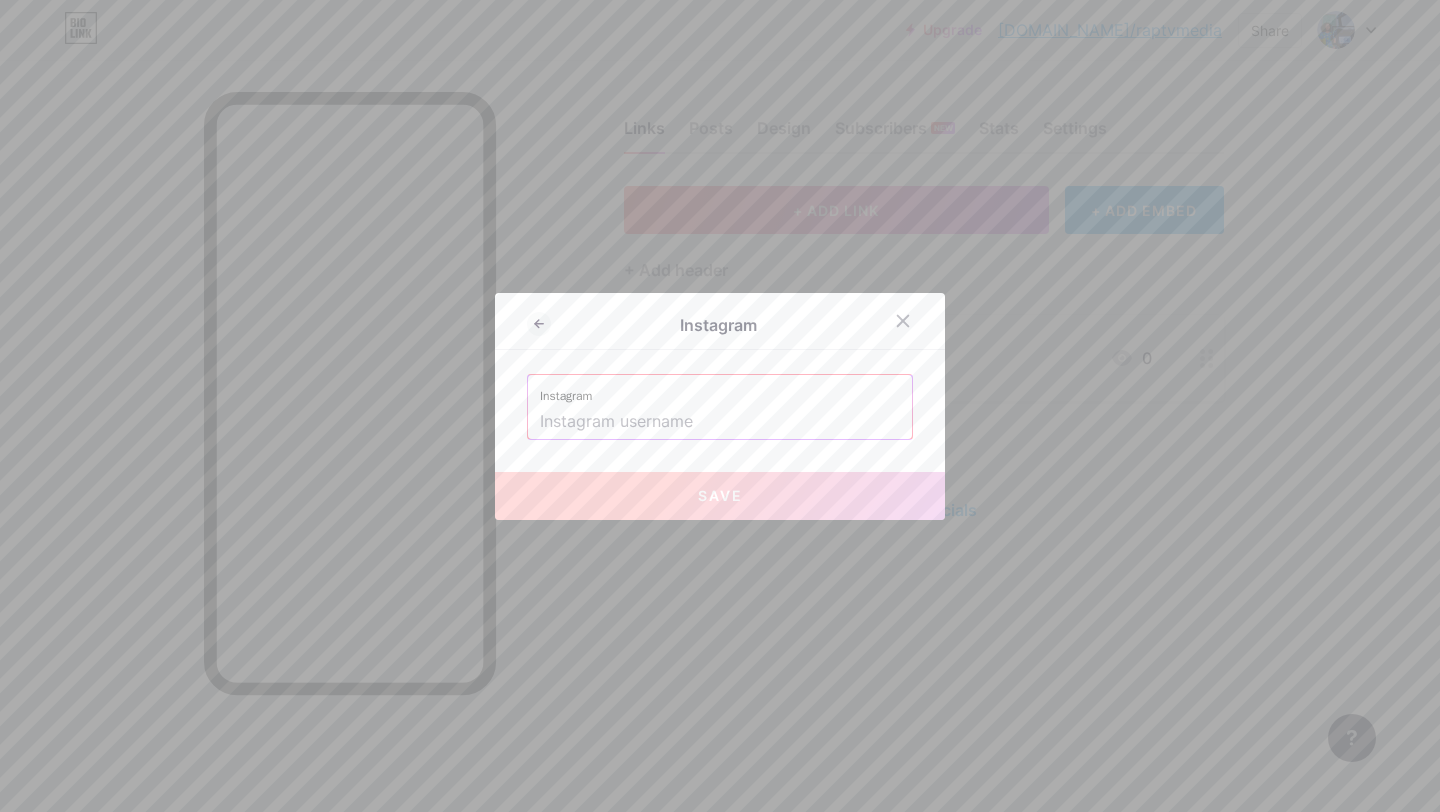 click at bounding box center (720, 422) 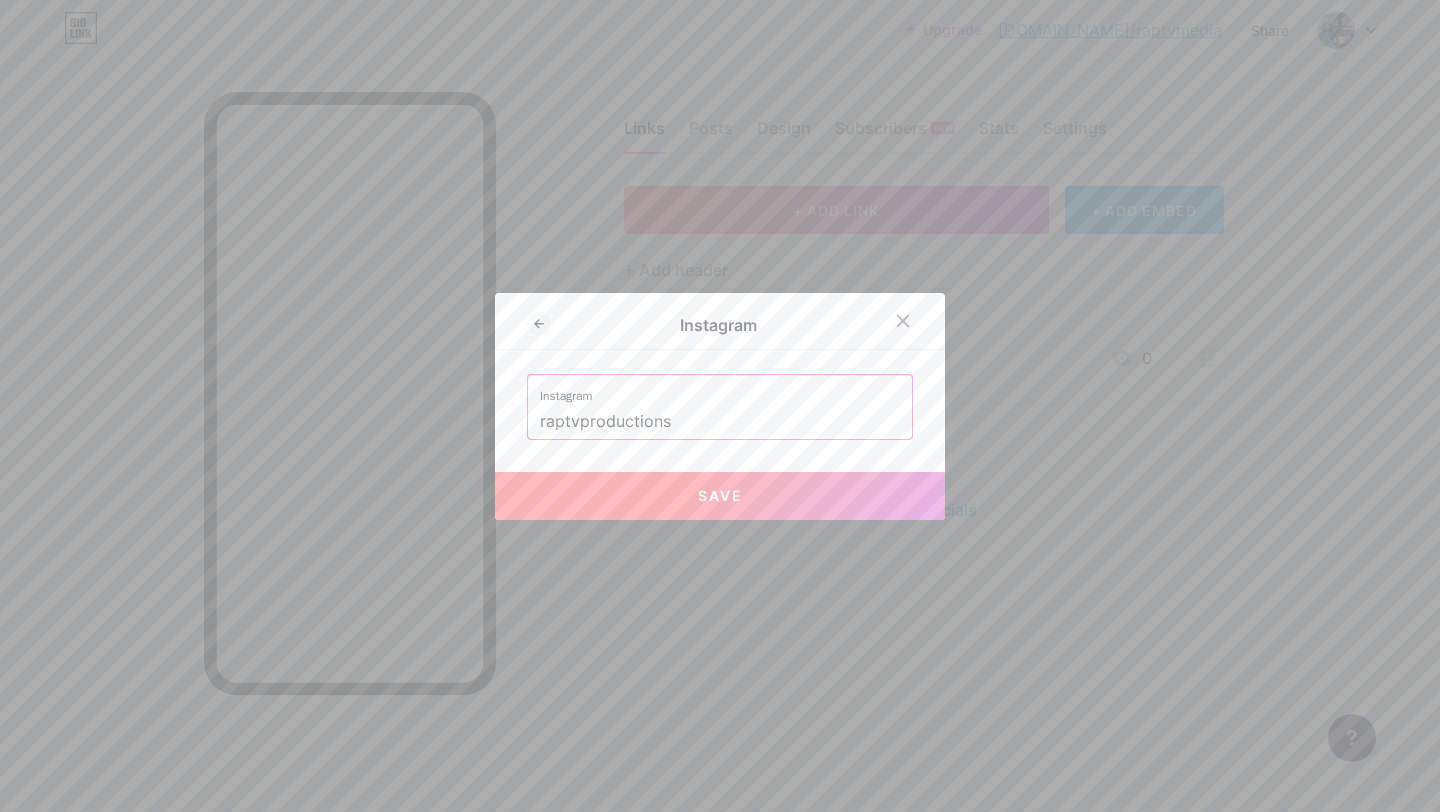 click on "Save" at bounding box center (720, 495) 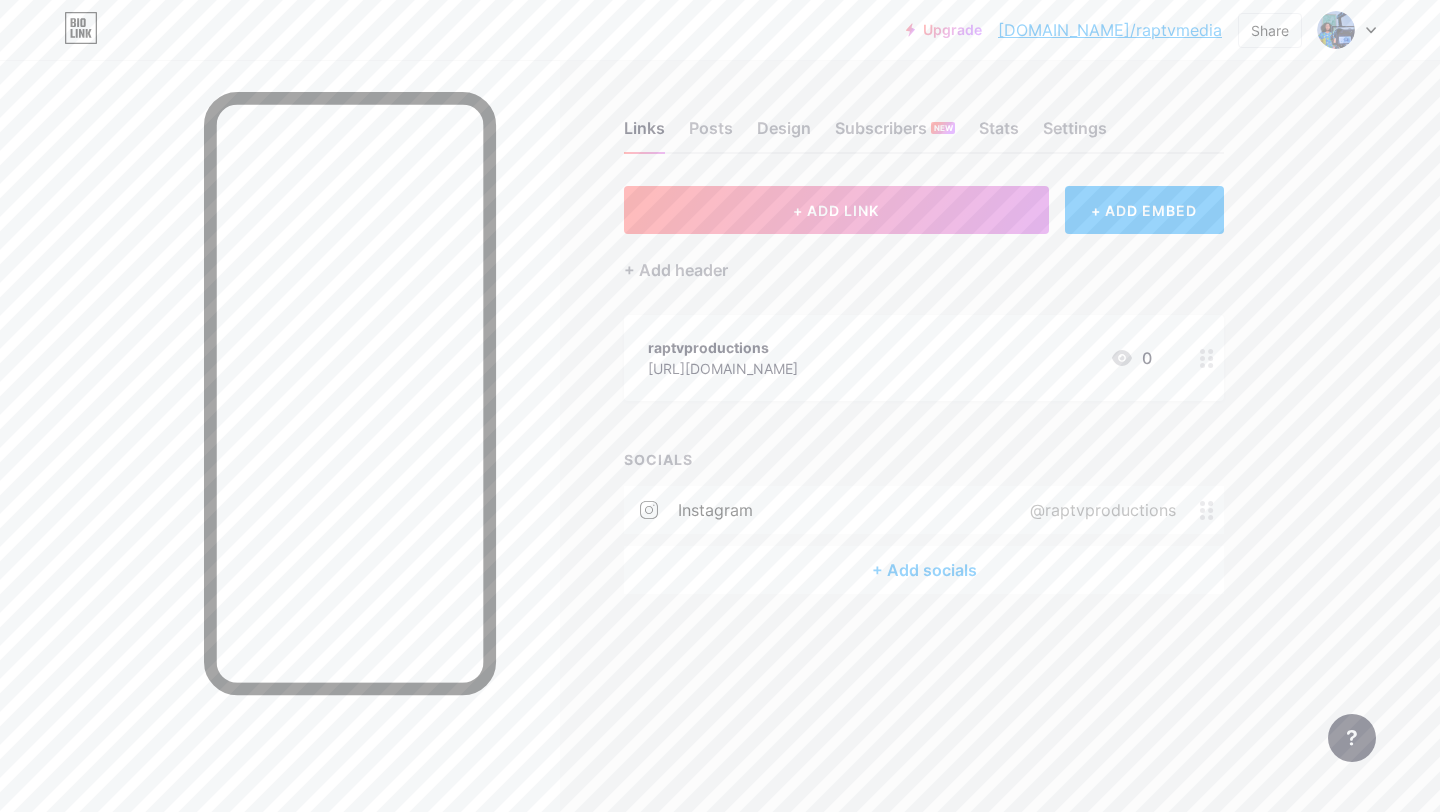 click on "raptvproductions
[URL][DOMAIN_NAME]
0" at bounding box center [900, 358] 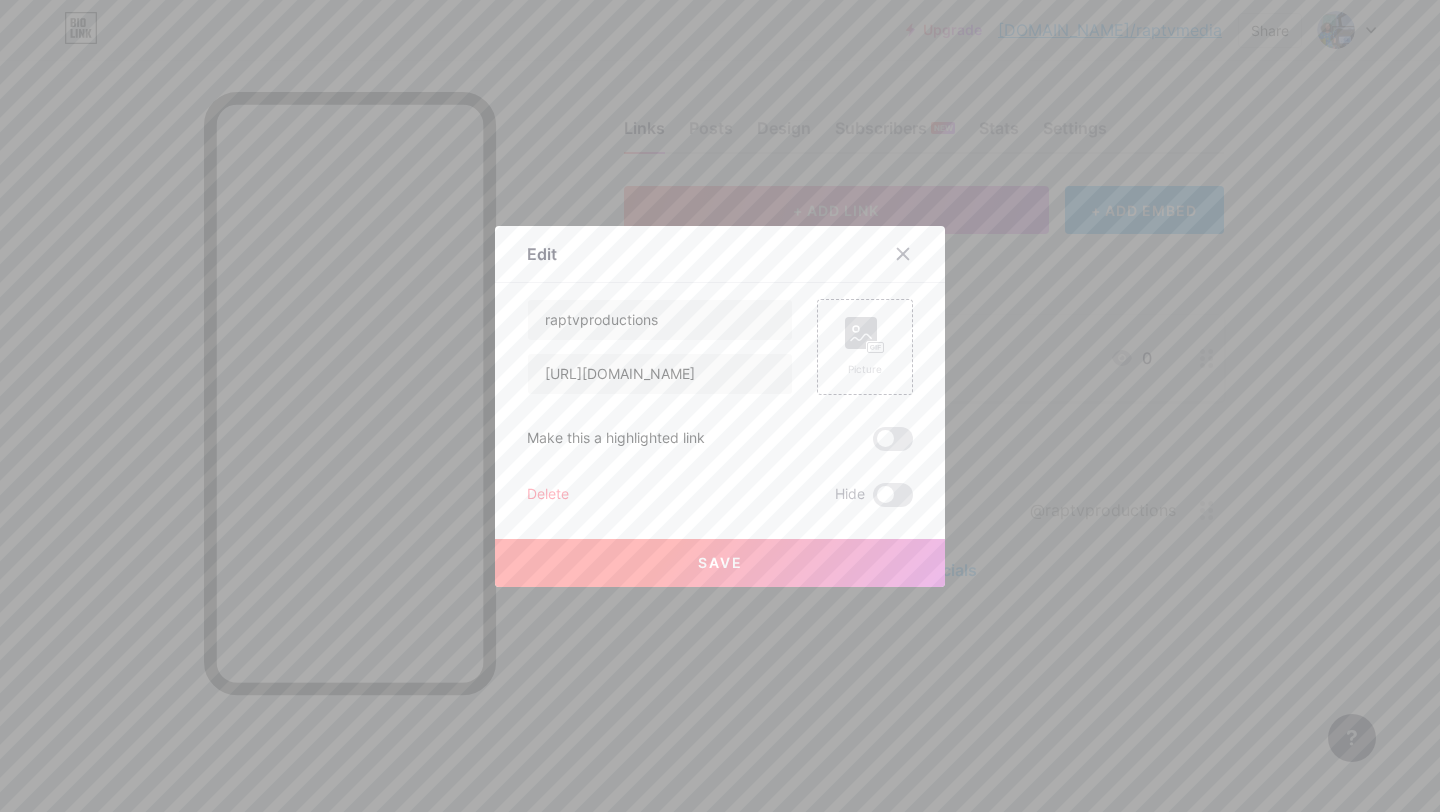 click on "Delete" at bounding box center [548, 495] 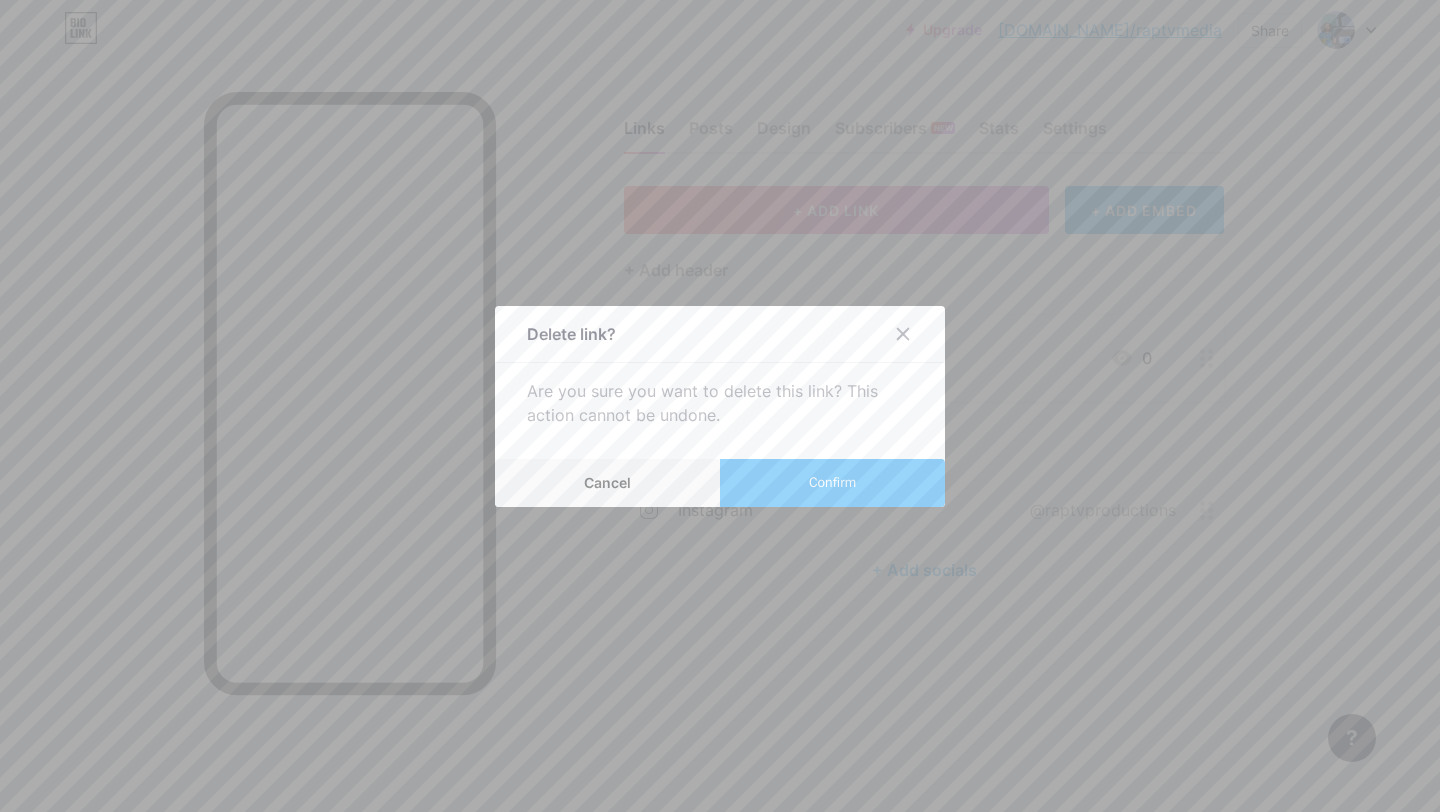 click on "Confirm" at bounding box center (832, 483) 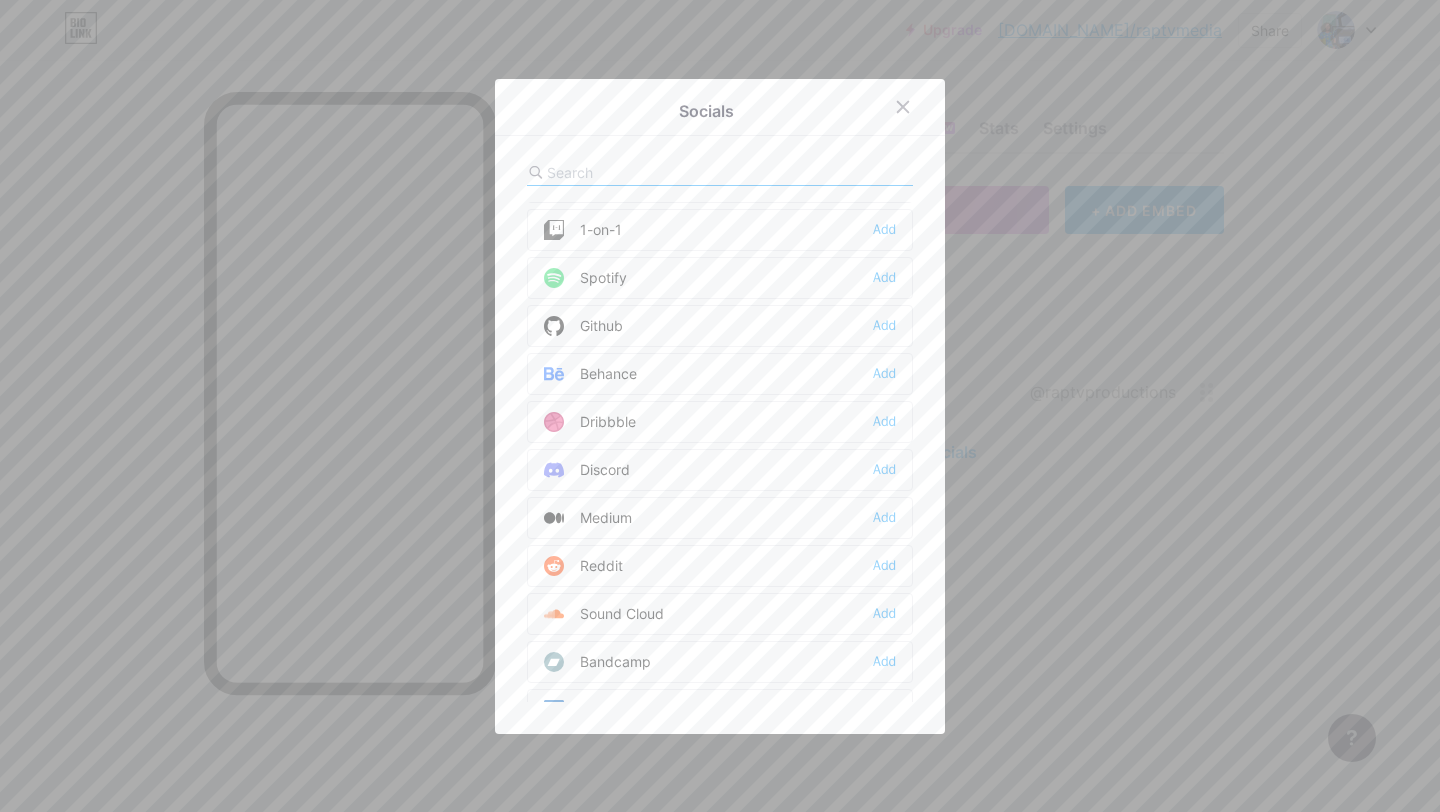 click at bounding box center [657, 172] 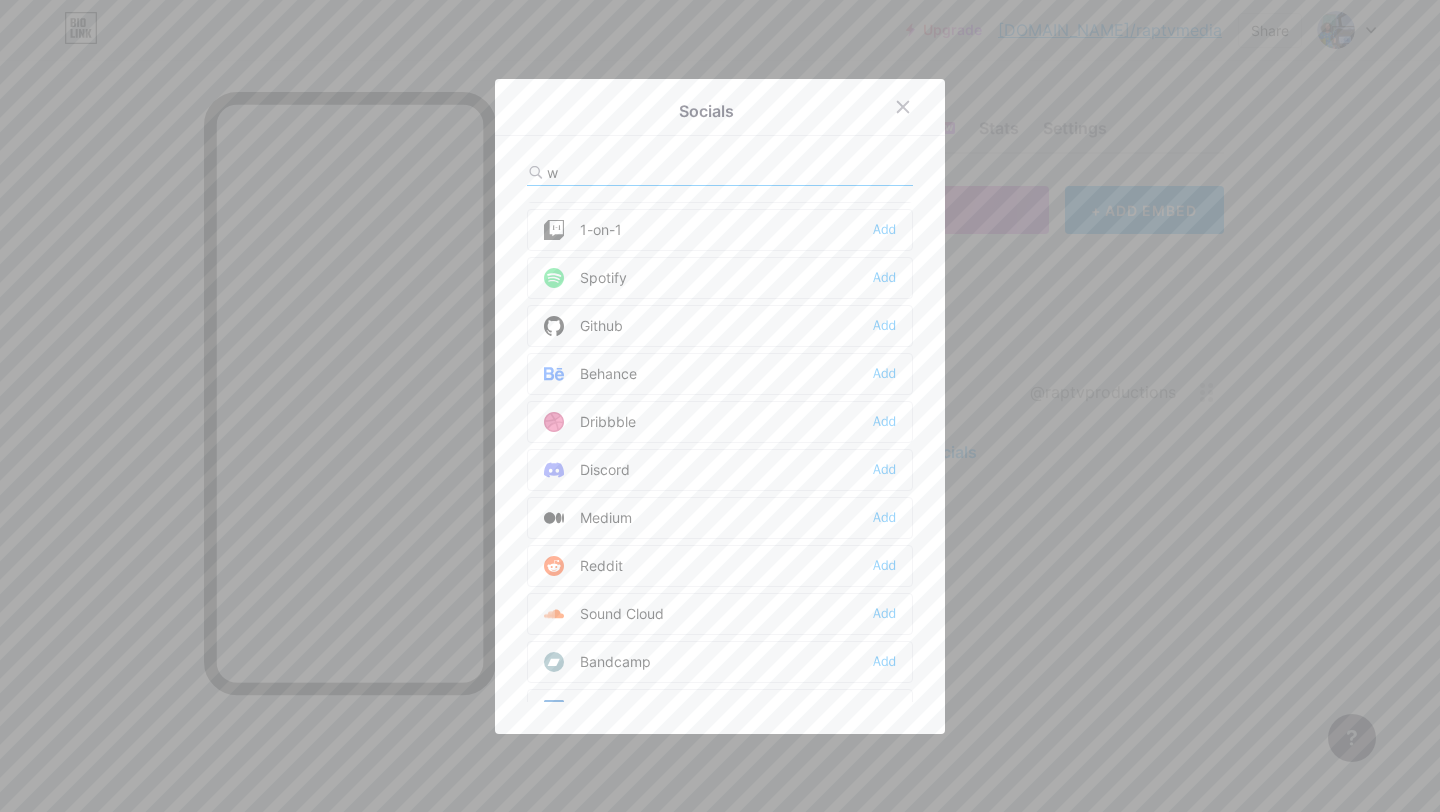 scroll, scrollTop: 0, scrollLeft: 0, axis: both 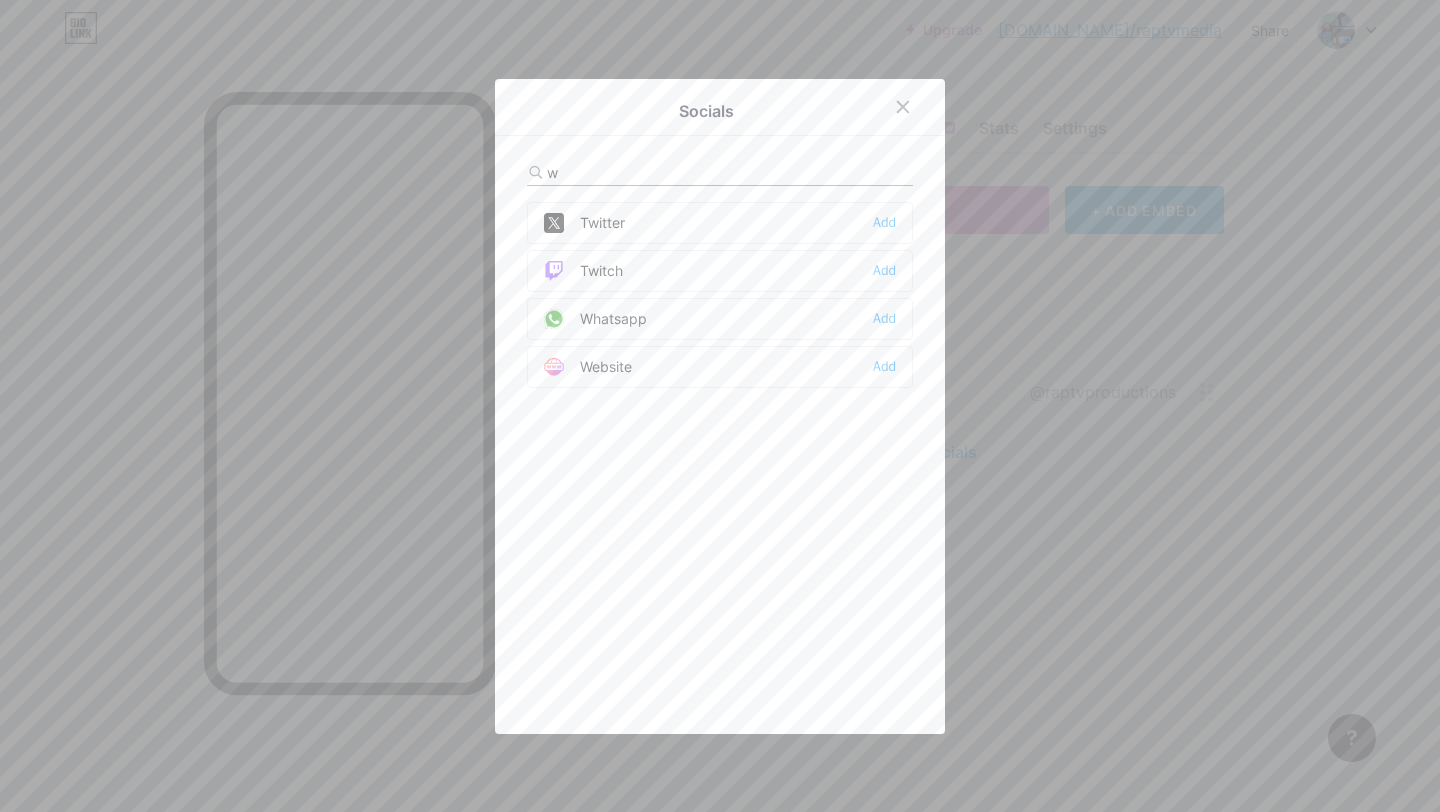 type on "we" 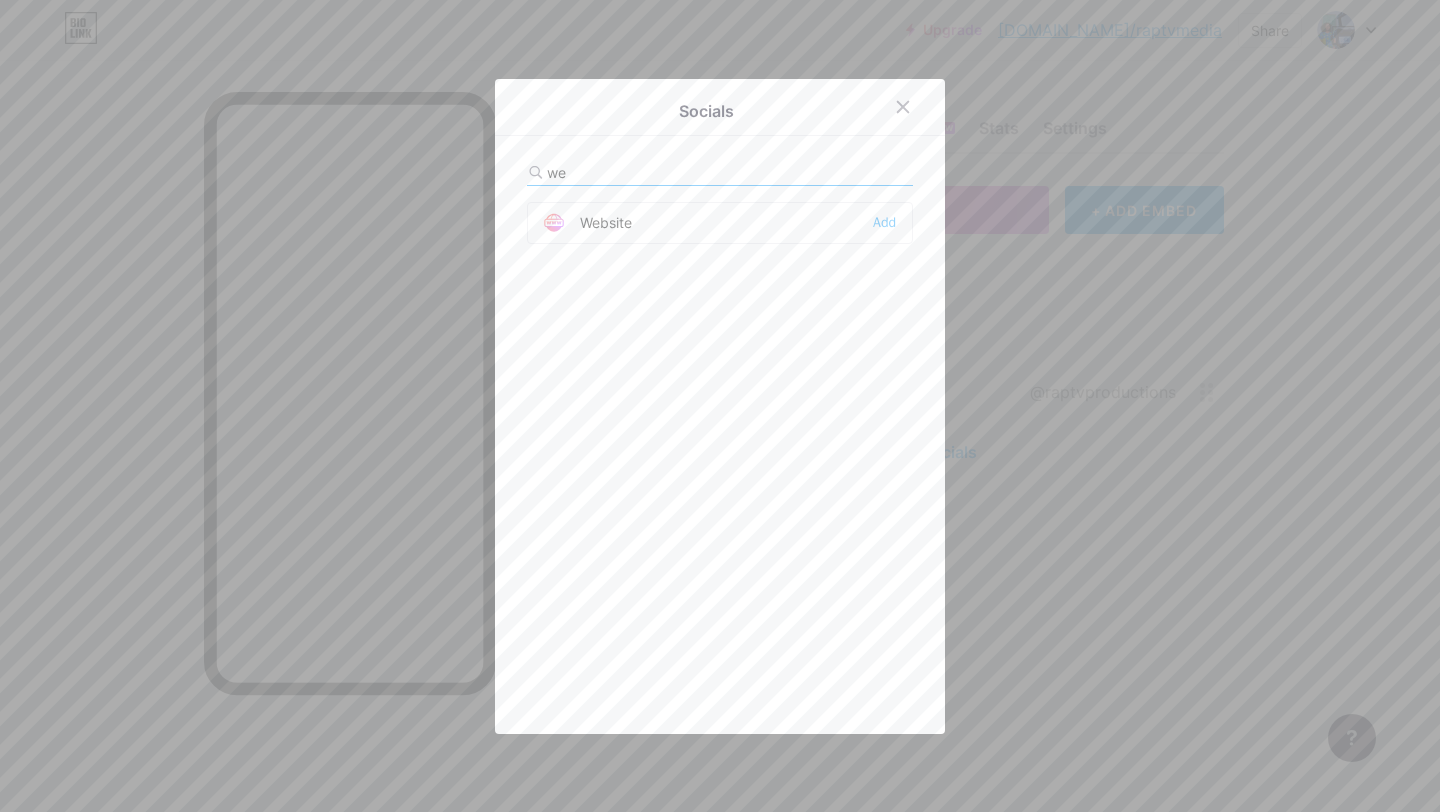 click on "Website
Add" at bounding box center [720, 223] 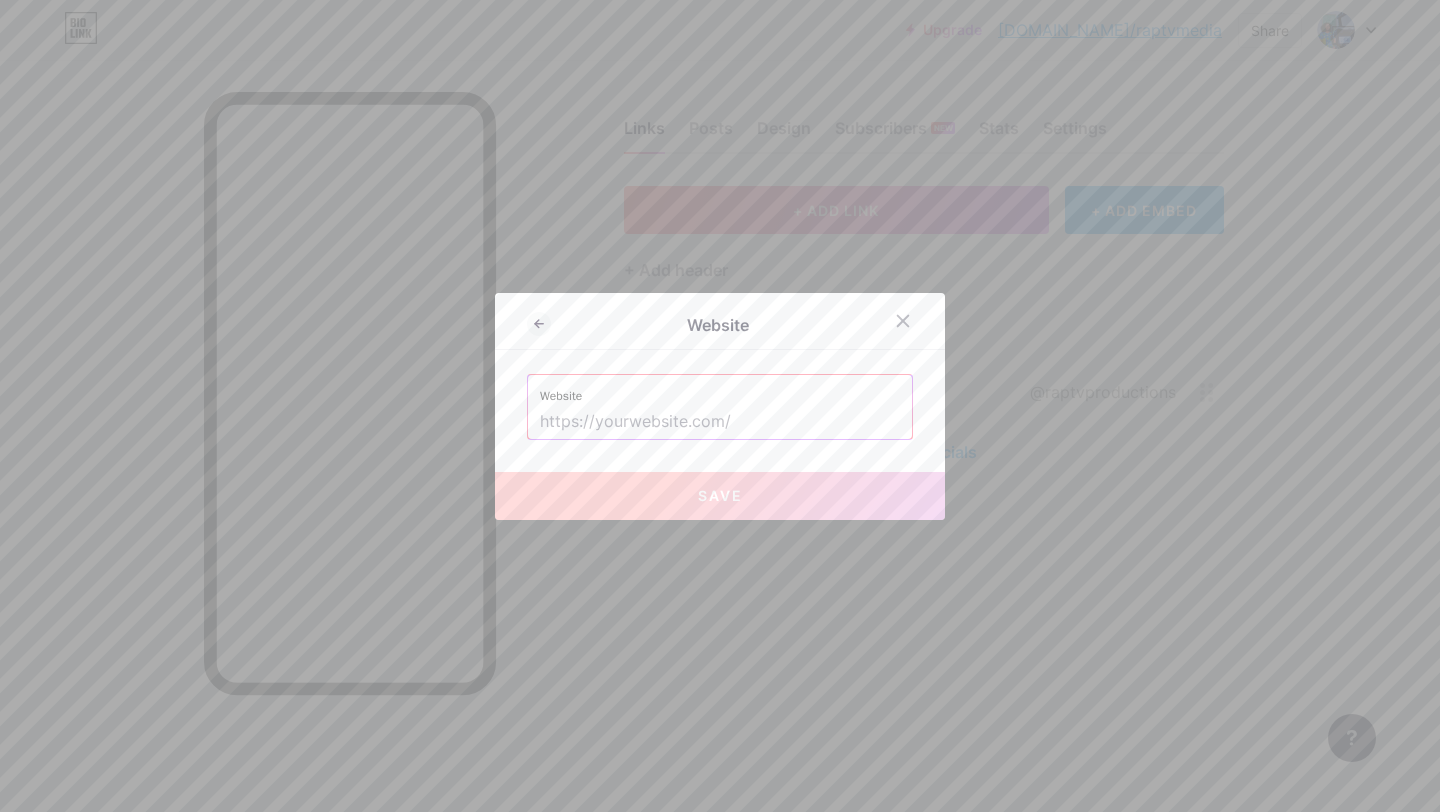 click at bounding box center (720, 422) 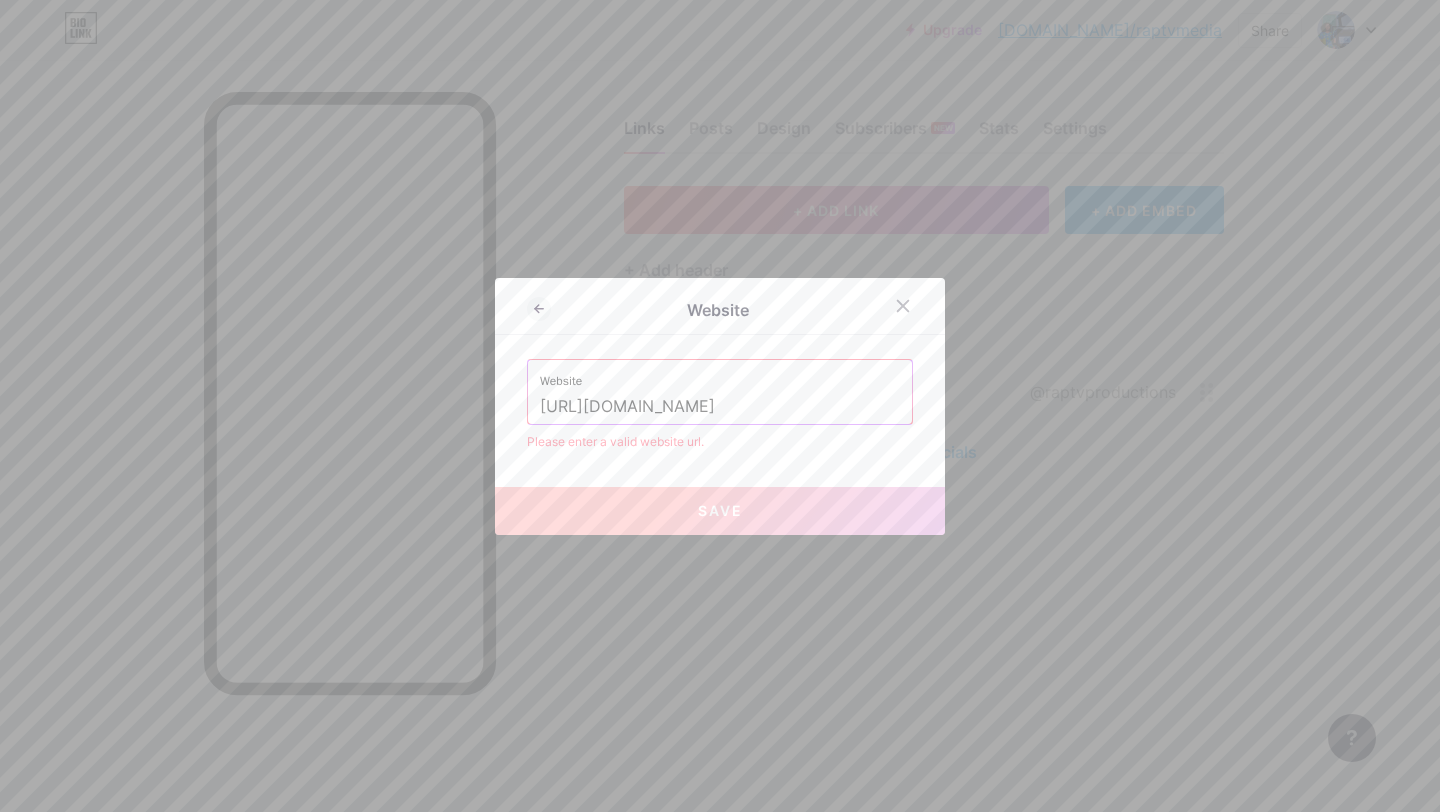 click on "[URL][DOMAIN_NAME]" at bounding box center [720, 407] 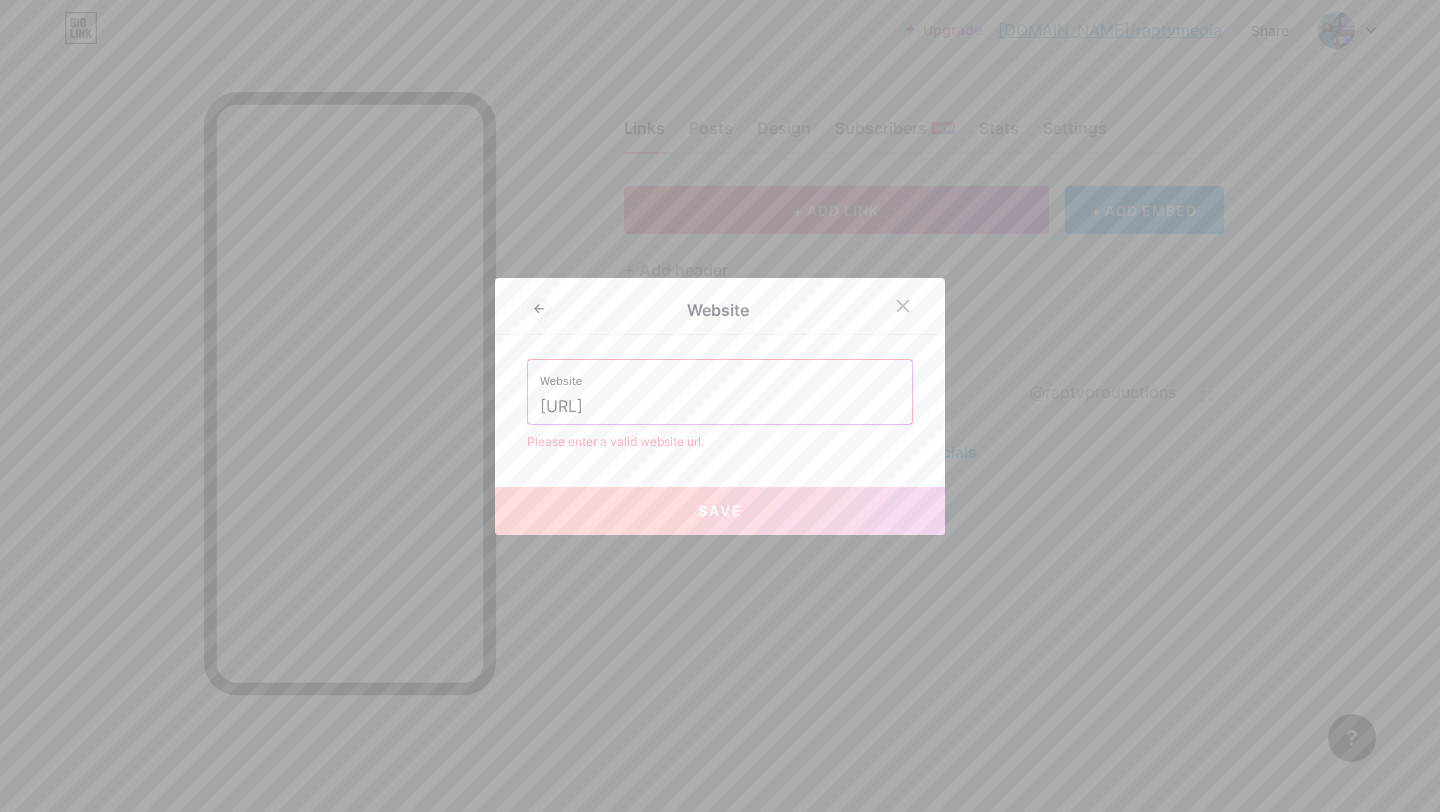 scroll, scrollTop: 0, scrollLeft: 0, axis: both 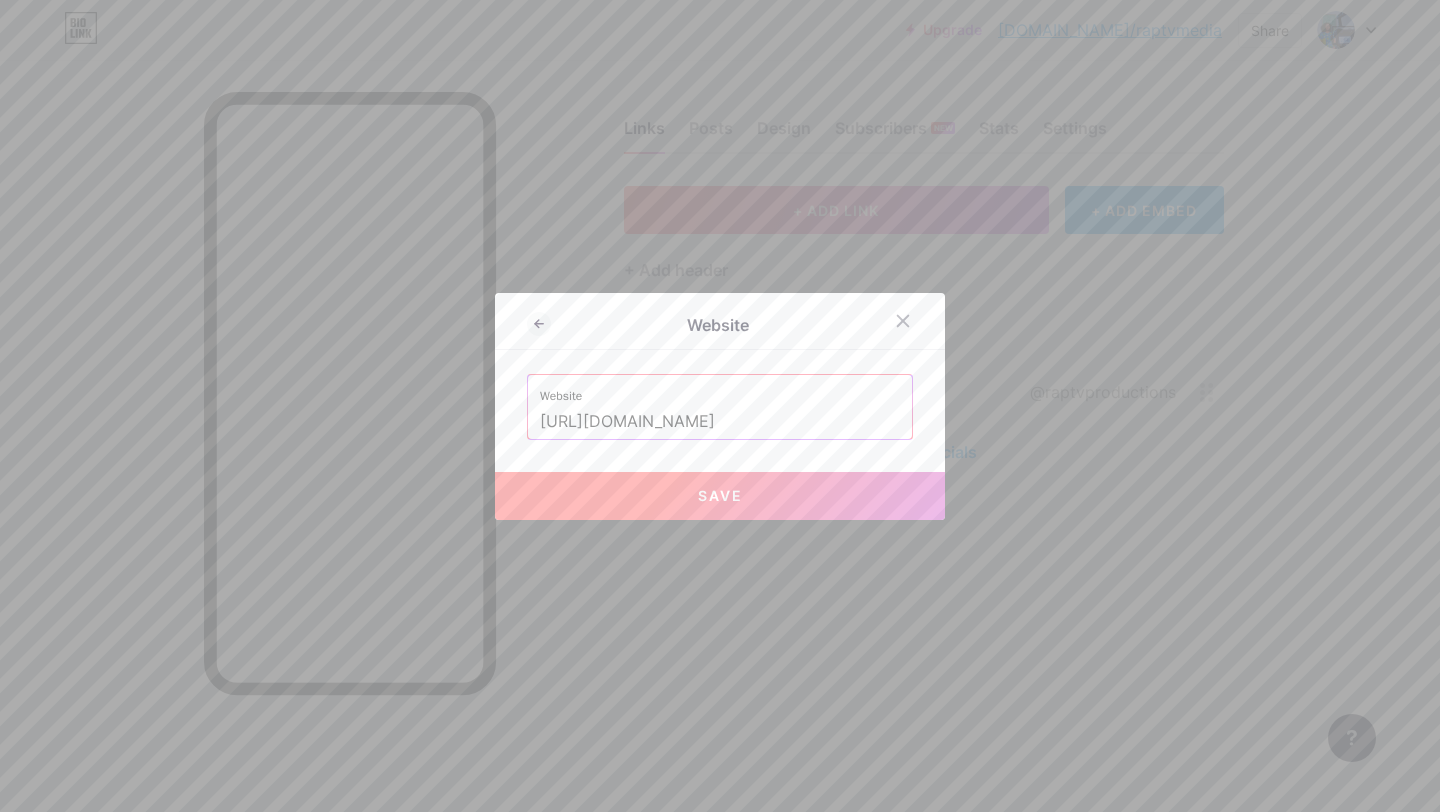type on "[URL][DOMAIN_NAME]" 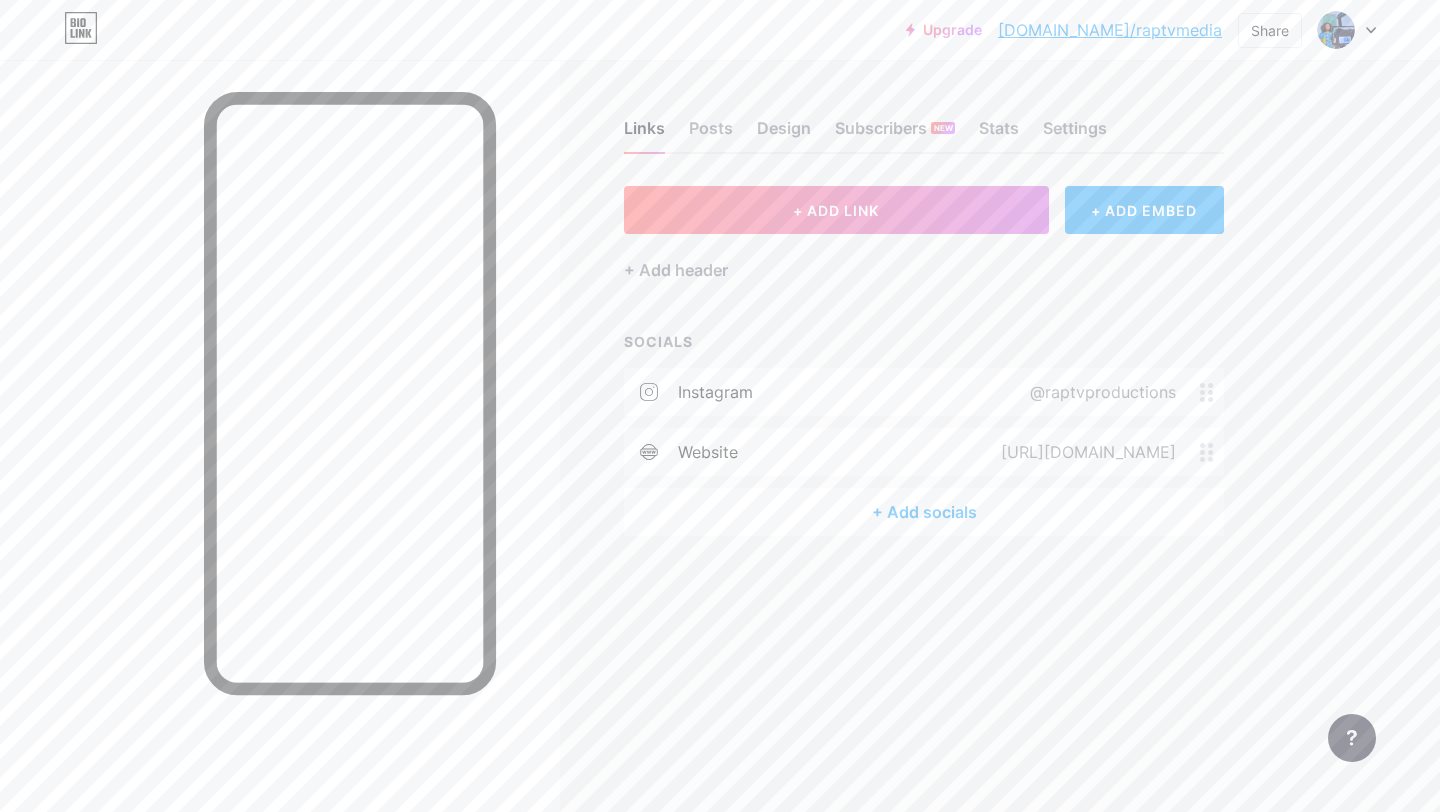 click on "+ ADD EMBED" at bounding box center [1144, 210] 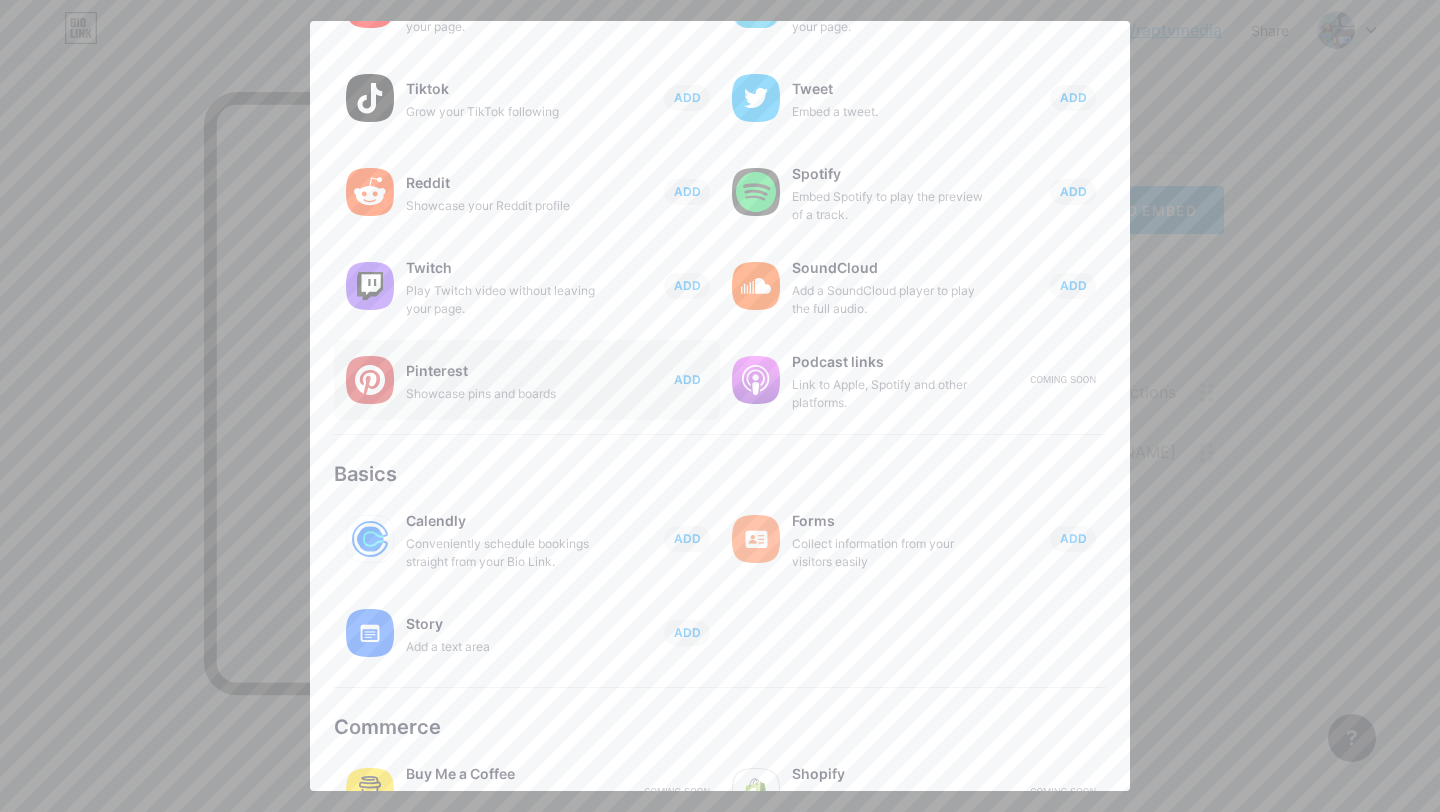scroll, scrollTop: 248, scrollLeft: 0, axis: vertical 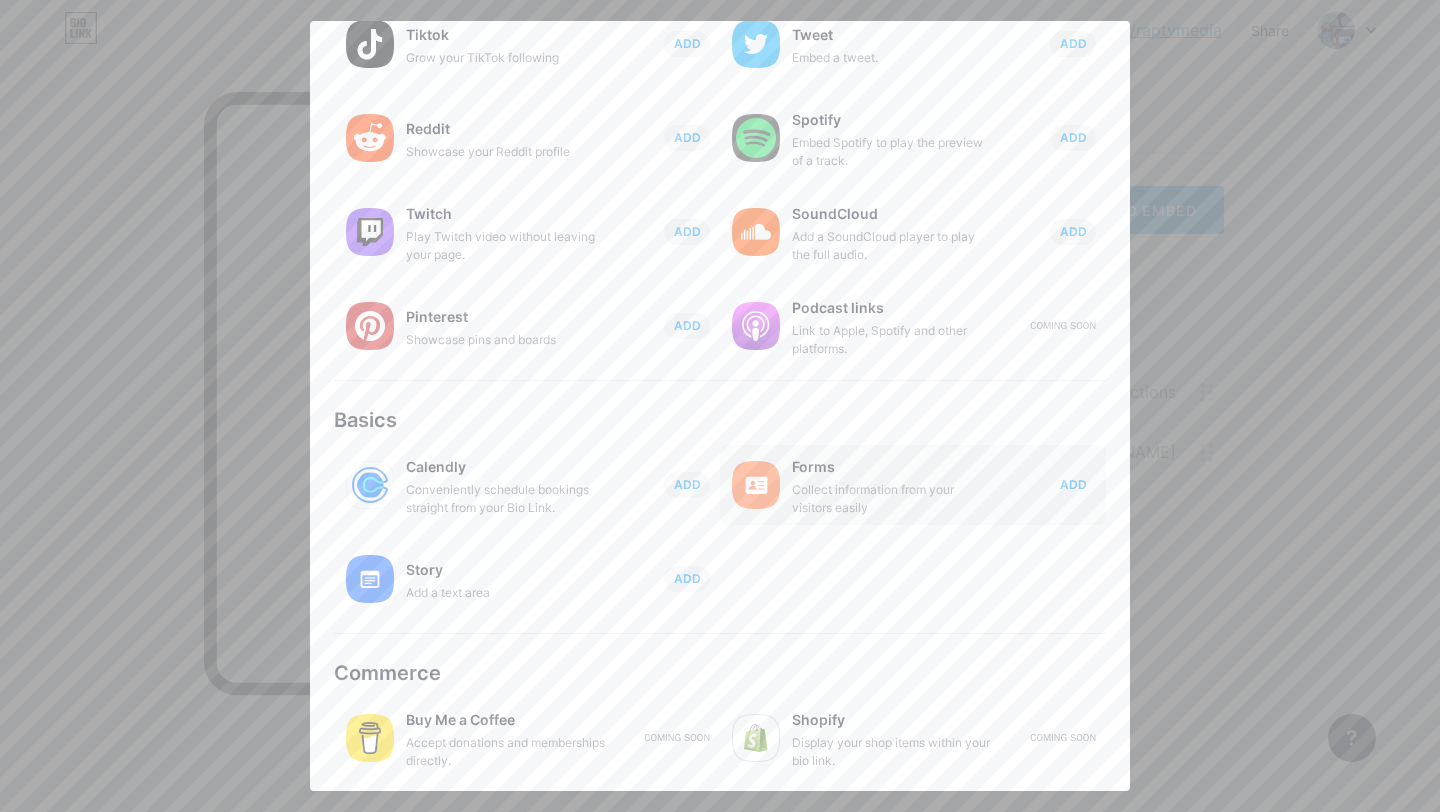 click on "ADD" at bounding box center (1073, 484) 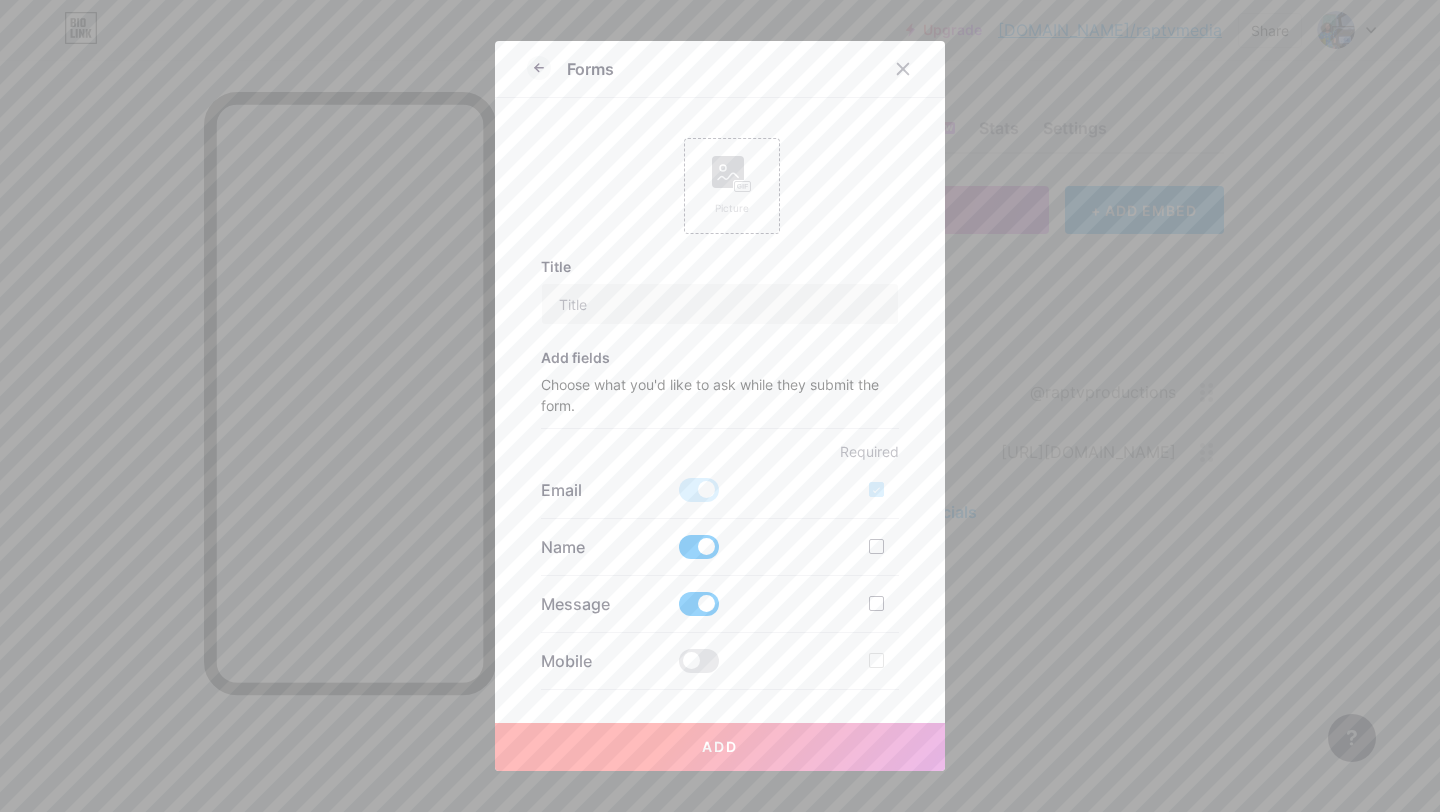 scroll, scrollTop: 0, scrollLeft: 0, axis: both 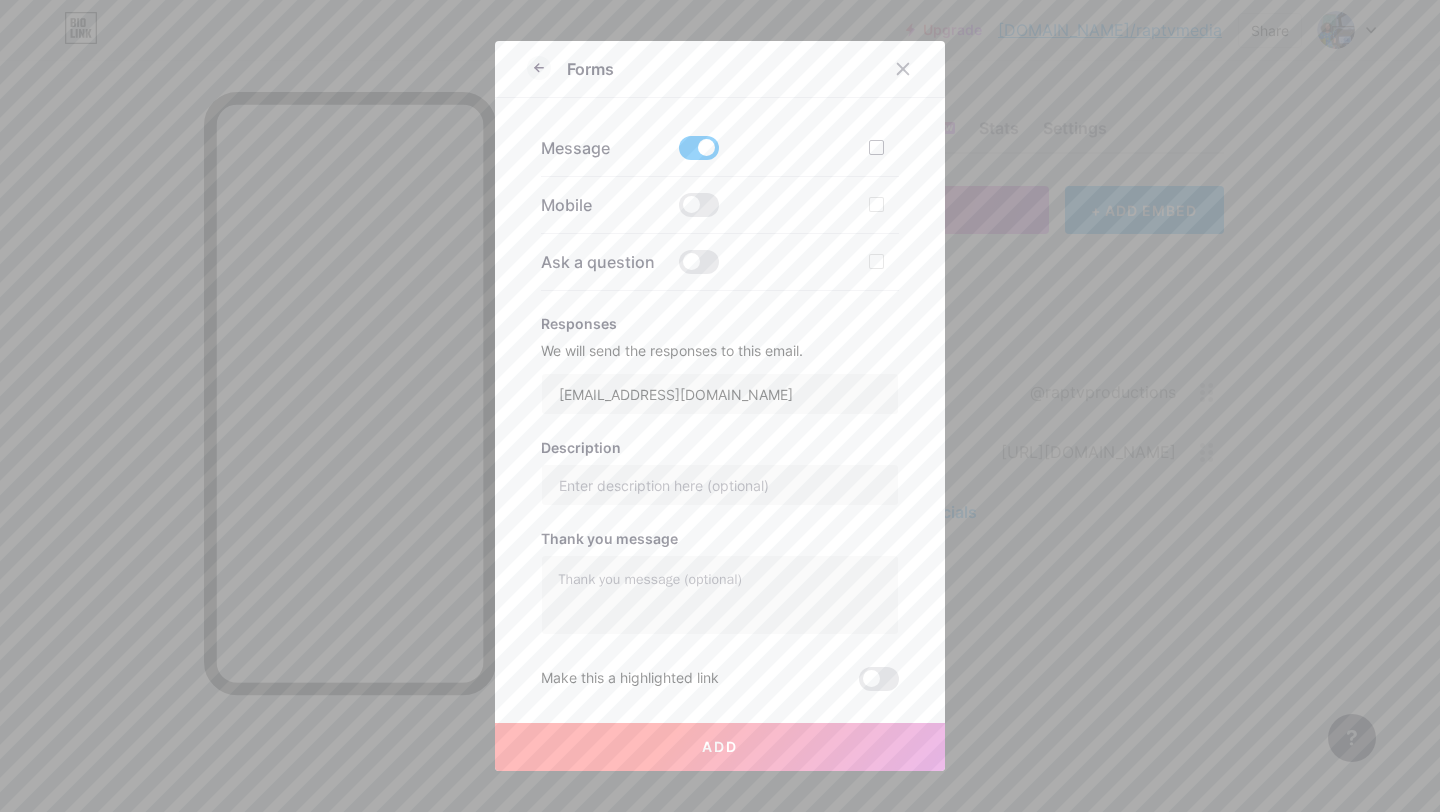click at bounding box center [879, 679] 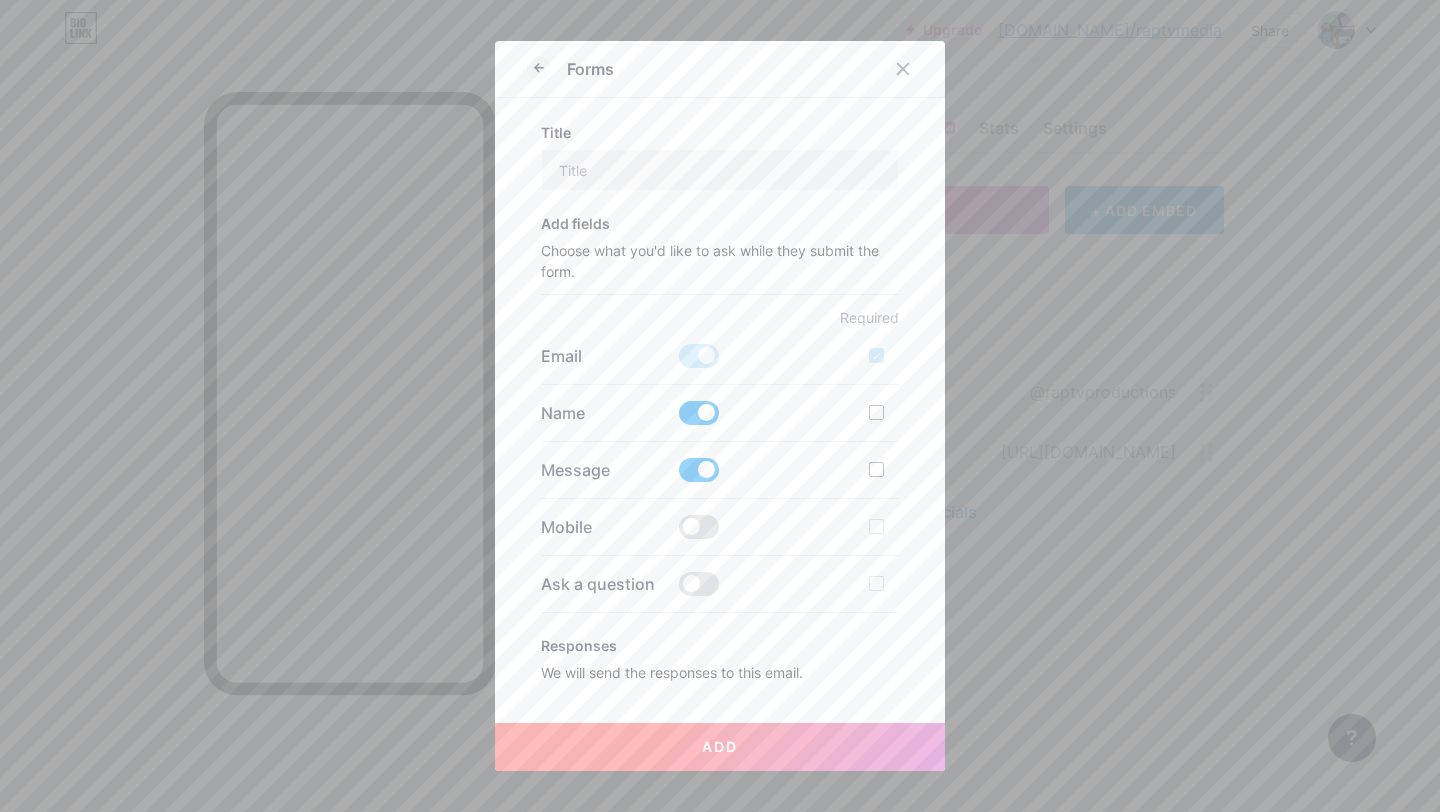 scroll, scrollTop: 135, scrollLeft: 0, axis: vertical 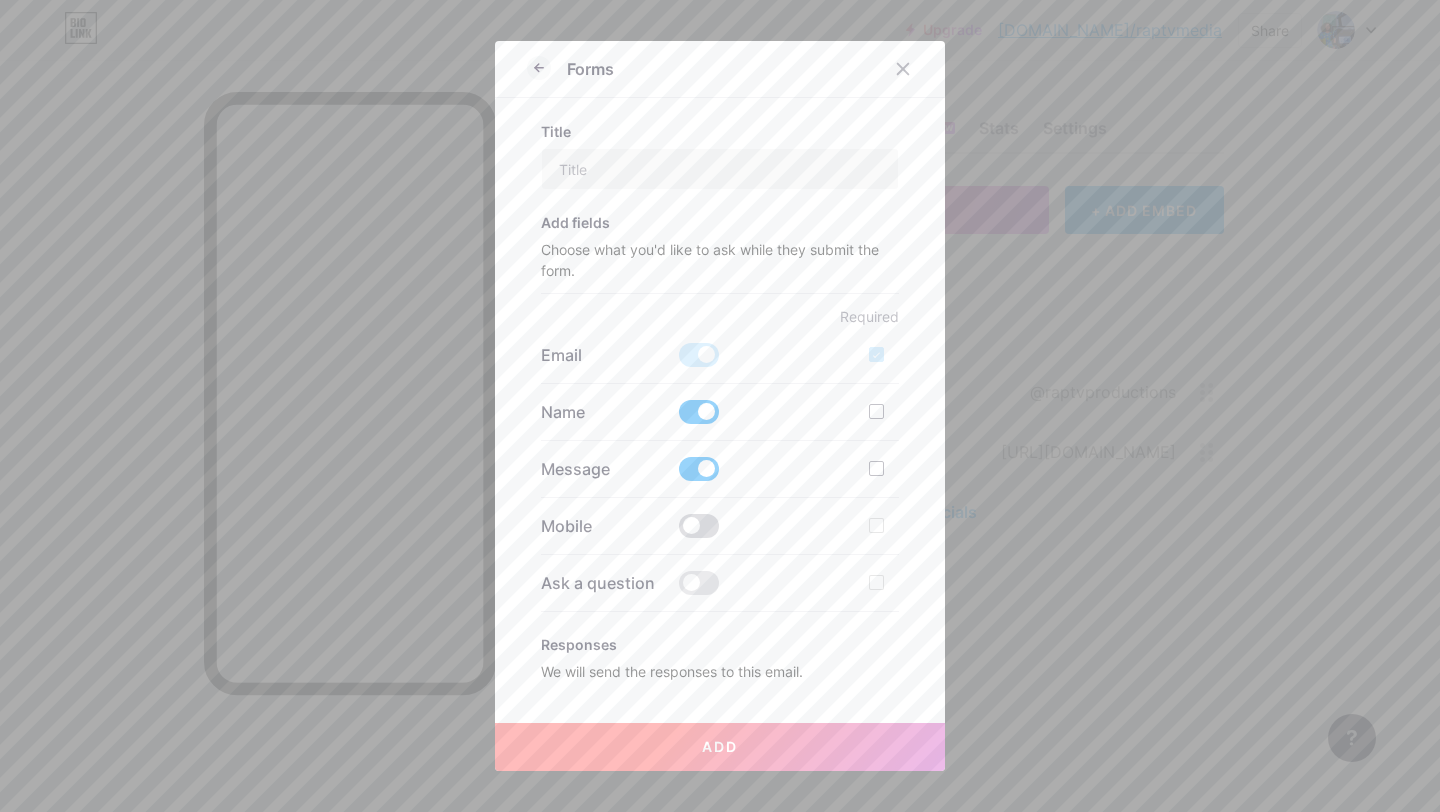 click at bounding box center [699, 526] 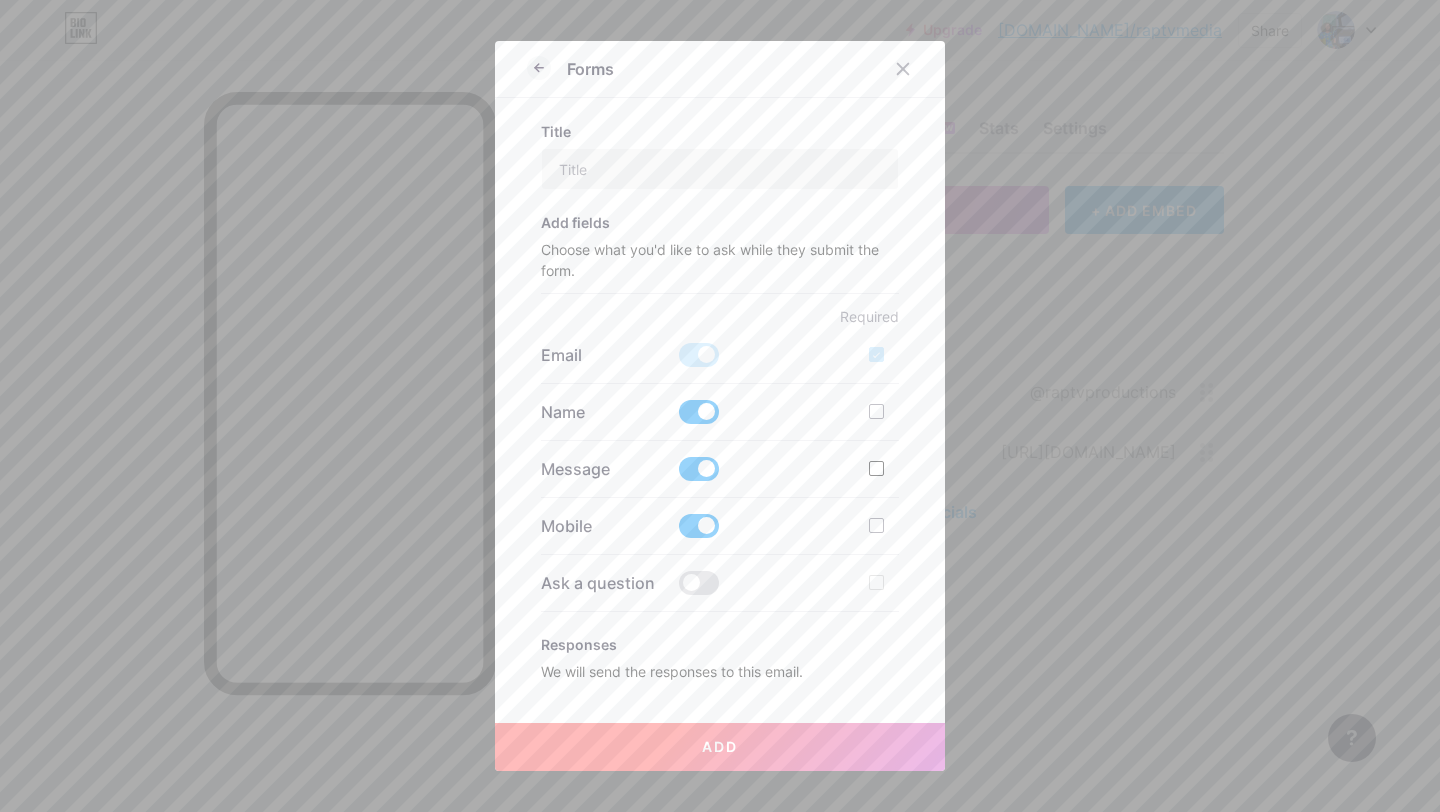 click at bounding box center [876, 468] 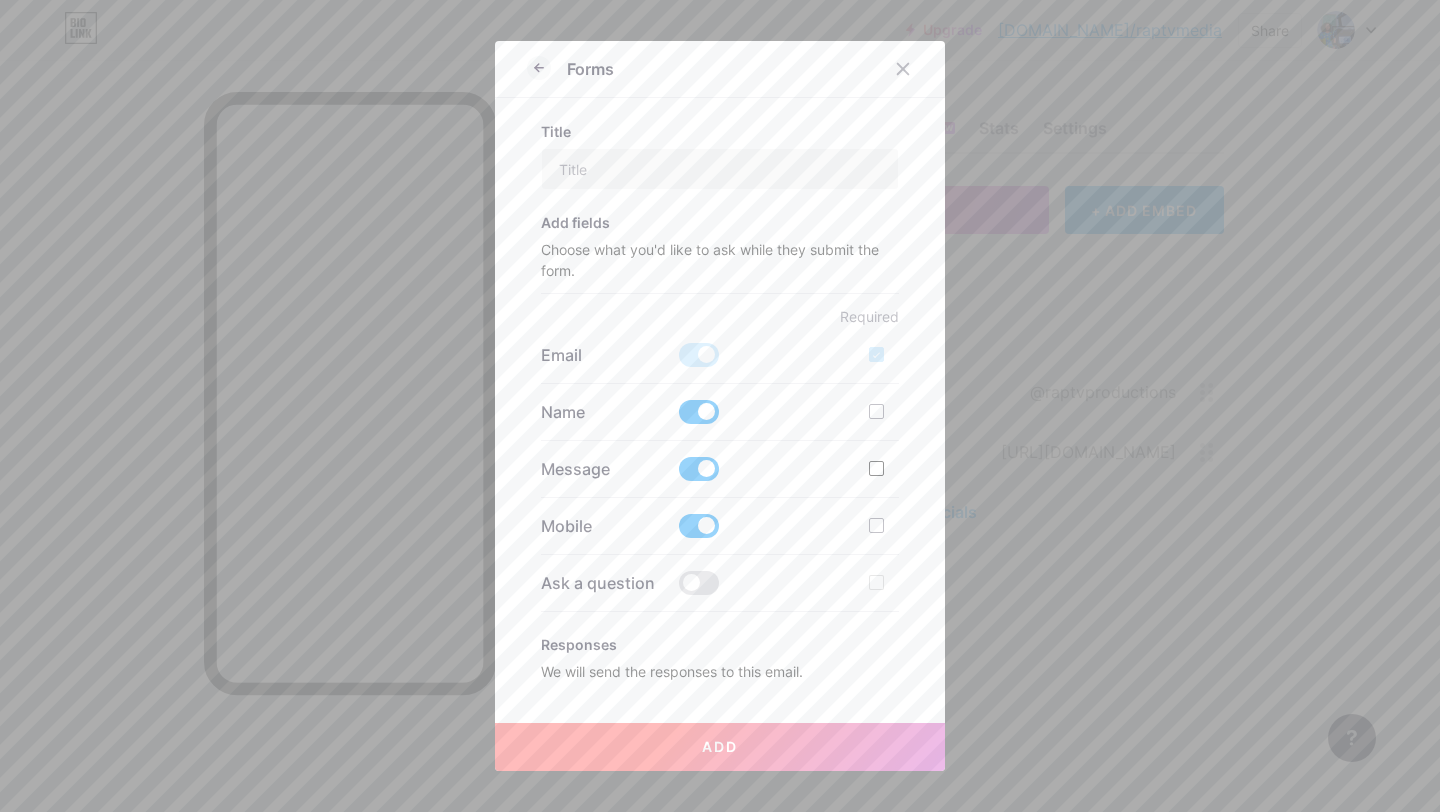 click at bounding box center (905, 485) 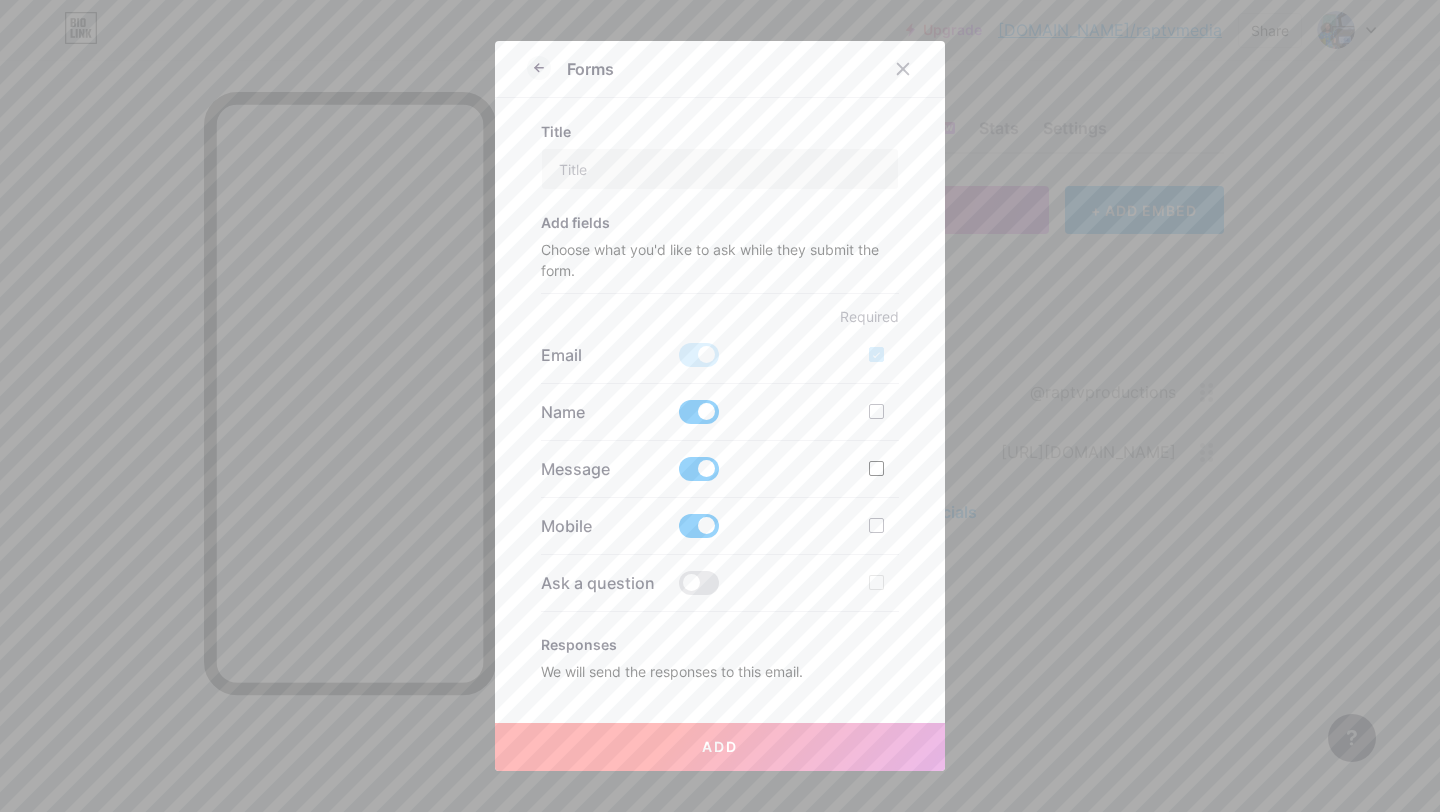 checkbox on "true" 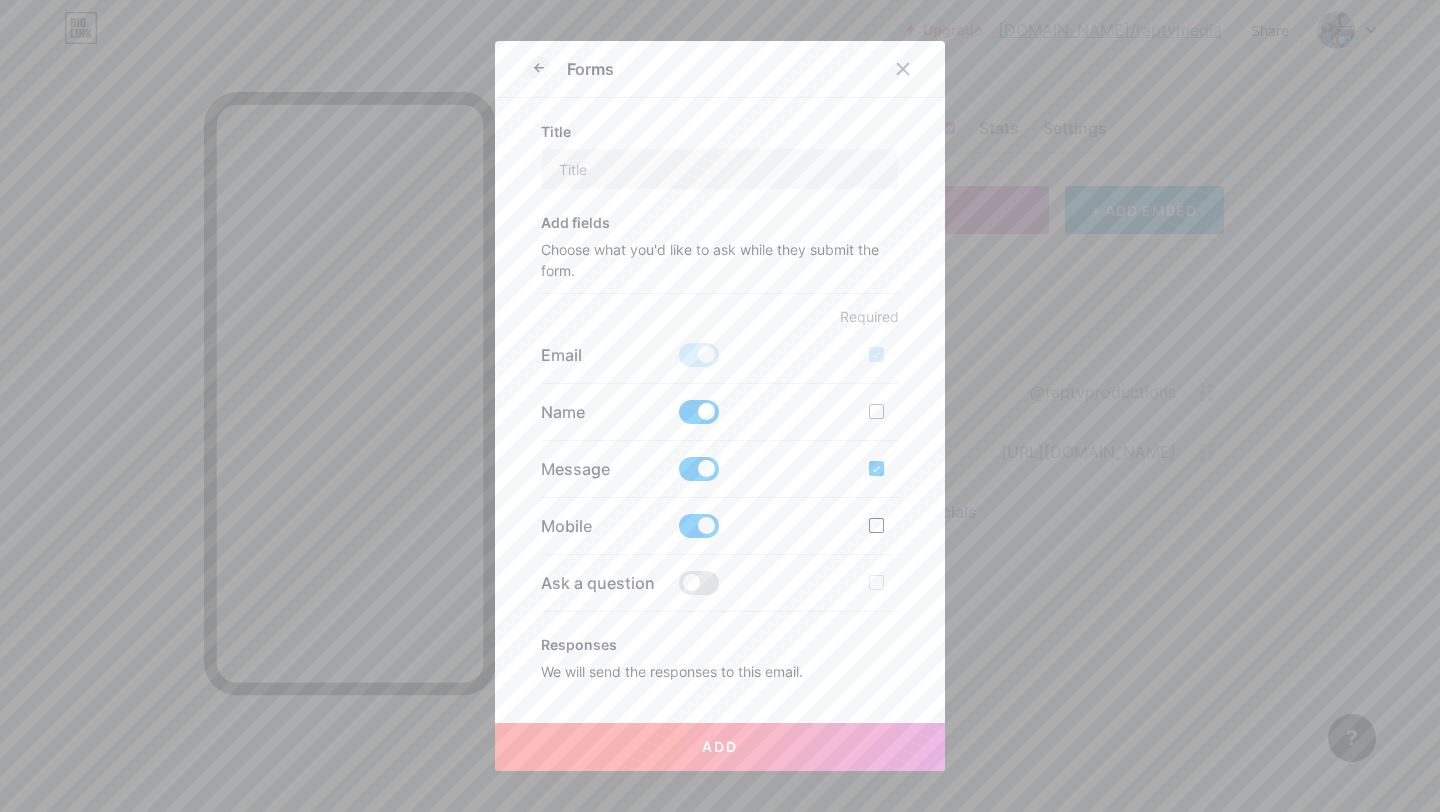click at bounding box center [876, 525] 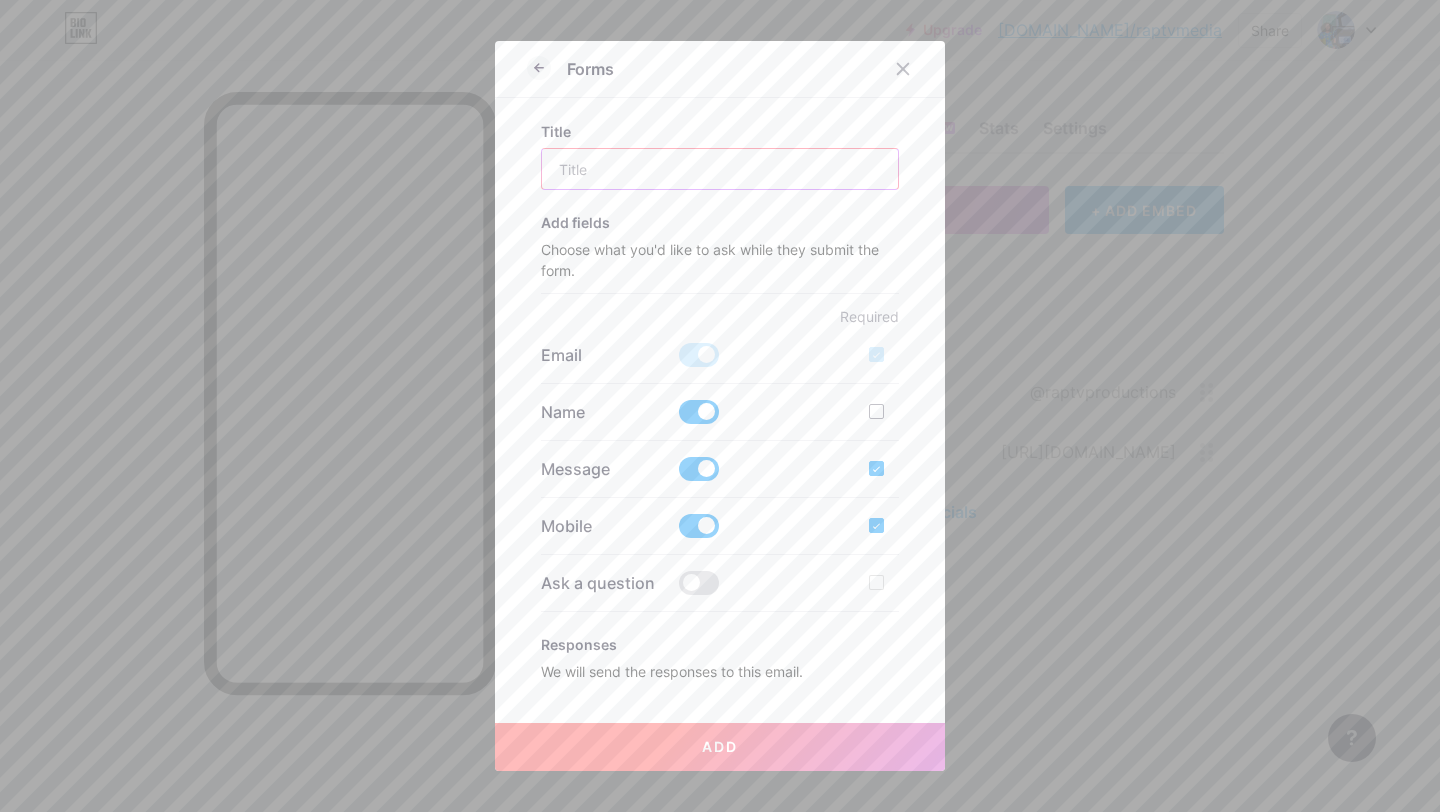 click at bounding box center [720, 169] 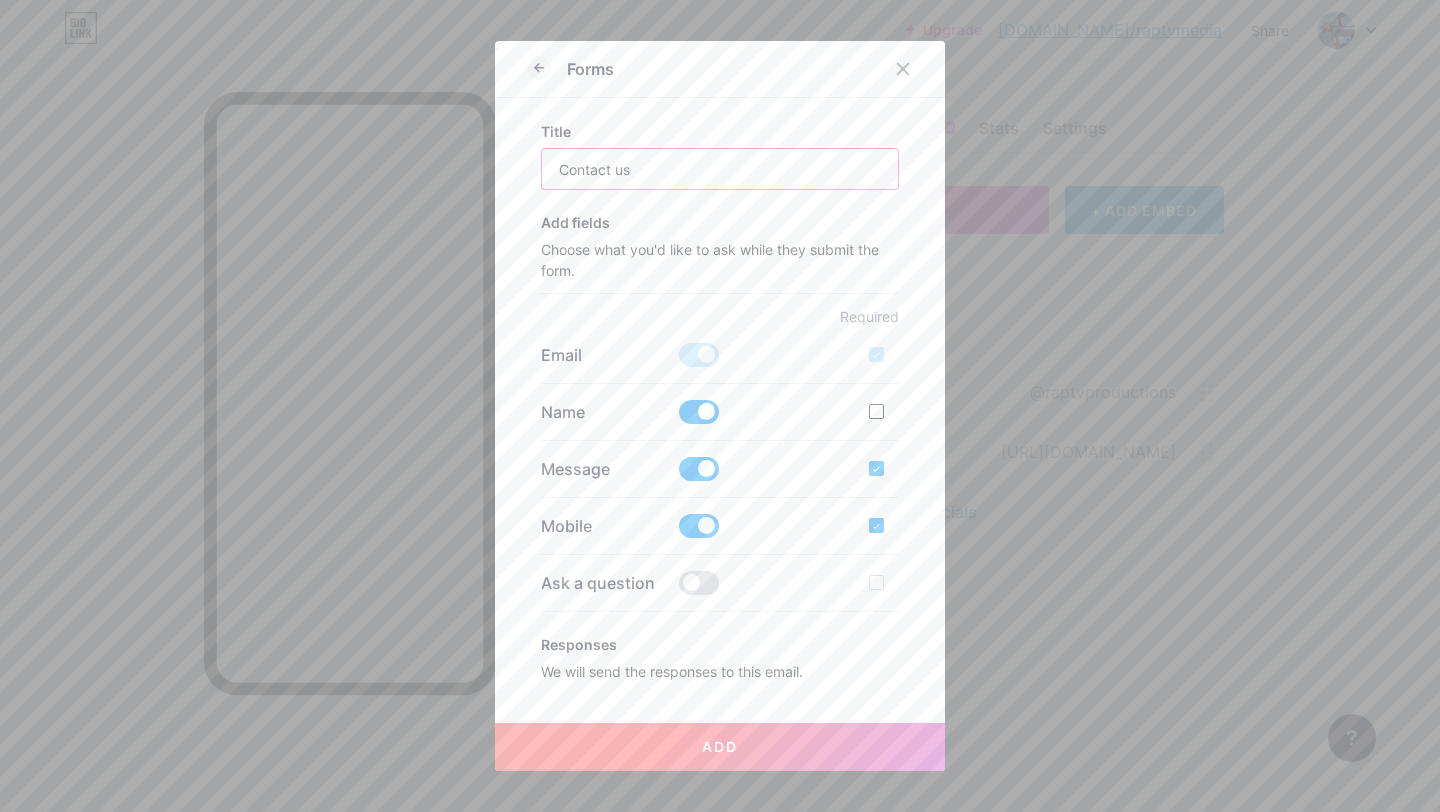 type on "Contact us" 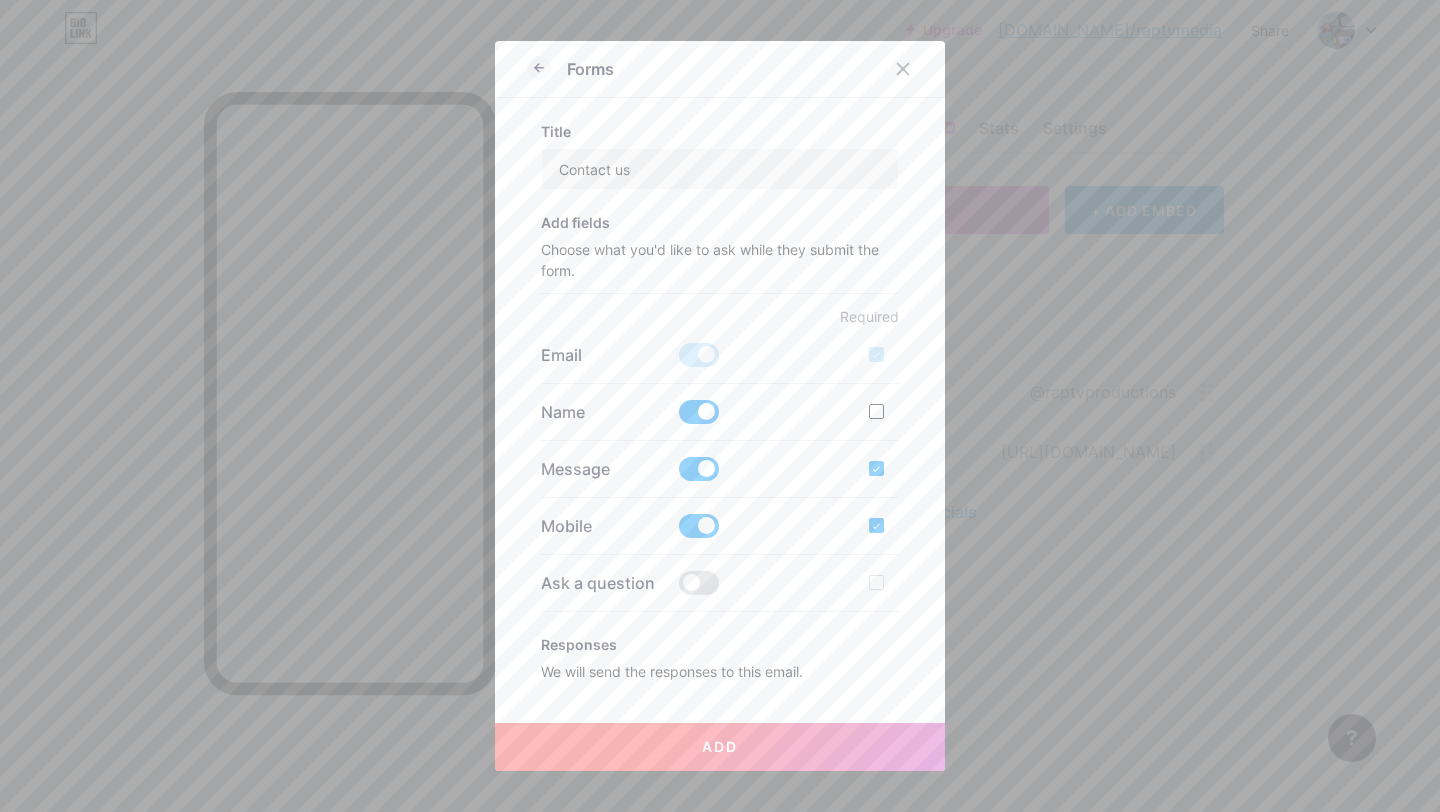 click at bounding box center [876, 411] 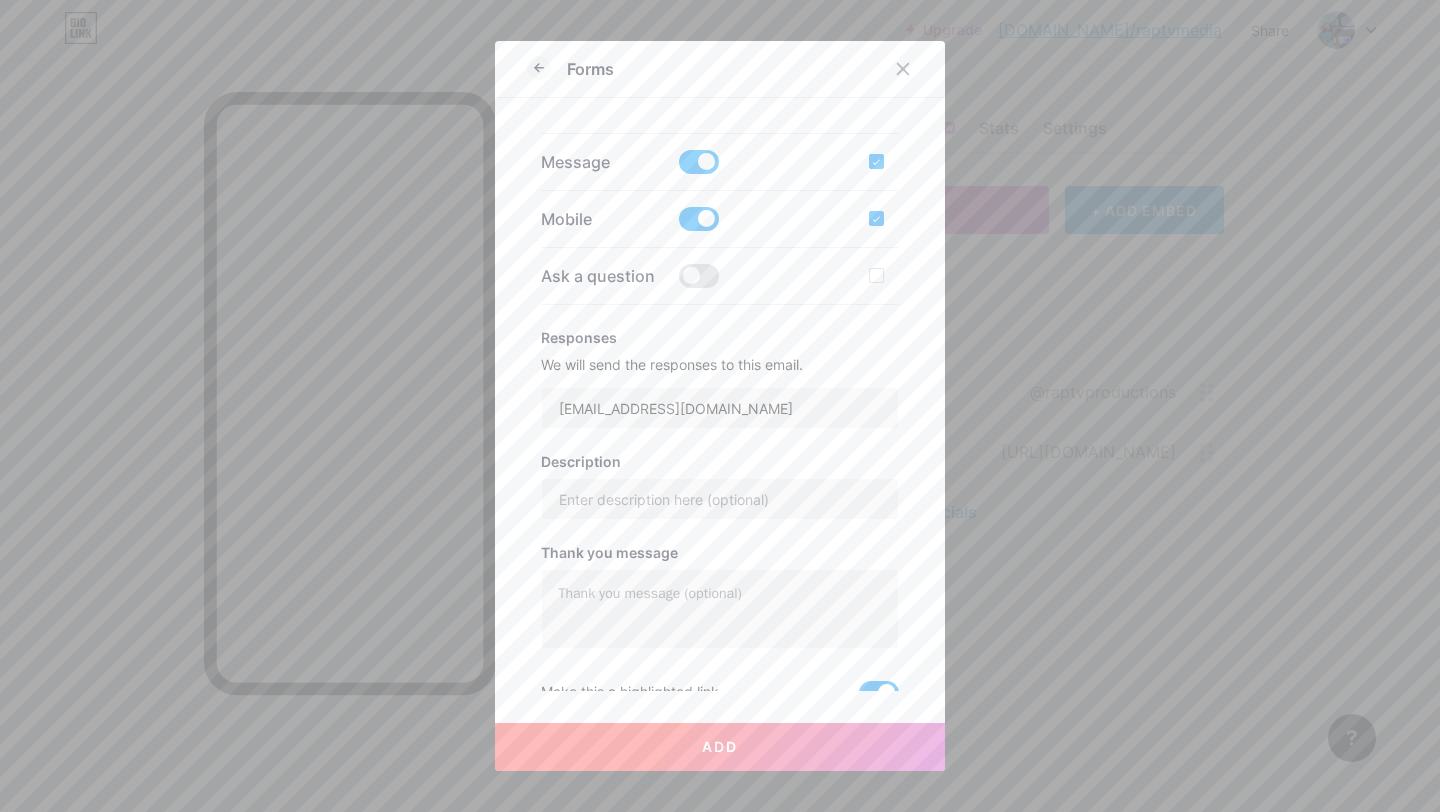 scroll, scrollTop: 447, scrollLeft: 0, axis: vertical 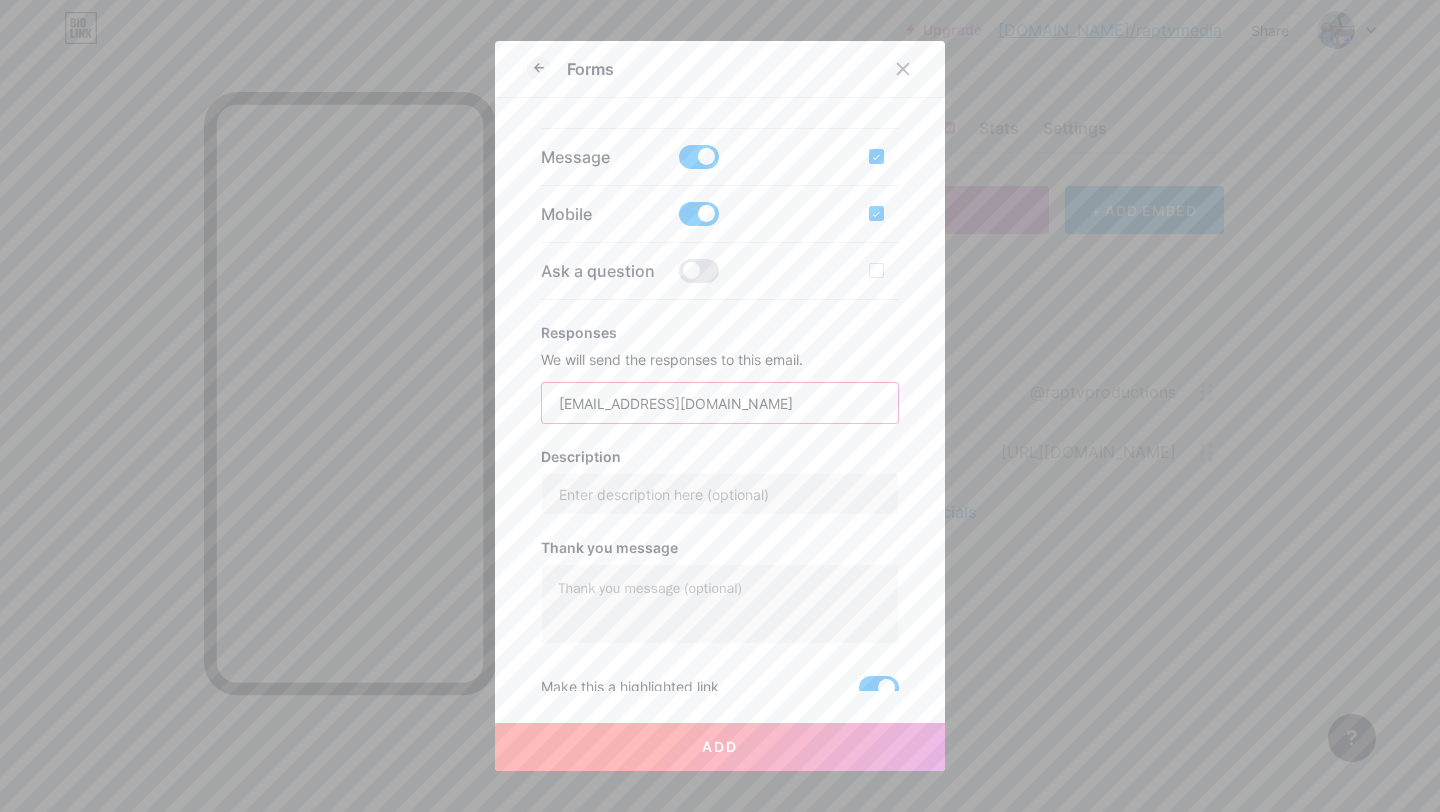 click on "[EMAIL_ADDRESS][DOMAIN_NAME]" at bounding box center (720, 403) 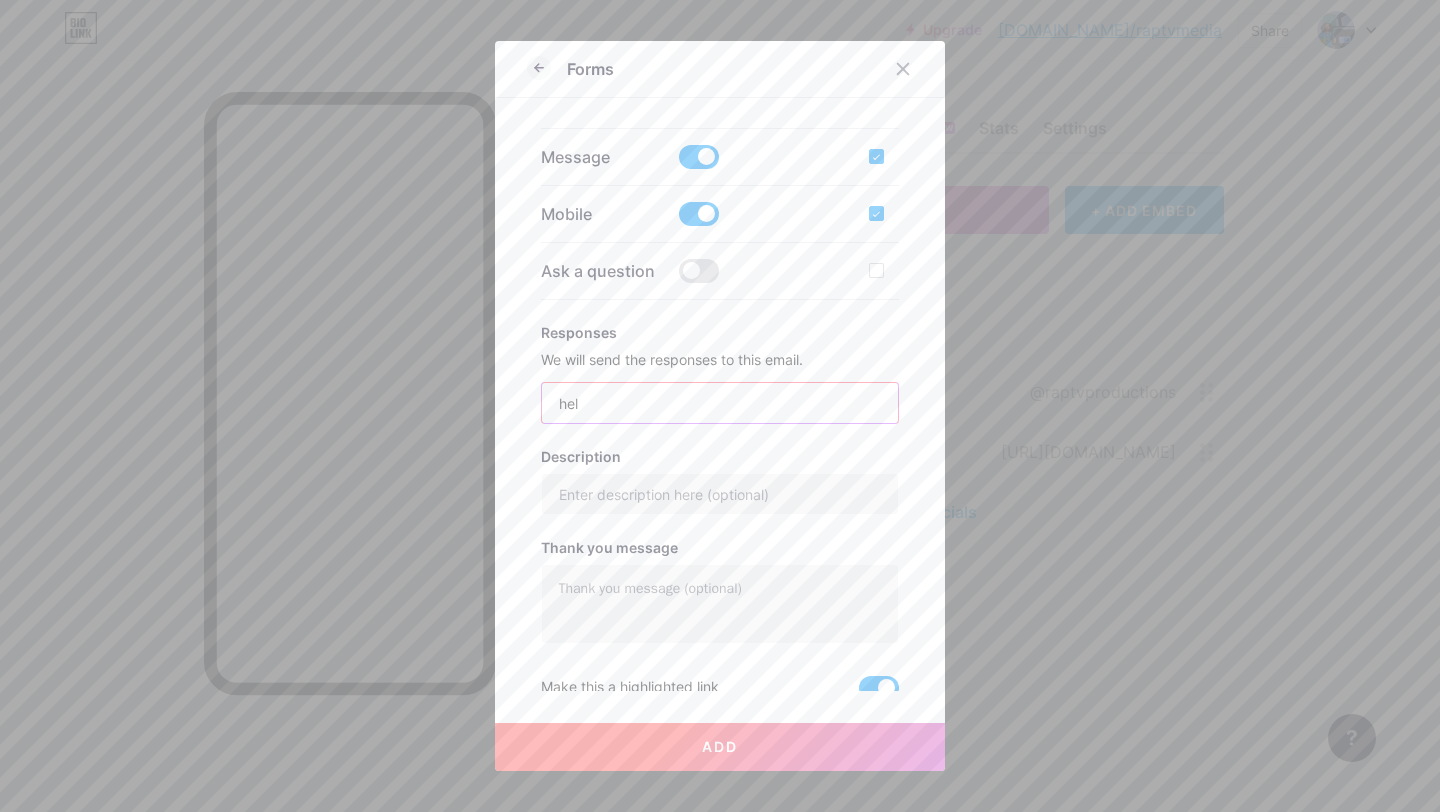 type on "[EMAIL_ADDRESS][DOMAIN_NAME]" 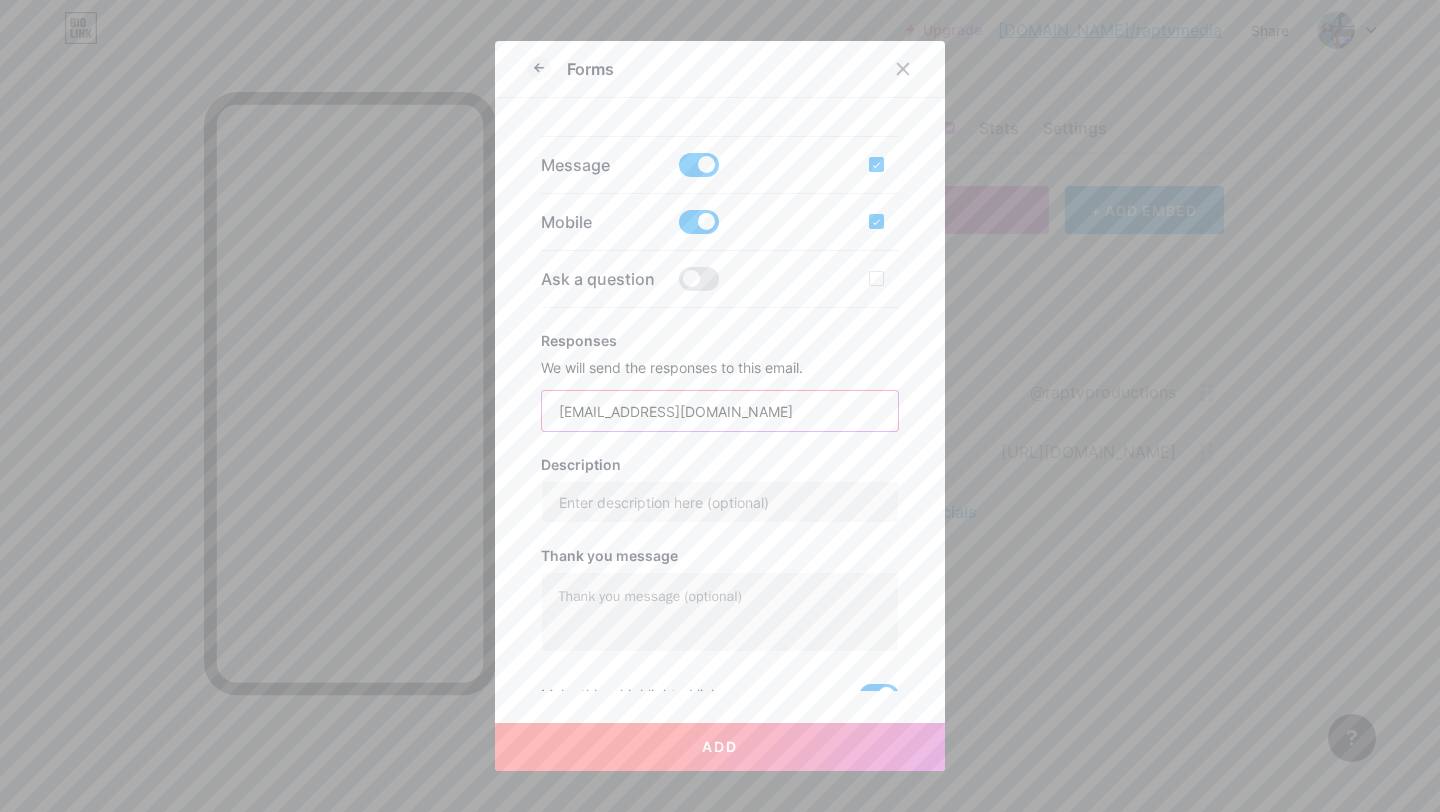 scroll, scrollTop: 456, scrollLeft: 0, axis: vertical 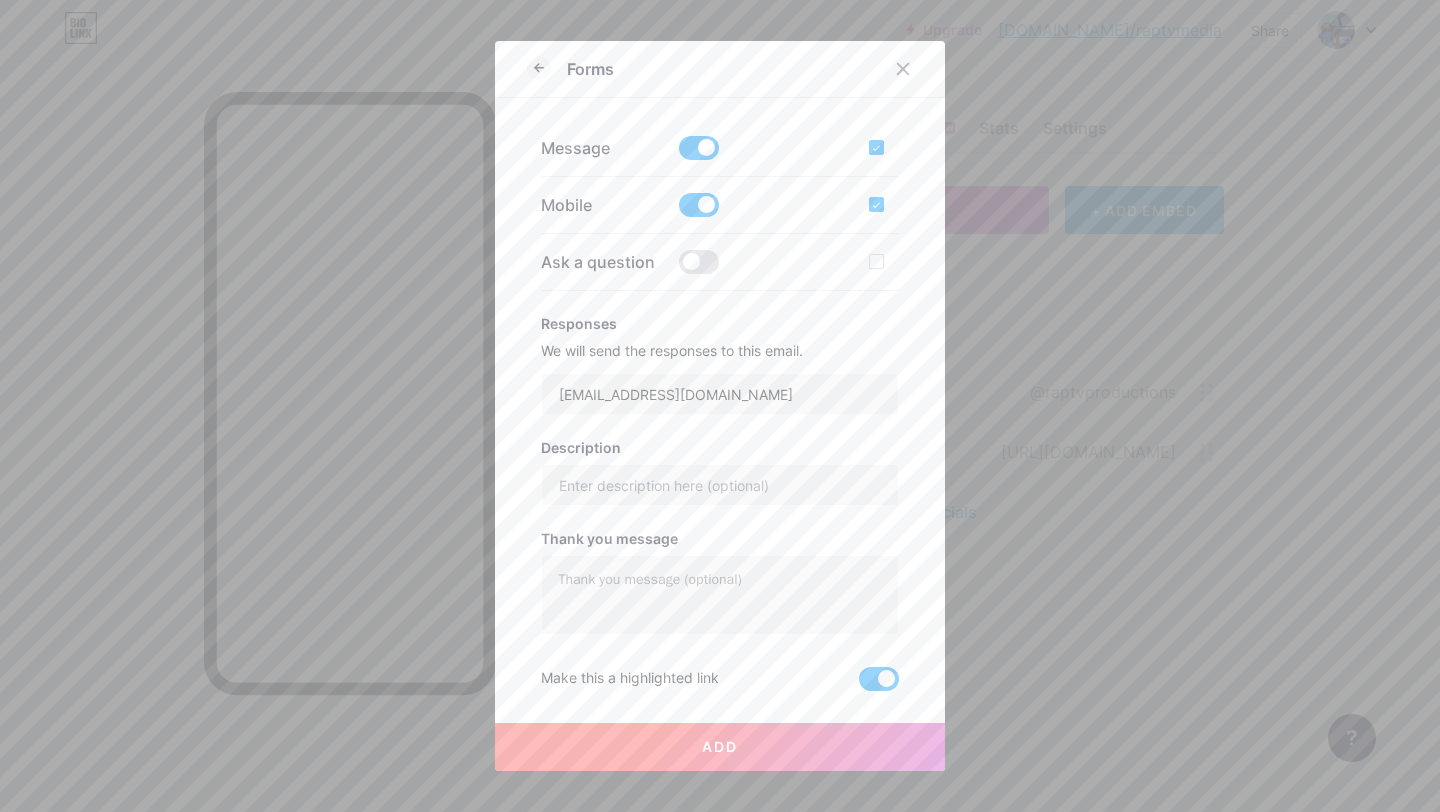 click on "Add" at bounding box center (720, 746) 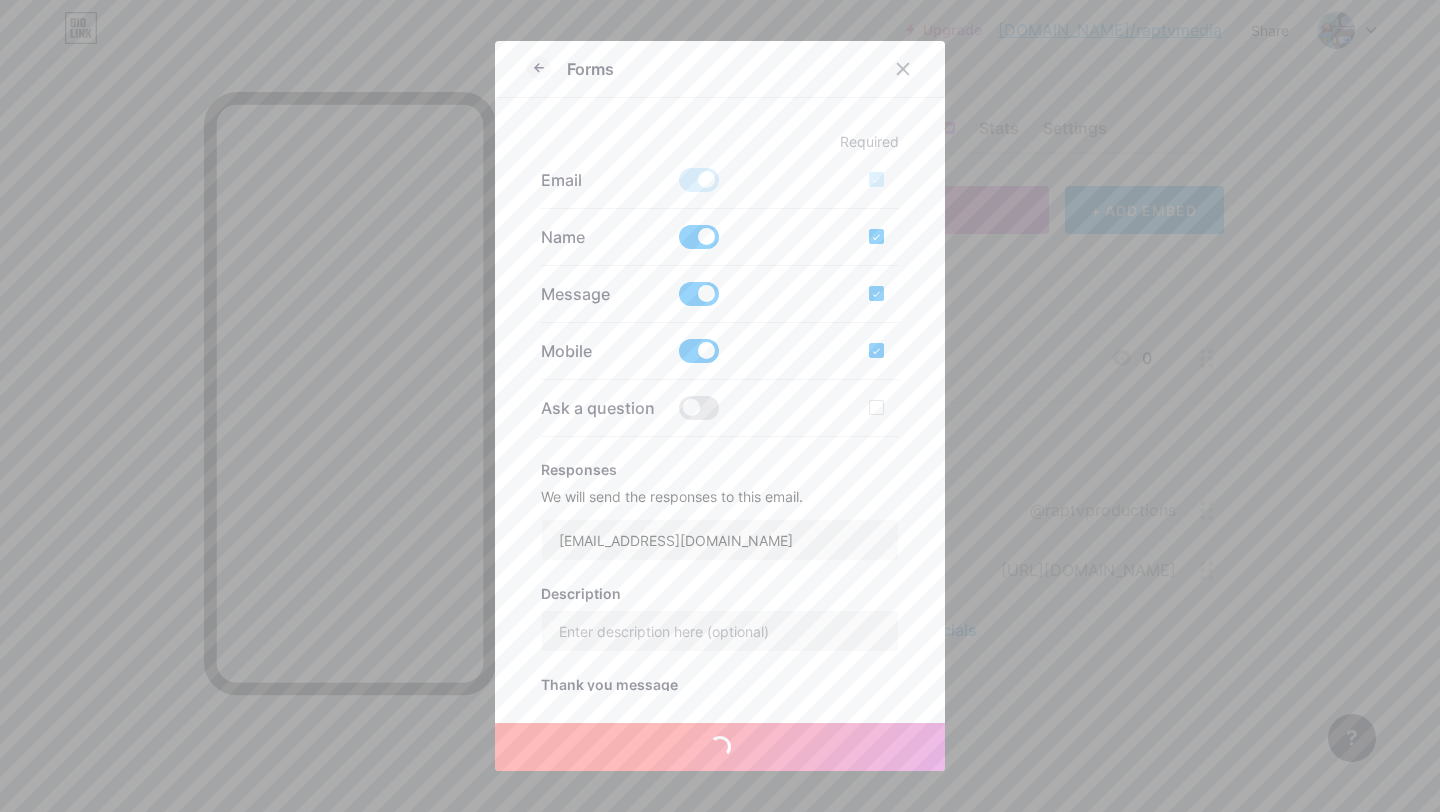 scroll, scrollTop: 306, scrollLeft: 0, axis: vertical 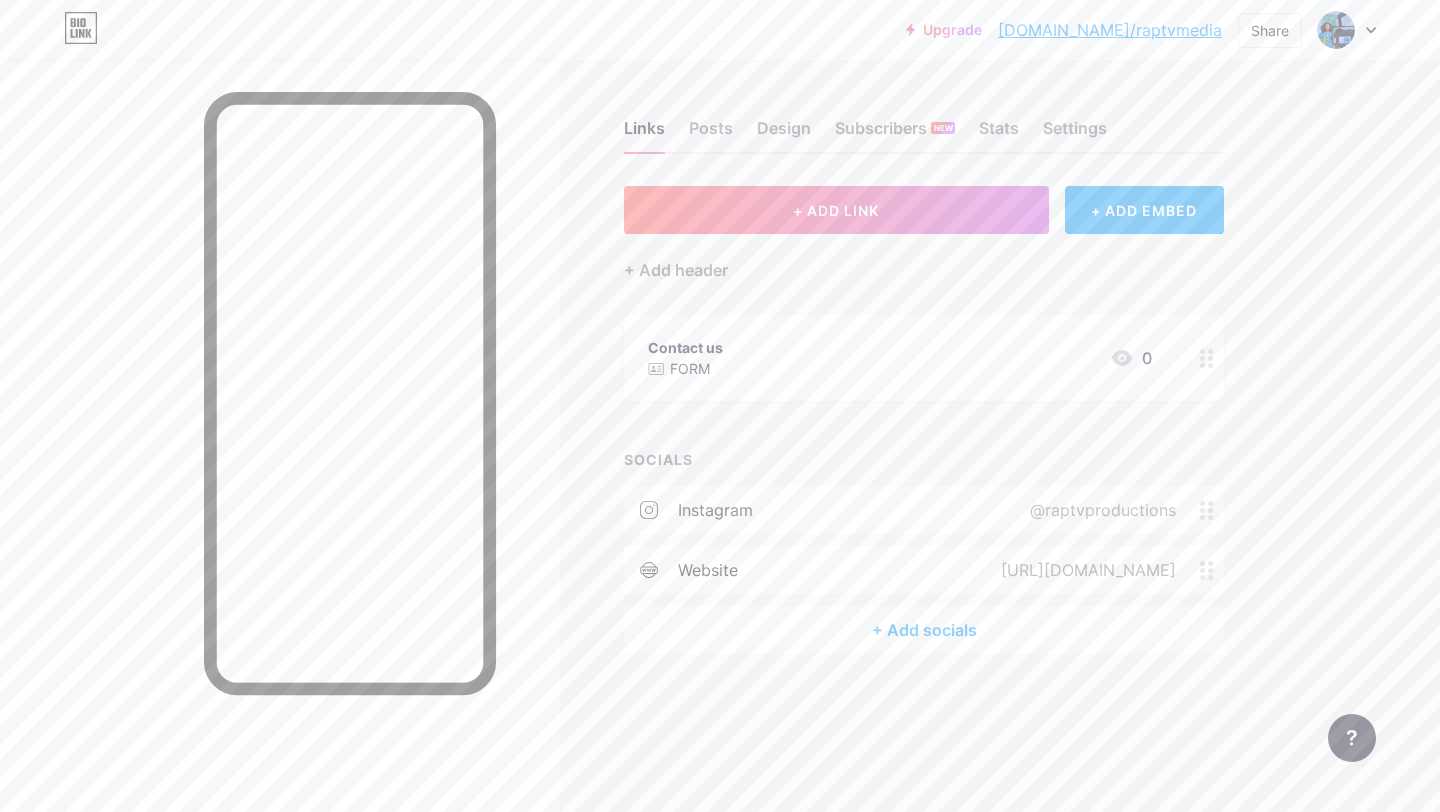 click on "Links
Posts
Design
Subscribers
NEW
Stats
Settings       + ADD LINK     + ADD EMBED
+ Add header
Contact us
FORM
0
SOCIALS
instagram
@raptvproductions                               website
[URL][DOMAIN_NAME]               + Add socials                       Feature requests             Help center         Contact support" at bounding box center (654, 407) 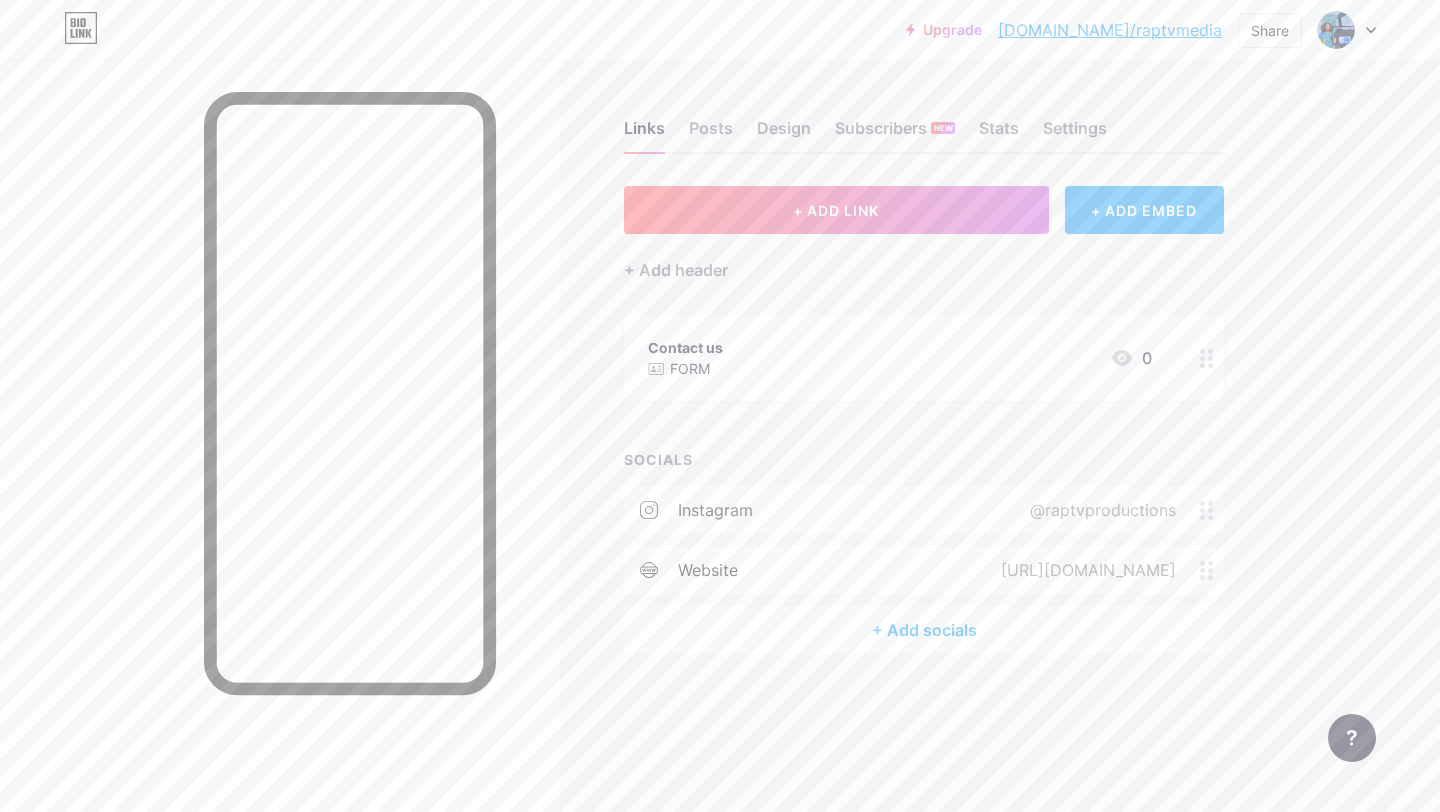 click on "+ ADD EMBED" at bounding box center [1144, 210] 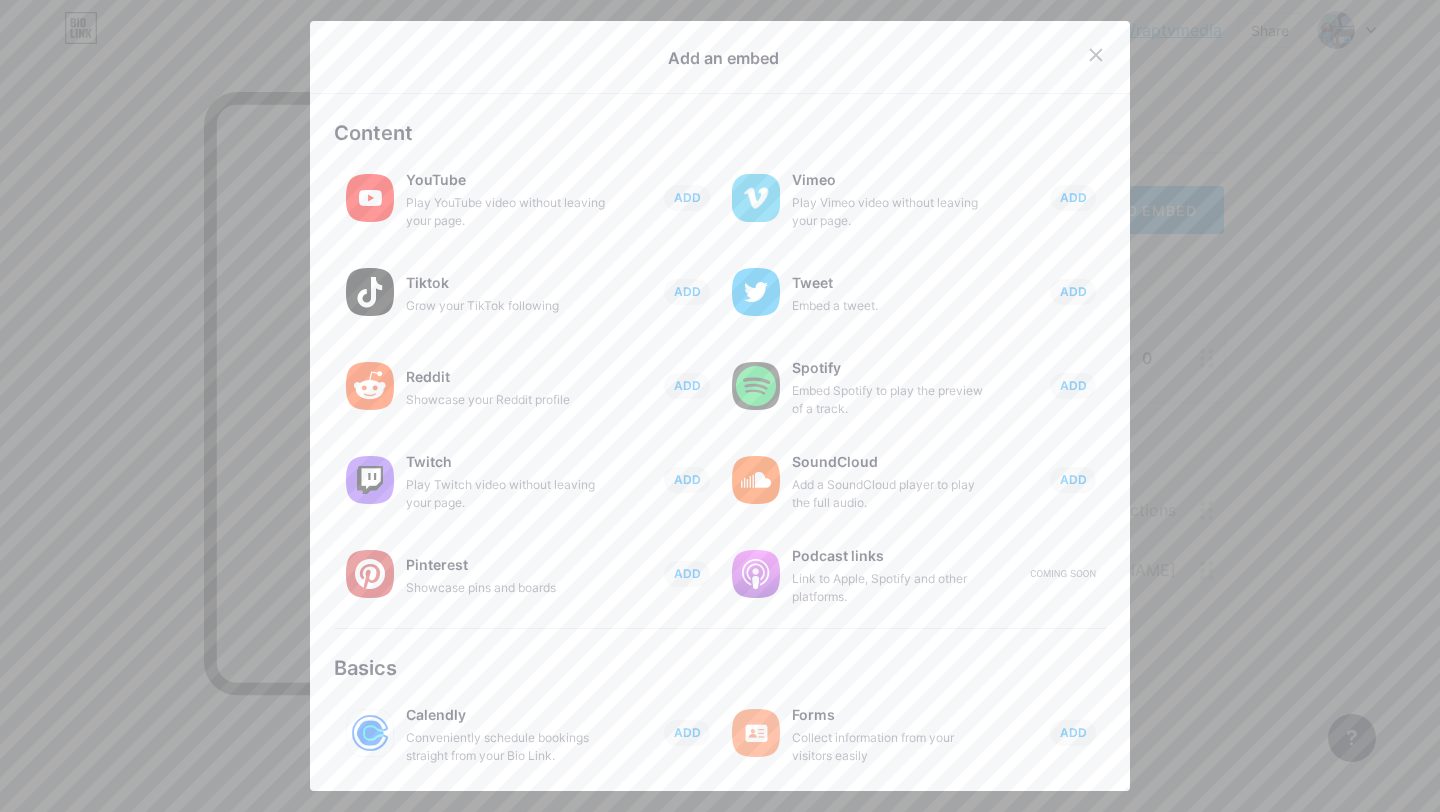 click on "Podcast links
Link to Apple, Spotify and other platforms.
Coming soon" at bounding box center (913, 574) 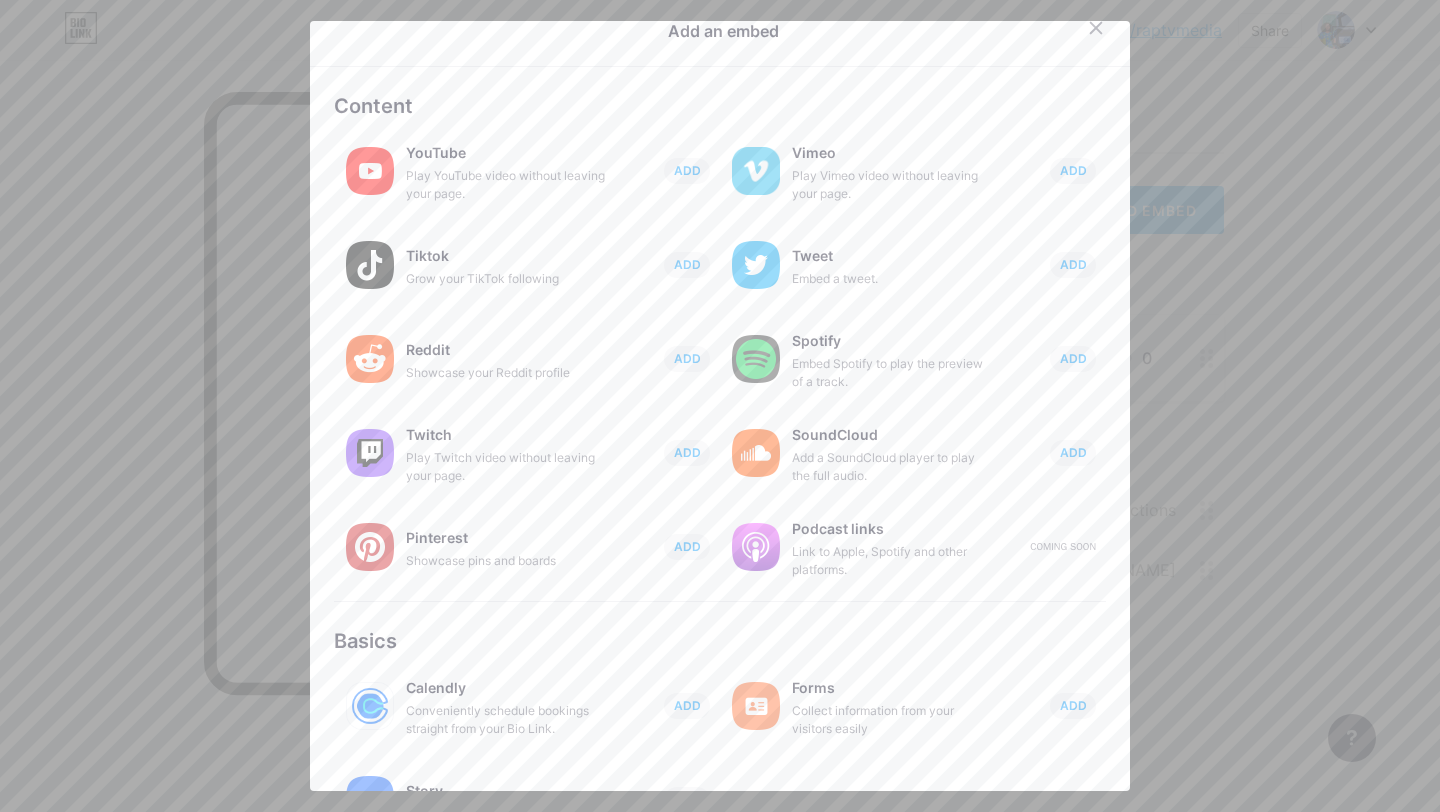 scroll, scrollTop: 0, scrollLeft: 0, axis: both 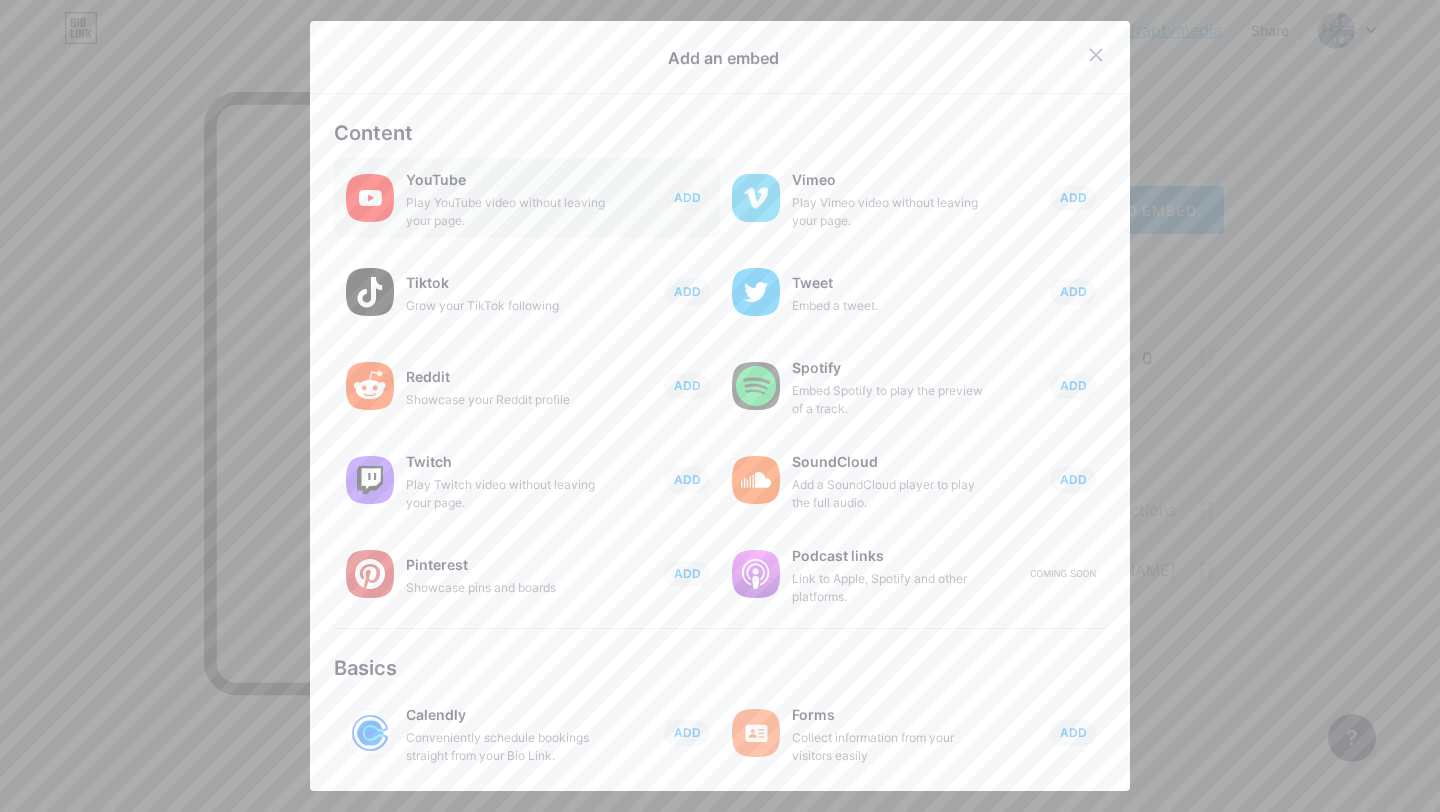 click on "Play YouTube video without leaving your page." at bounding box center [506, 212] 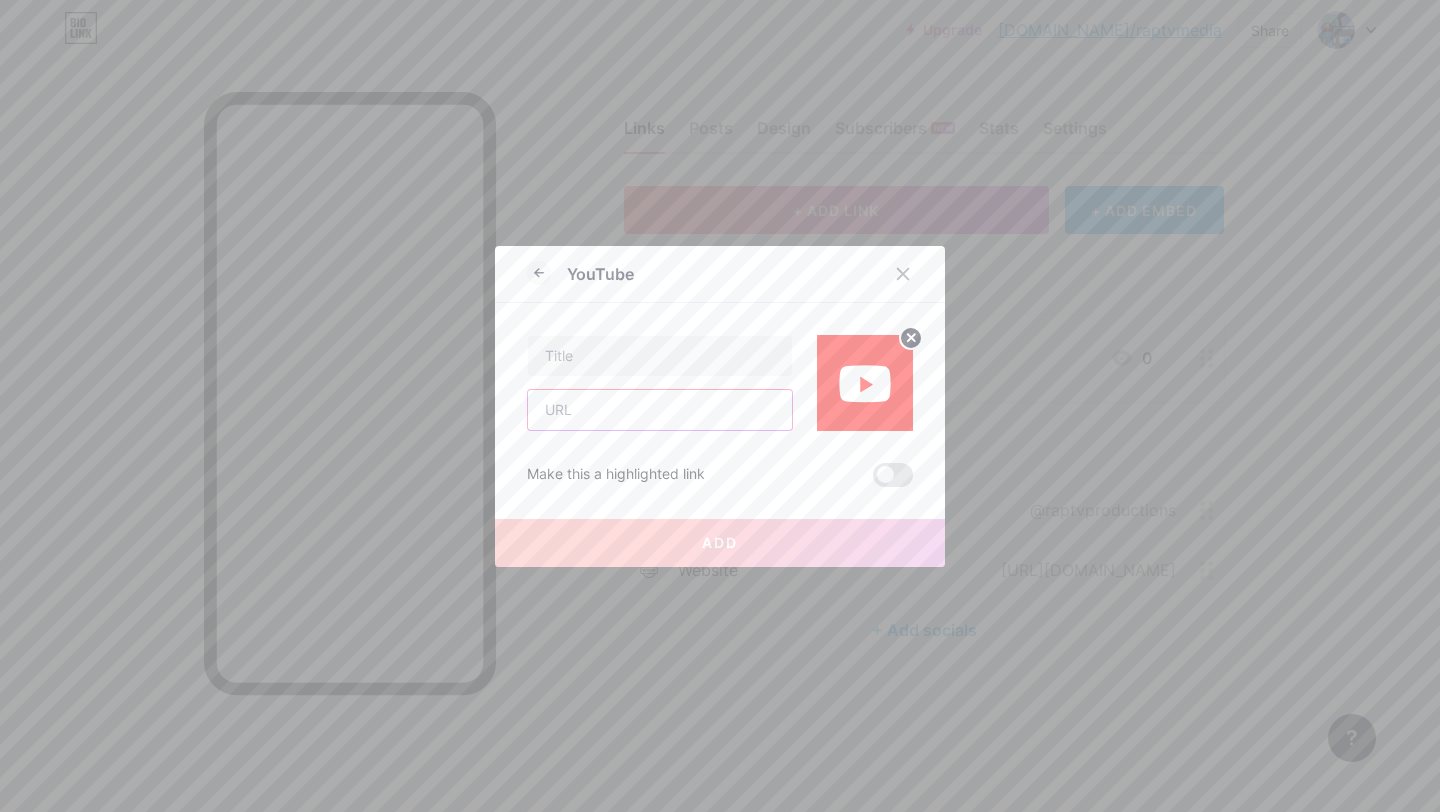 click at bounding box center [660, 410] 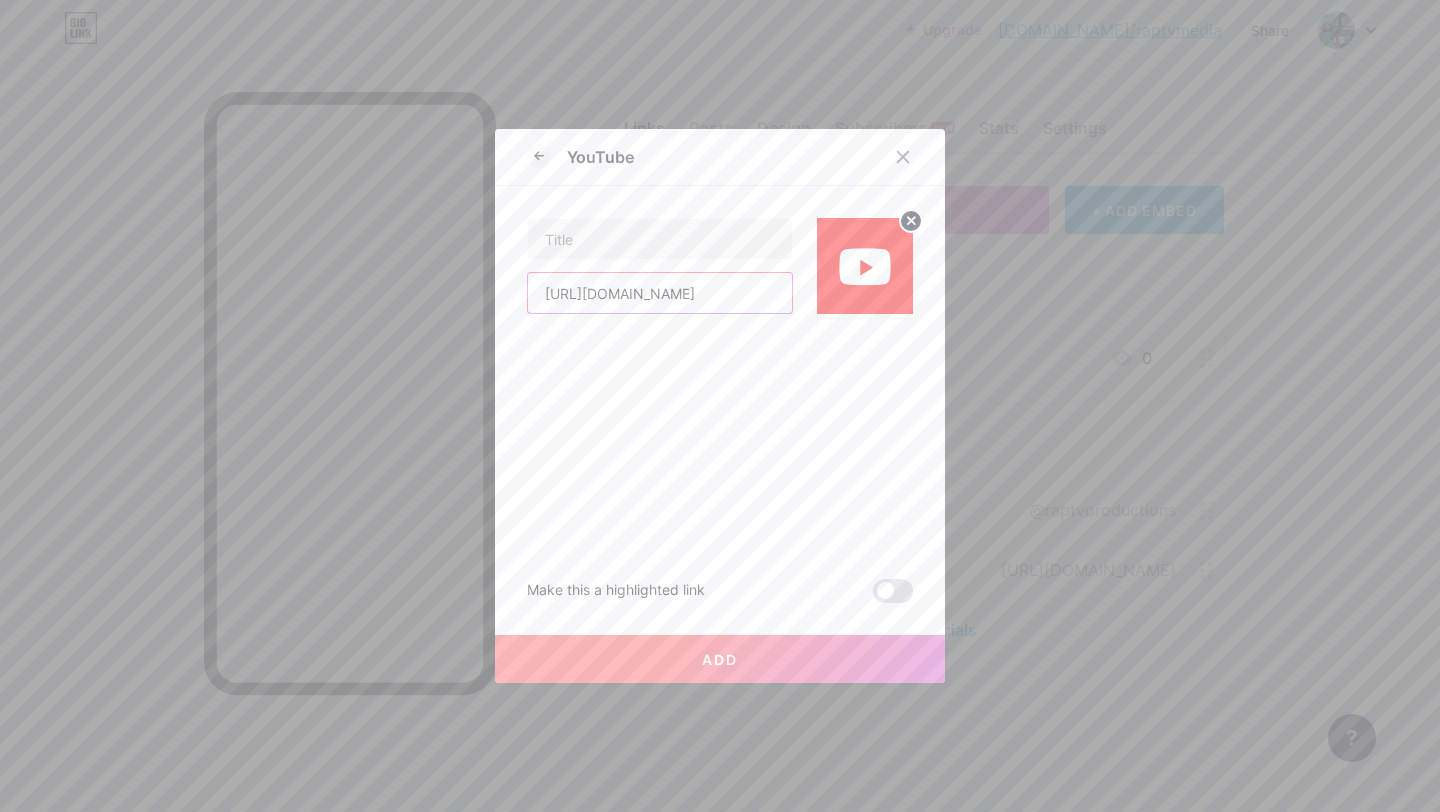 scroll, scrollTop: 0, scrollLeft: 419, axis: horizontal 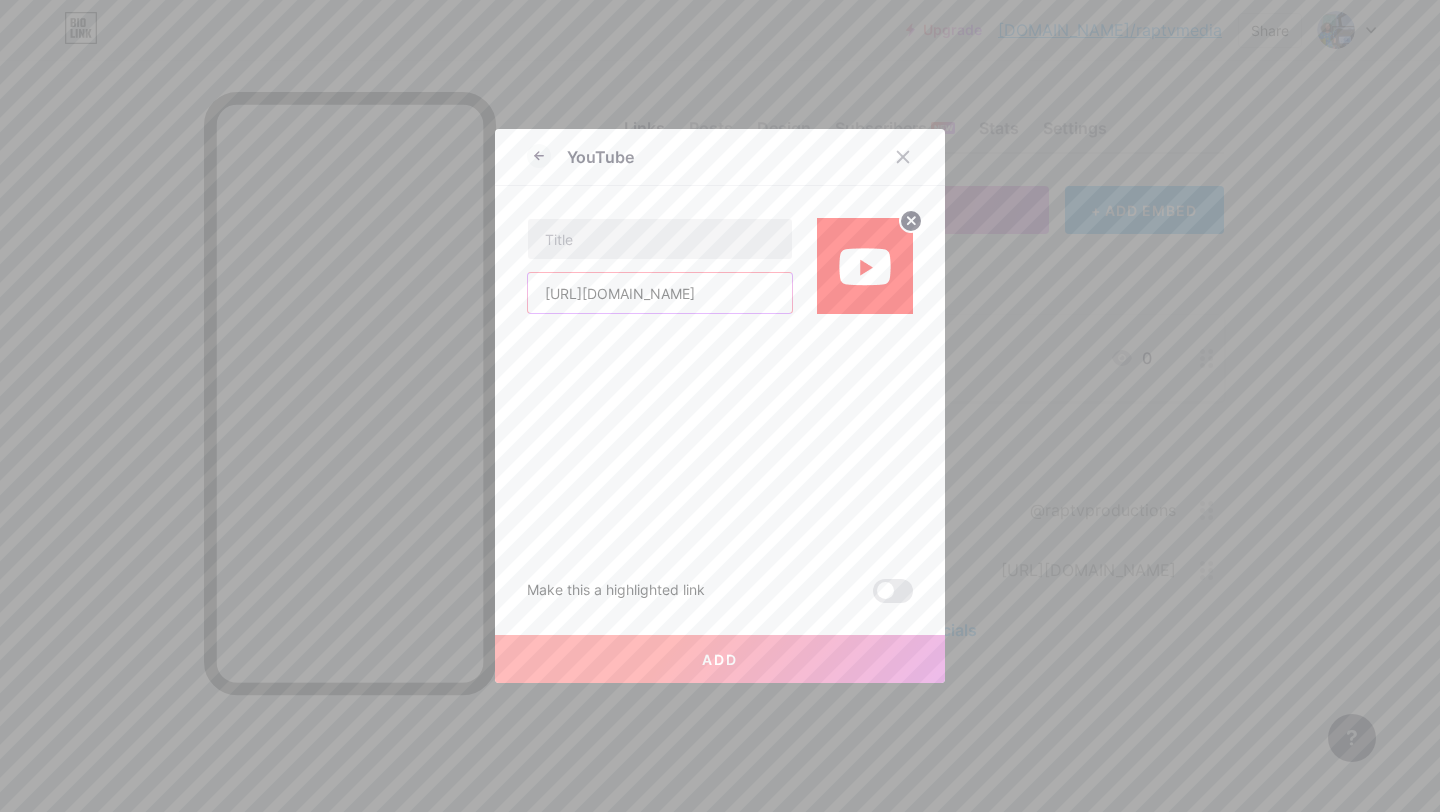 type on "[URL][DOMAIN_NAME]" 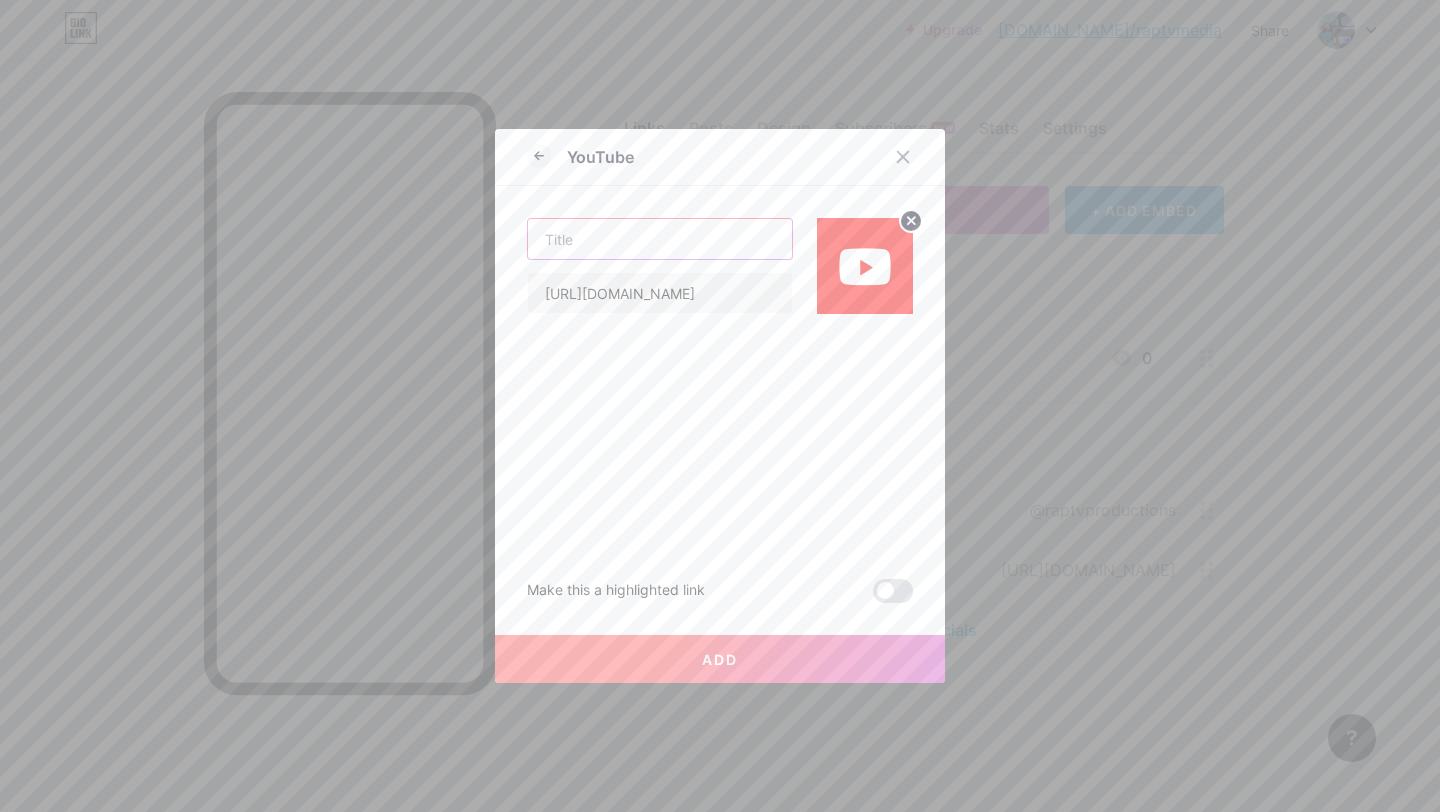 click at bounding box center (660, 239) 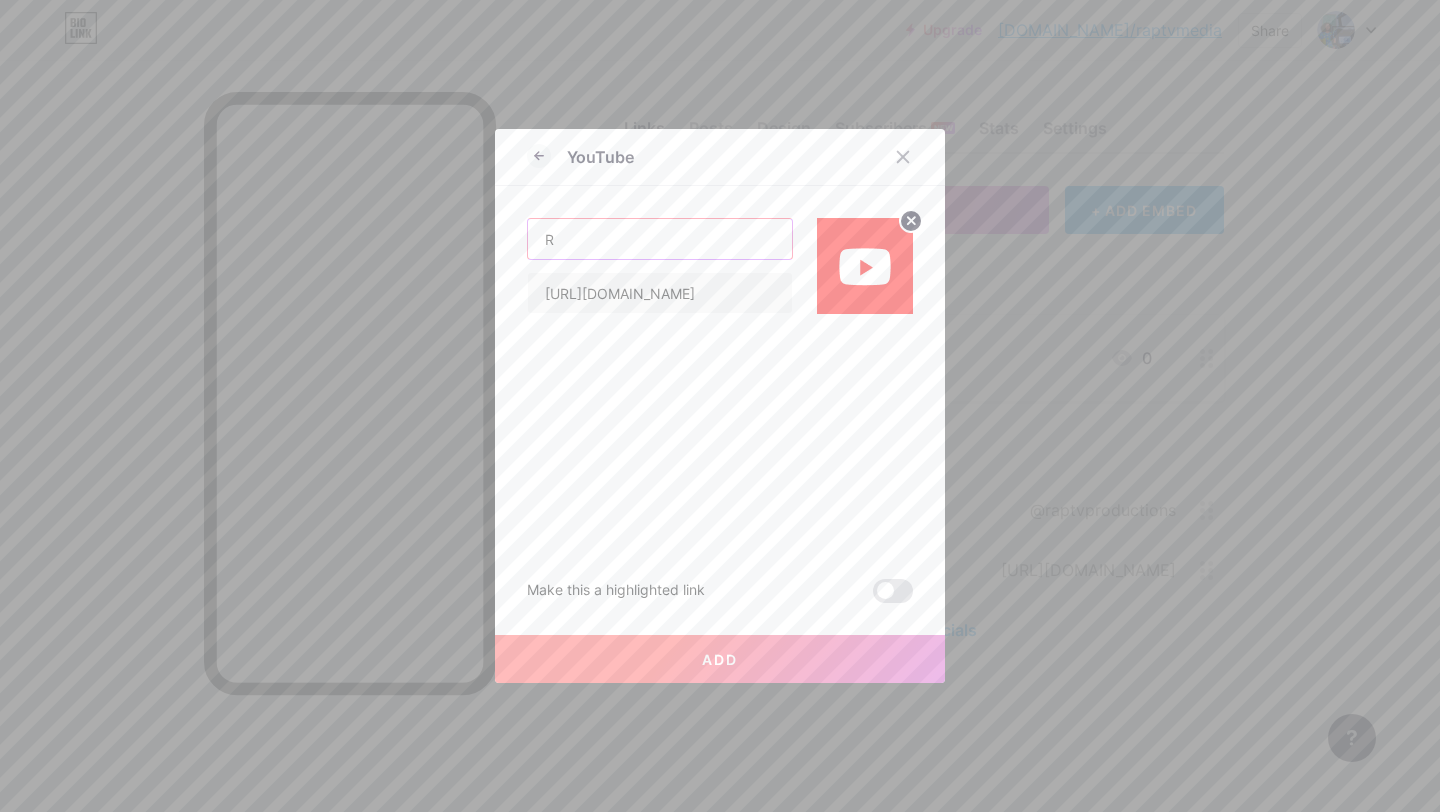 type on "RA" 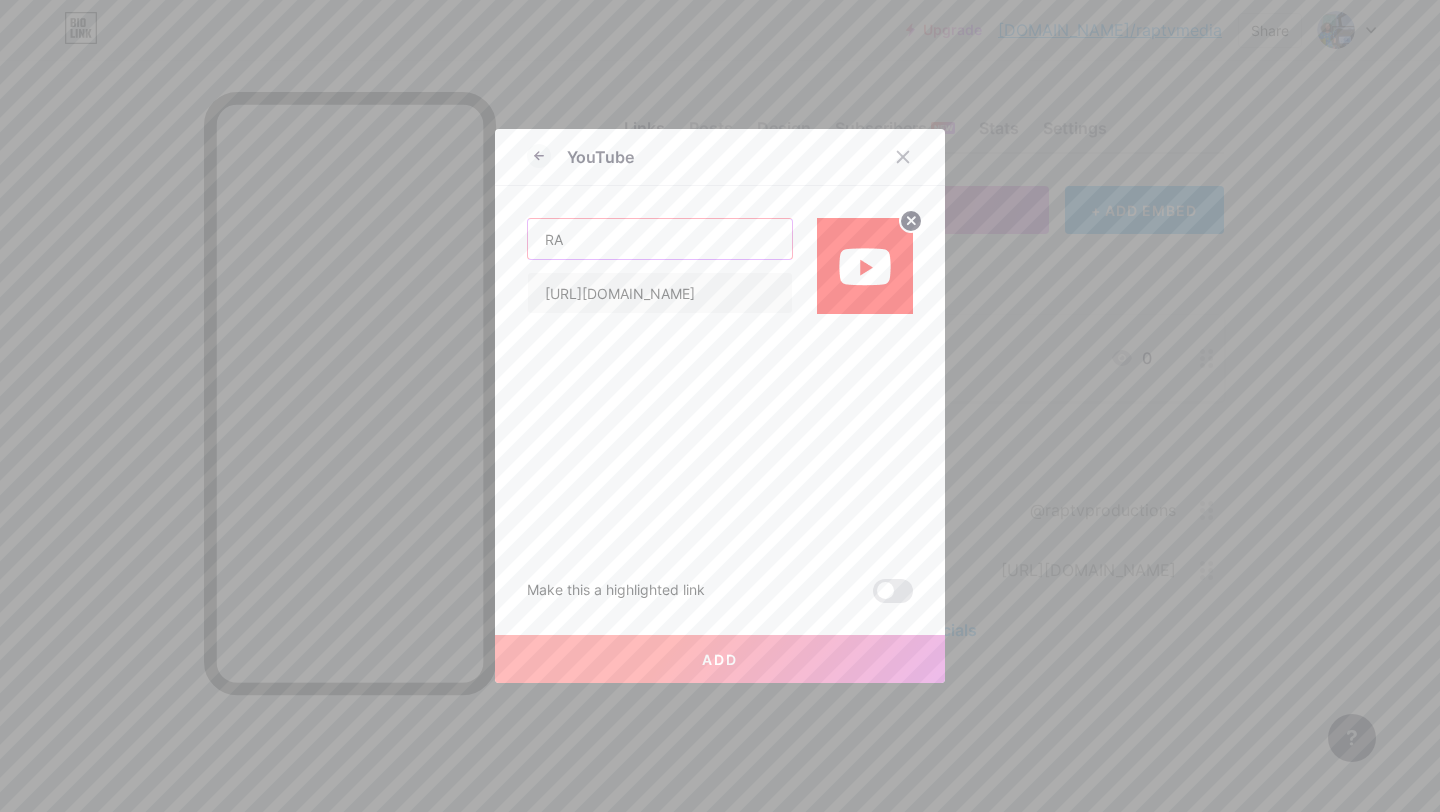 type 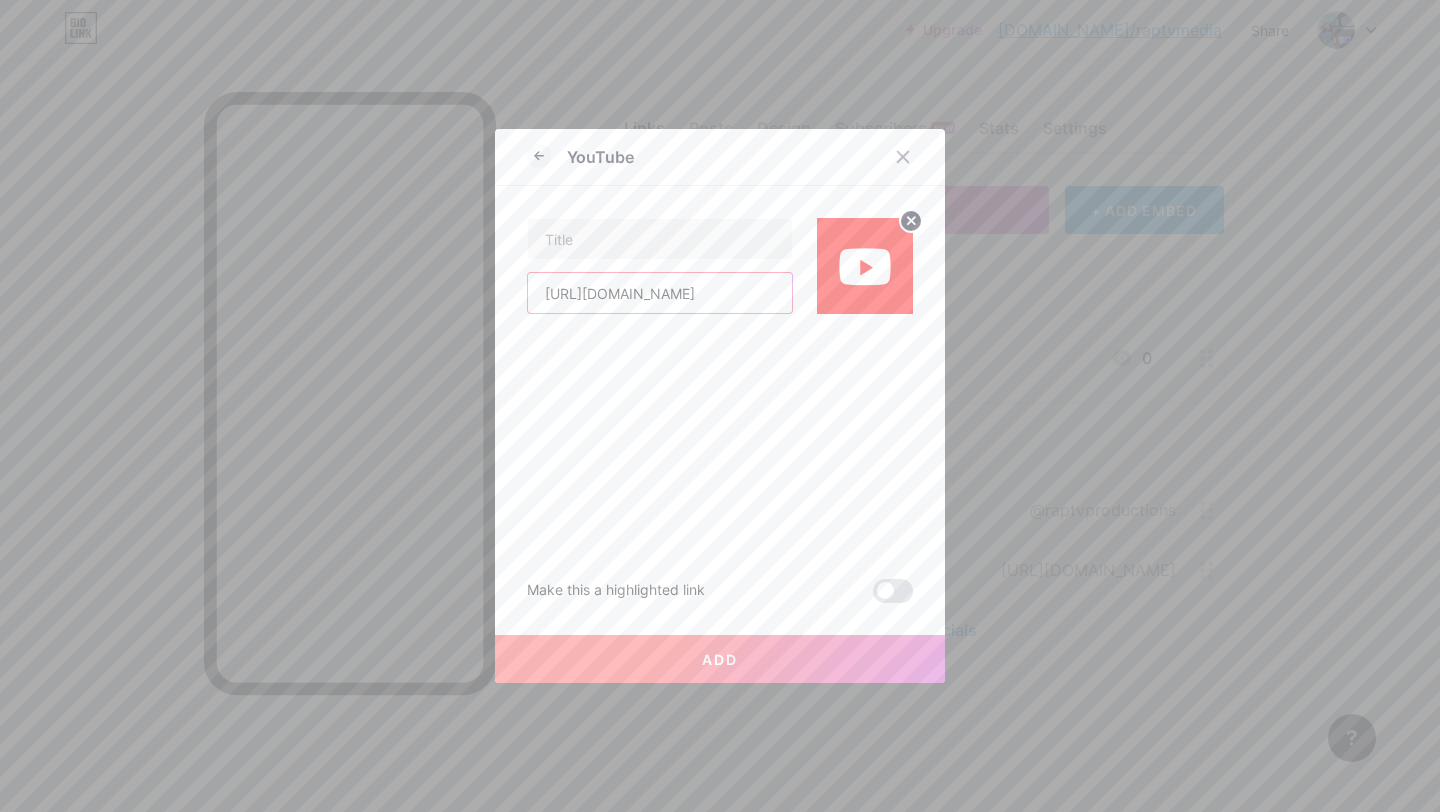 click on "[URL][DOMAIN_NAME]" at bounding box center (660, 293) 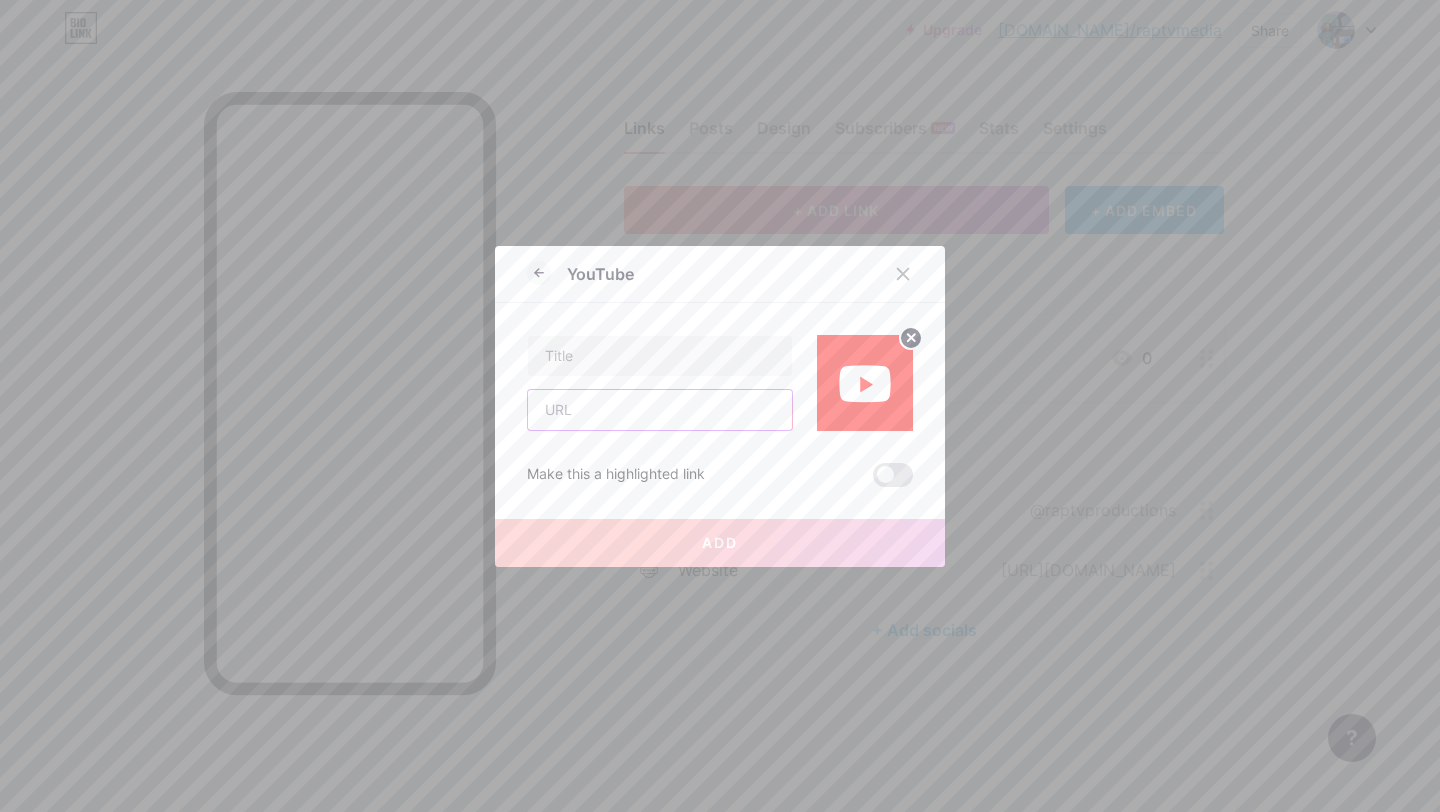 paste on "[URL][DOMAIN_NAME]" 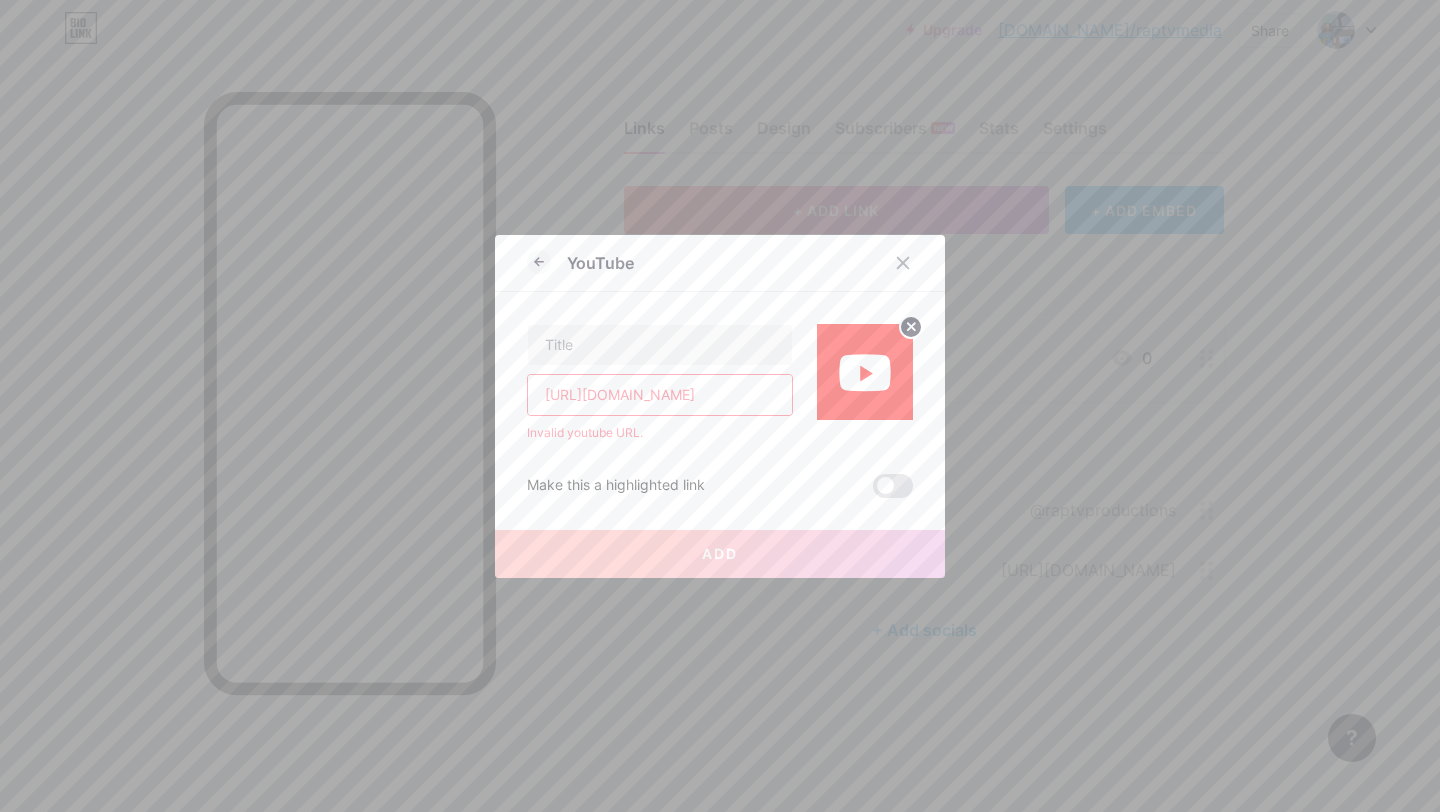 scroll, scrollTop: 0, scrollLeft: 444, axis: horizontal 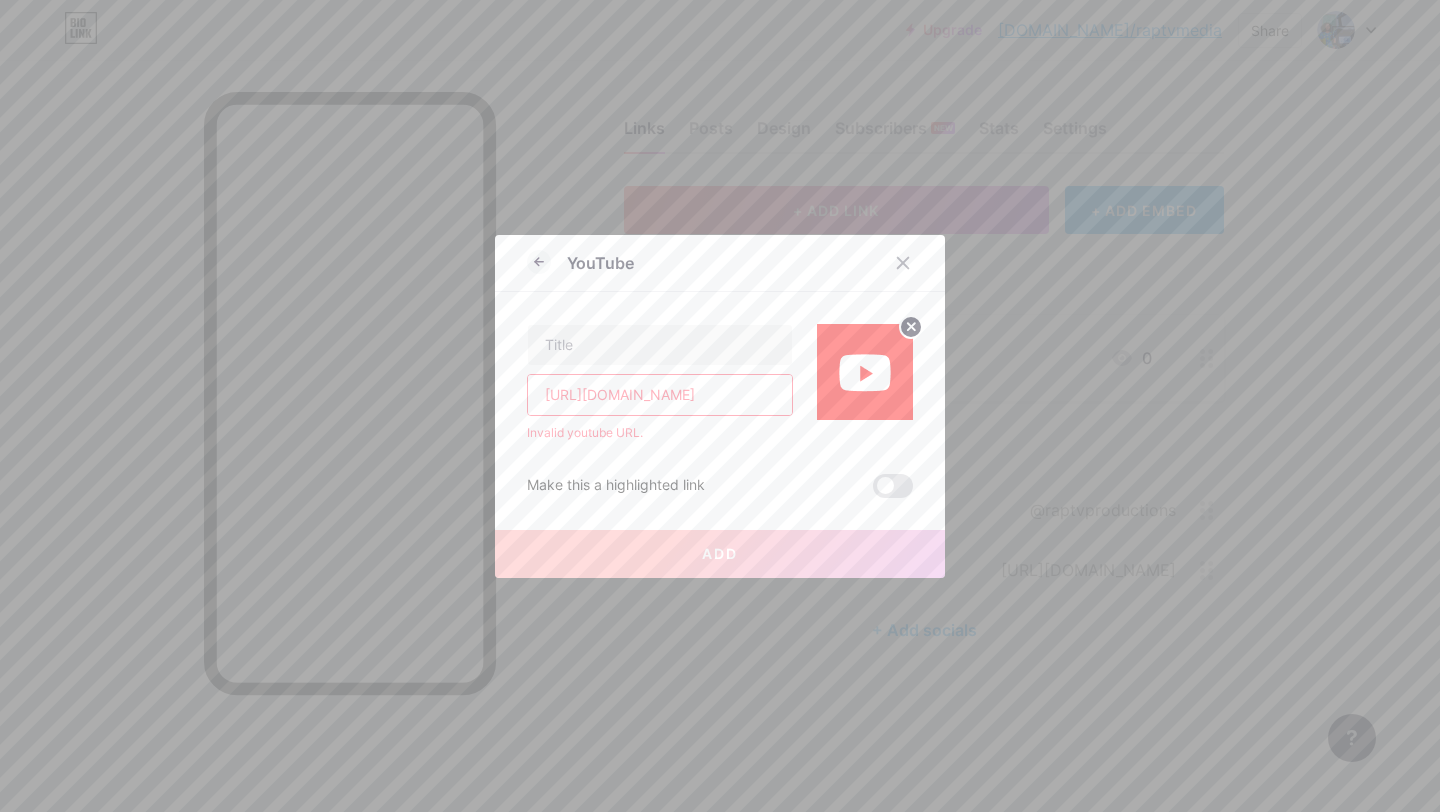 type on "[URL][DOMAIN_NAME]" 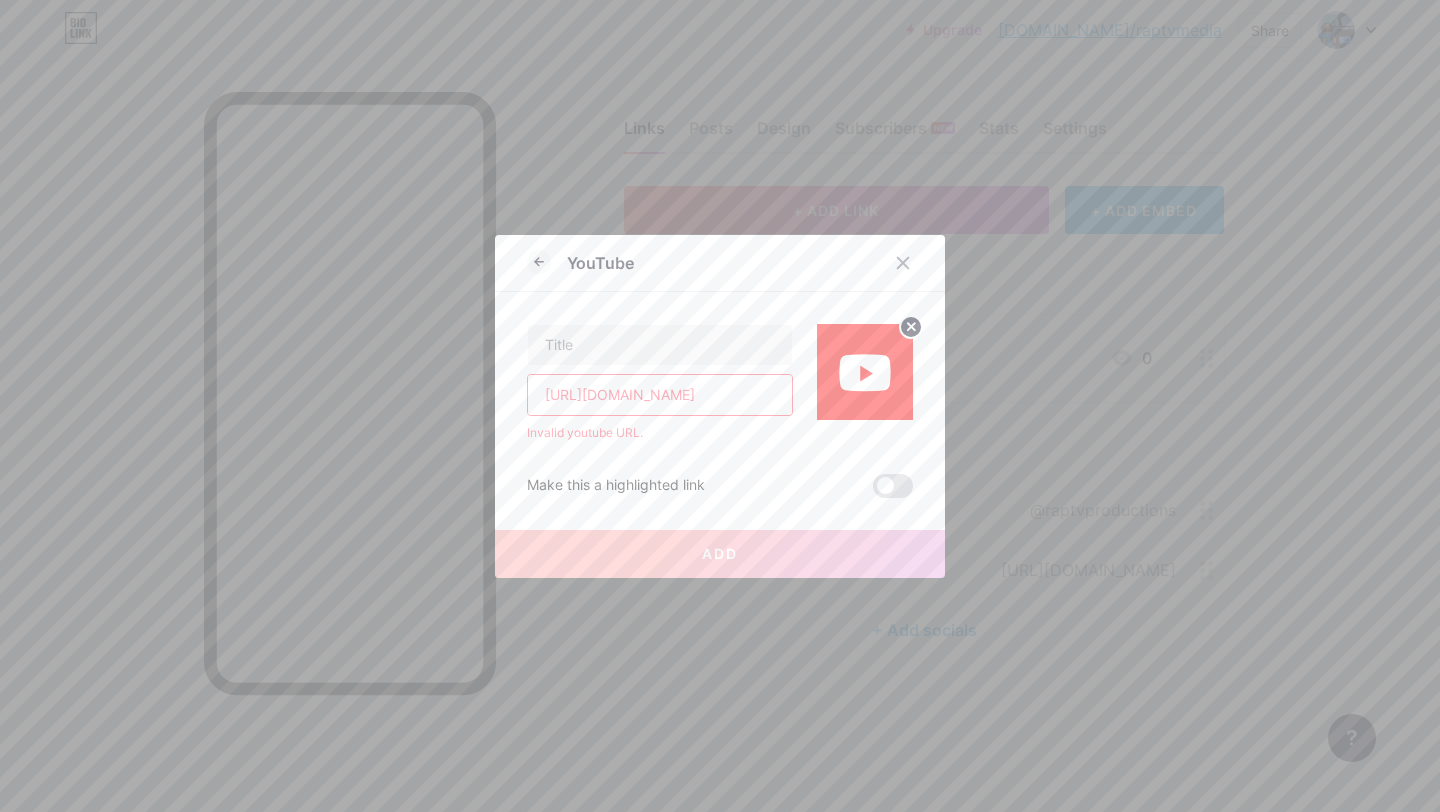scroll, scrollTop: 0, scrollLeft: 0, axis: both 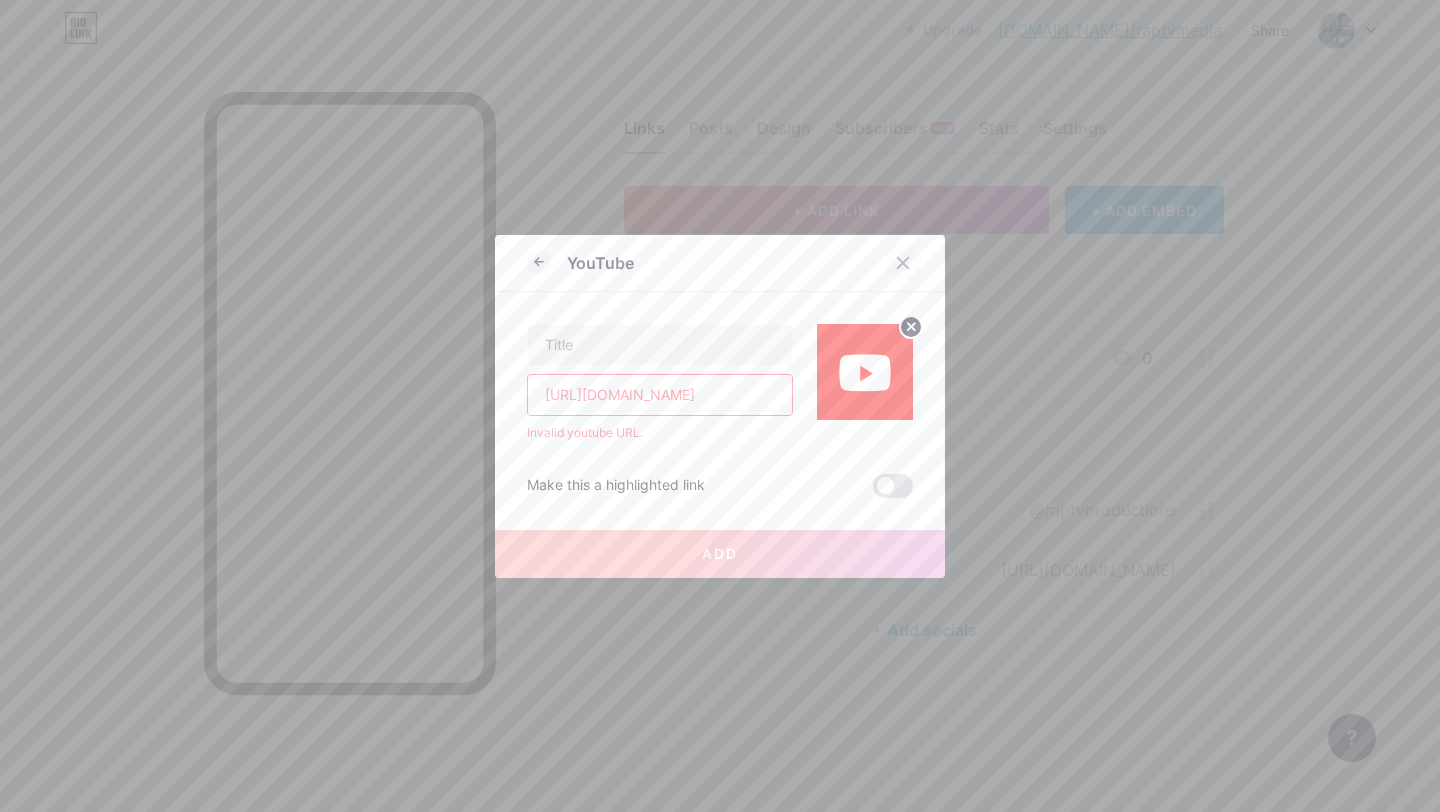 click 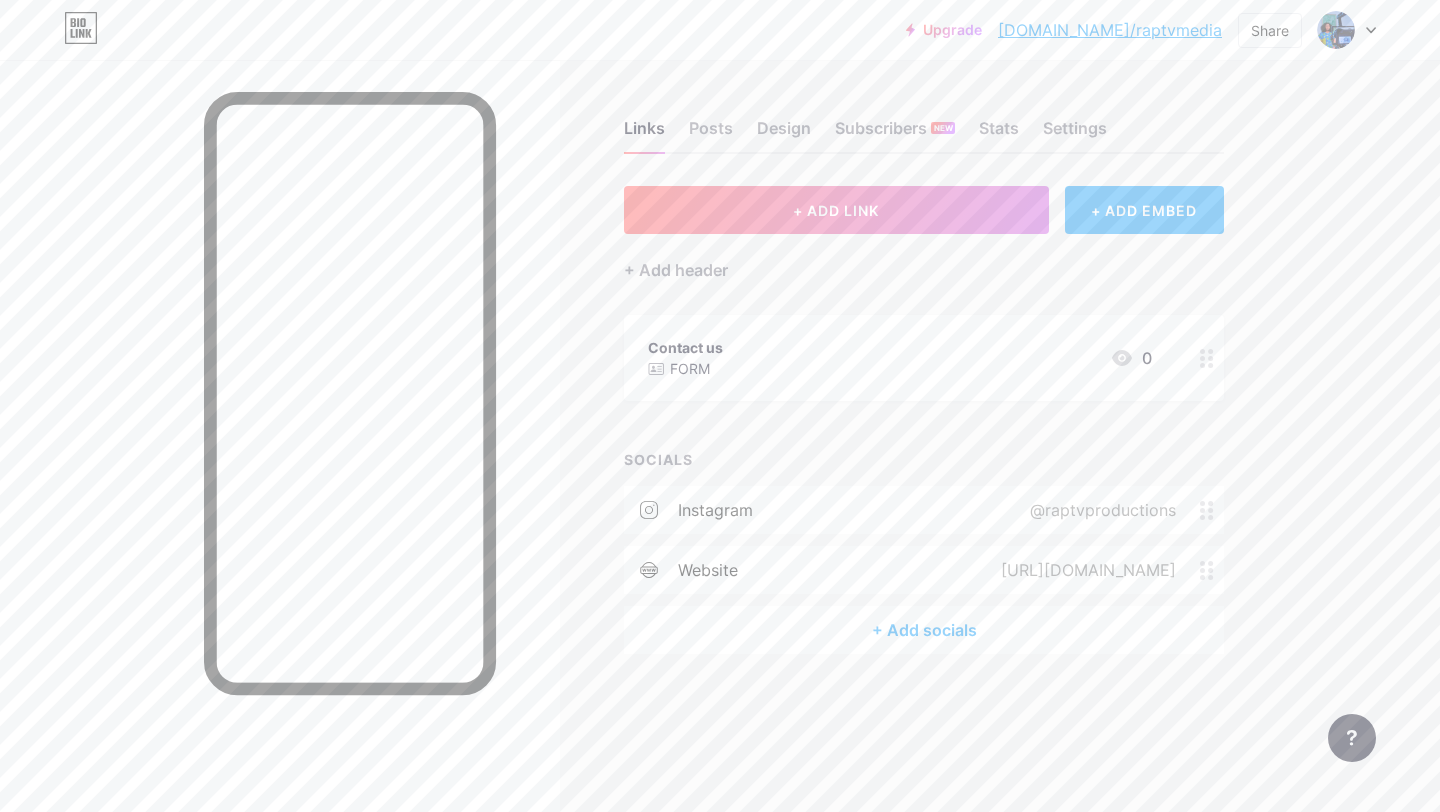 click on "+ ADD EMBED" at bounding box center [1144, 210] 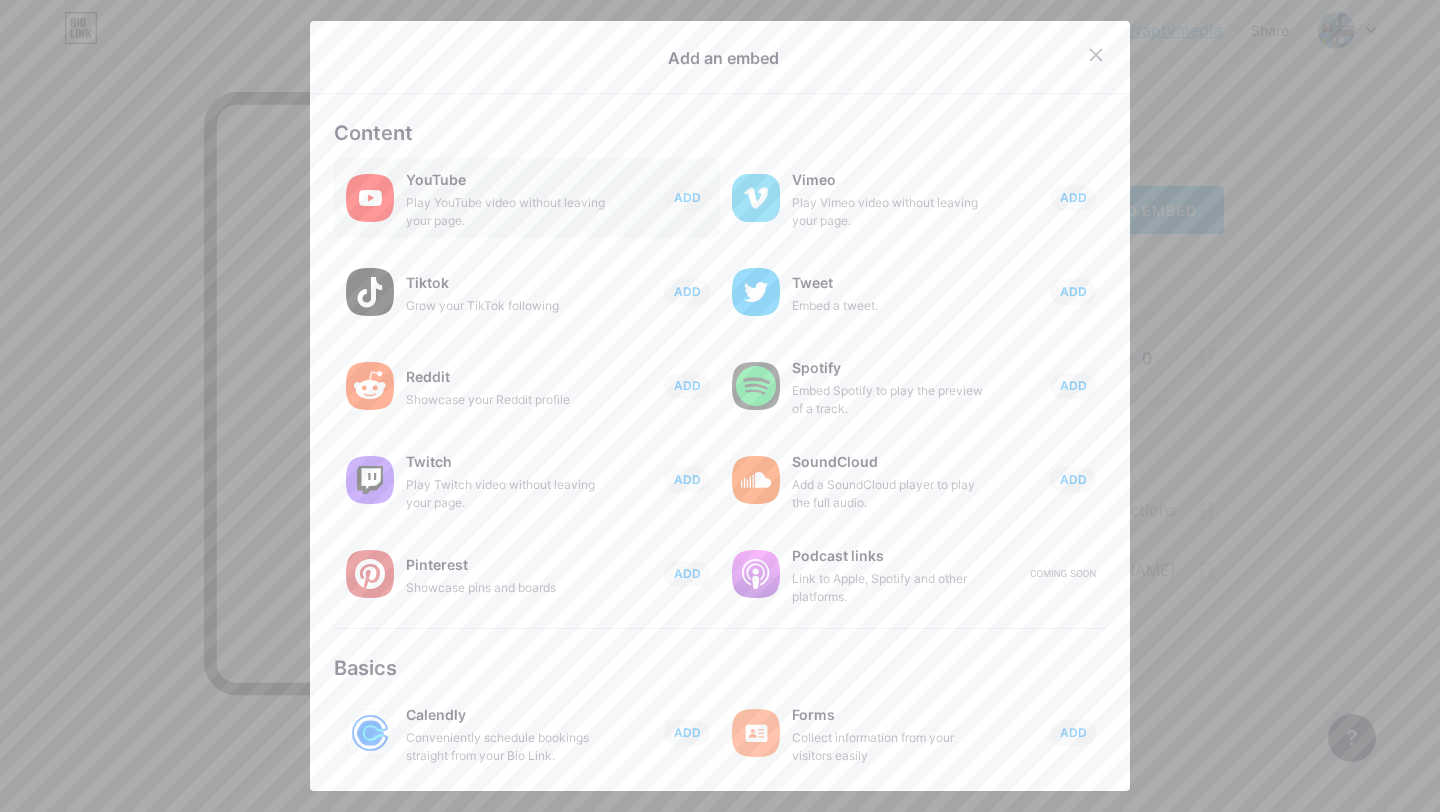 click on "Play YouTube video without leaving your page." at bounding box center [506, 212] 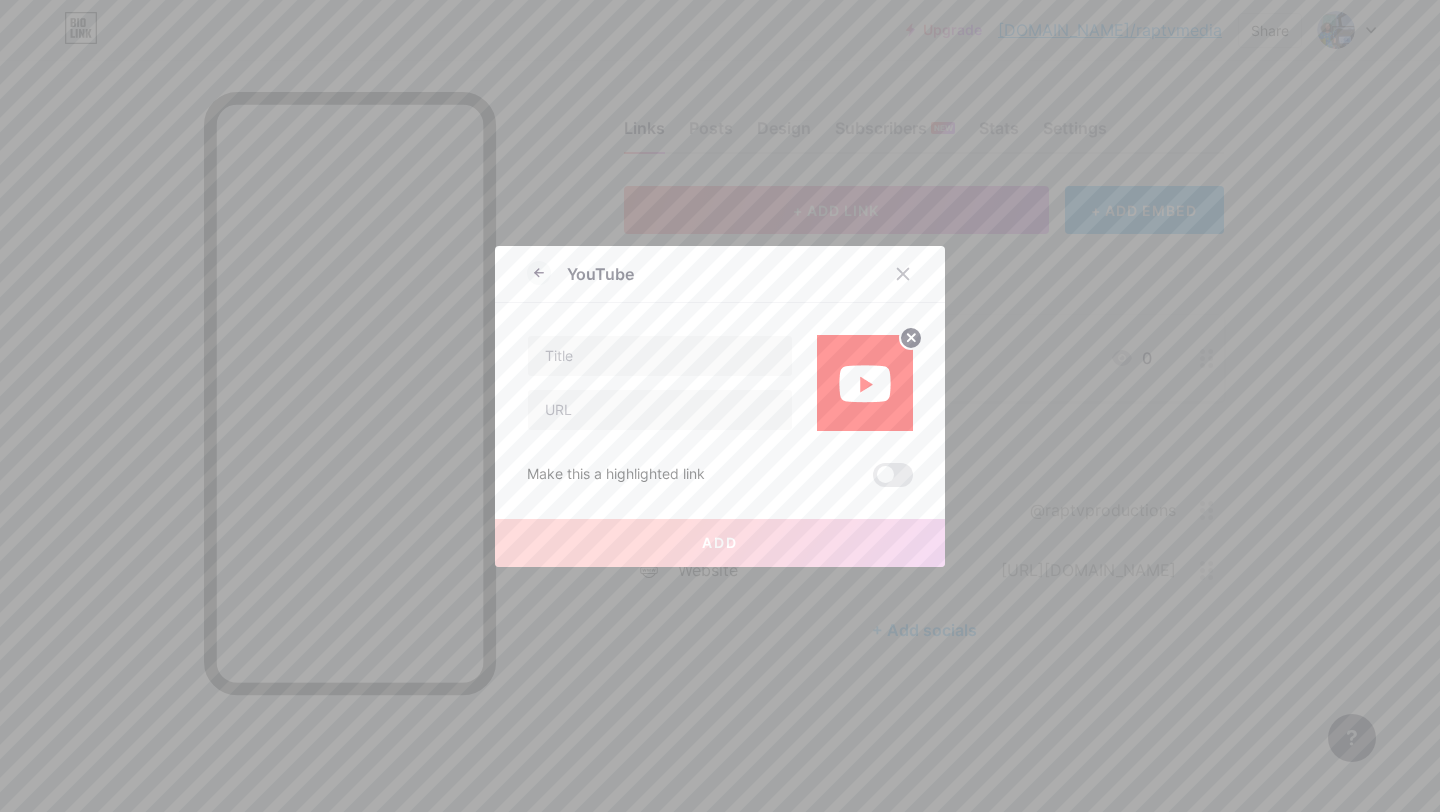 click at bounding box center (893, 475) 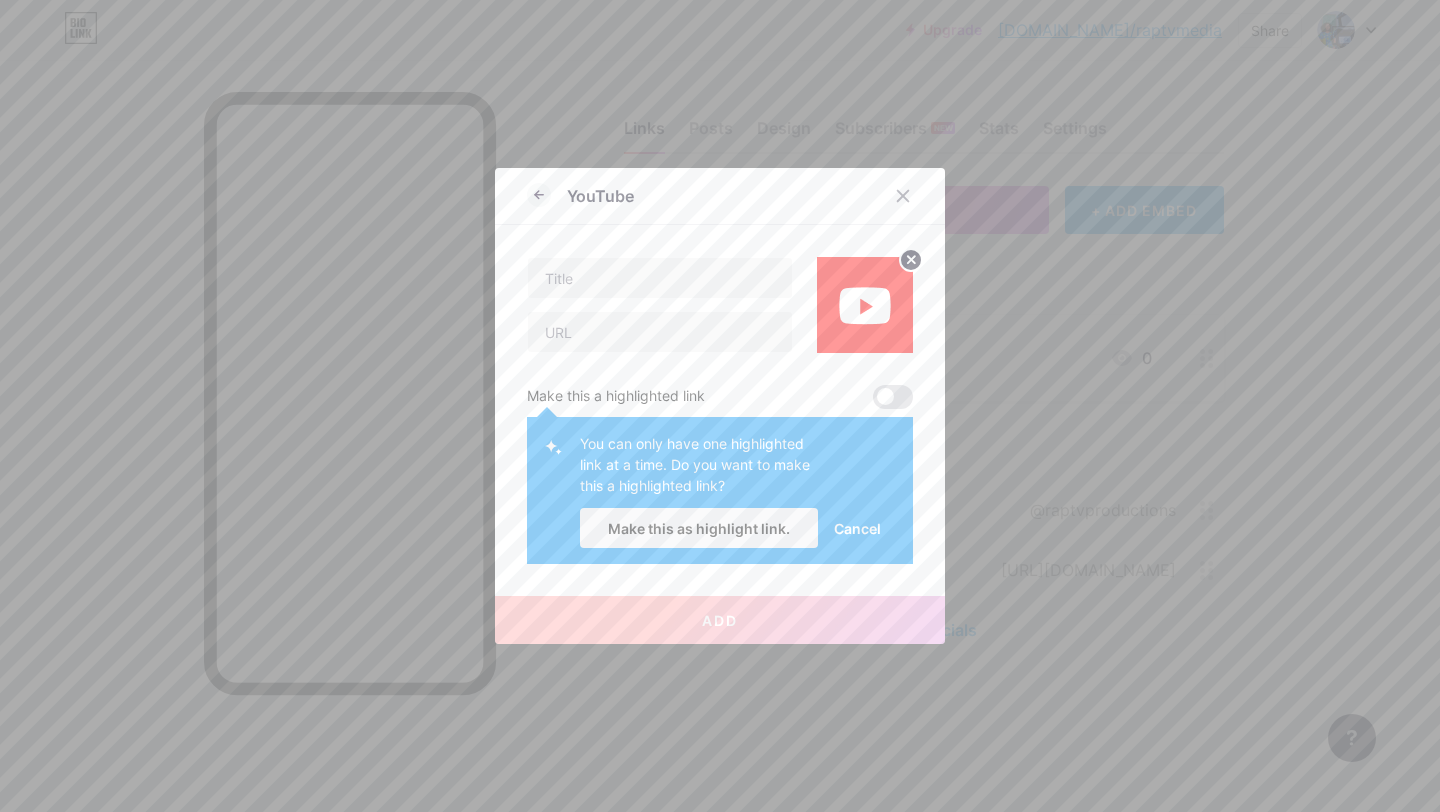 click on "Cancel" at bounding box center [857, 528] 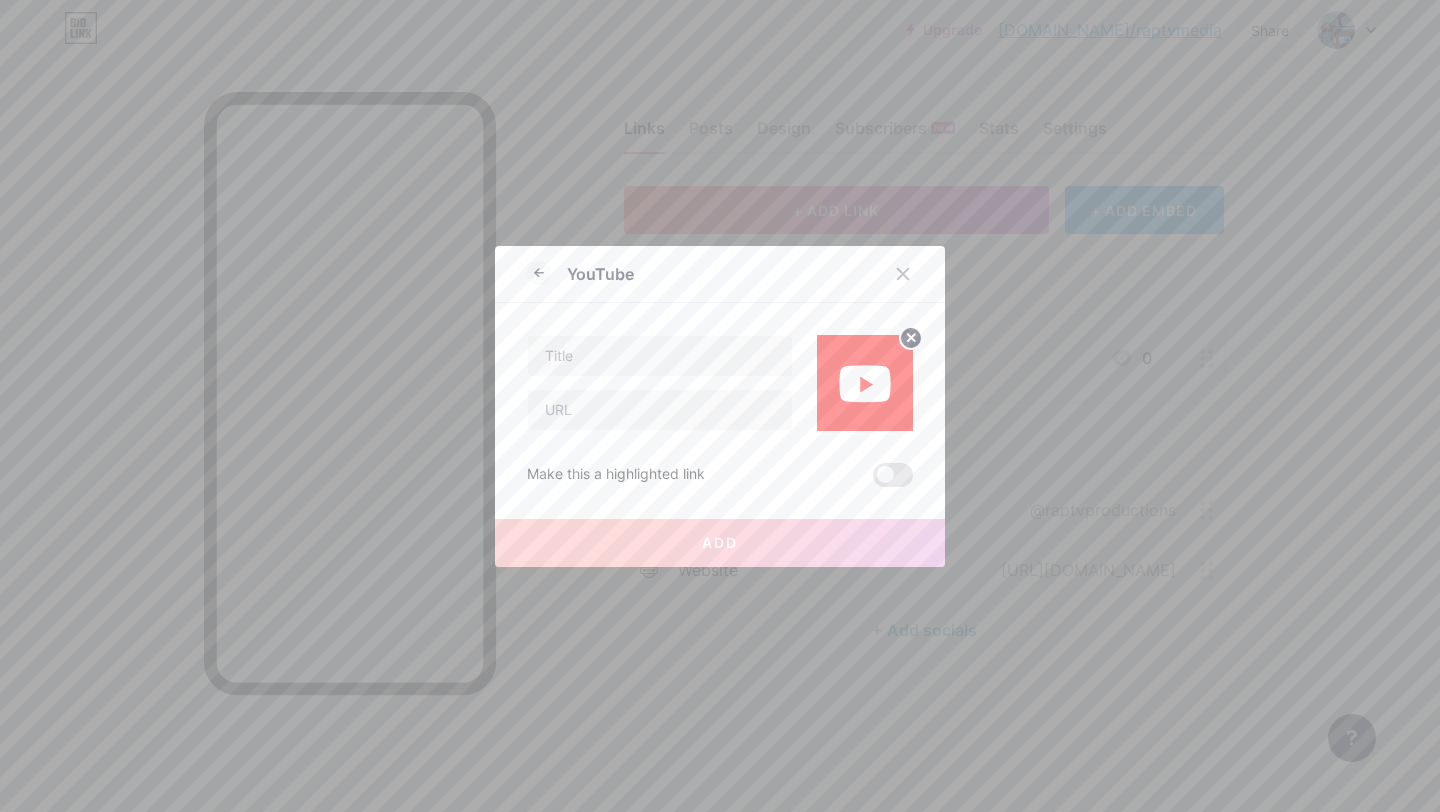 click at bounding box center (893, 475) 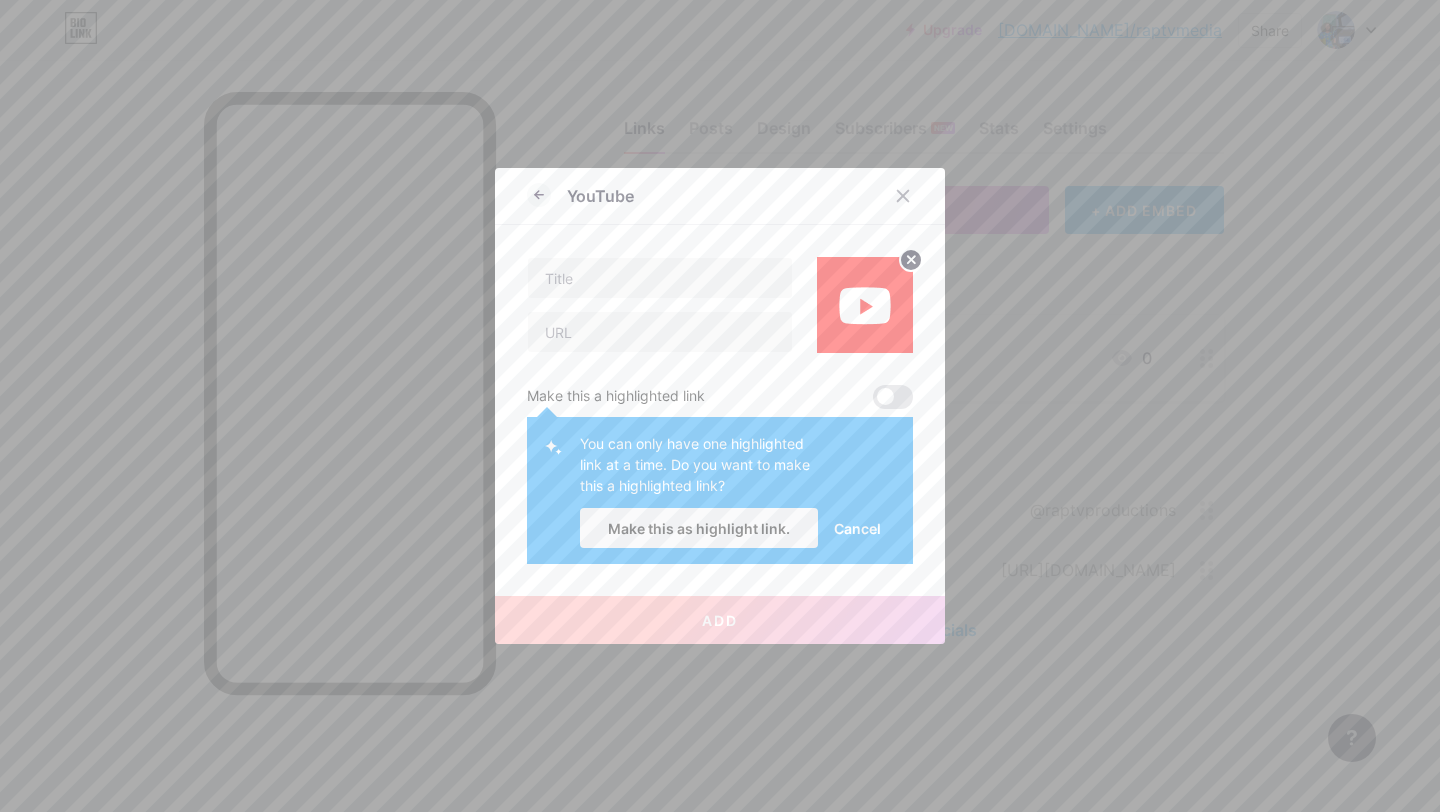 click on "Cancel" at bounding box center [857, 528] 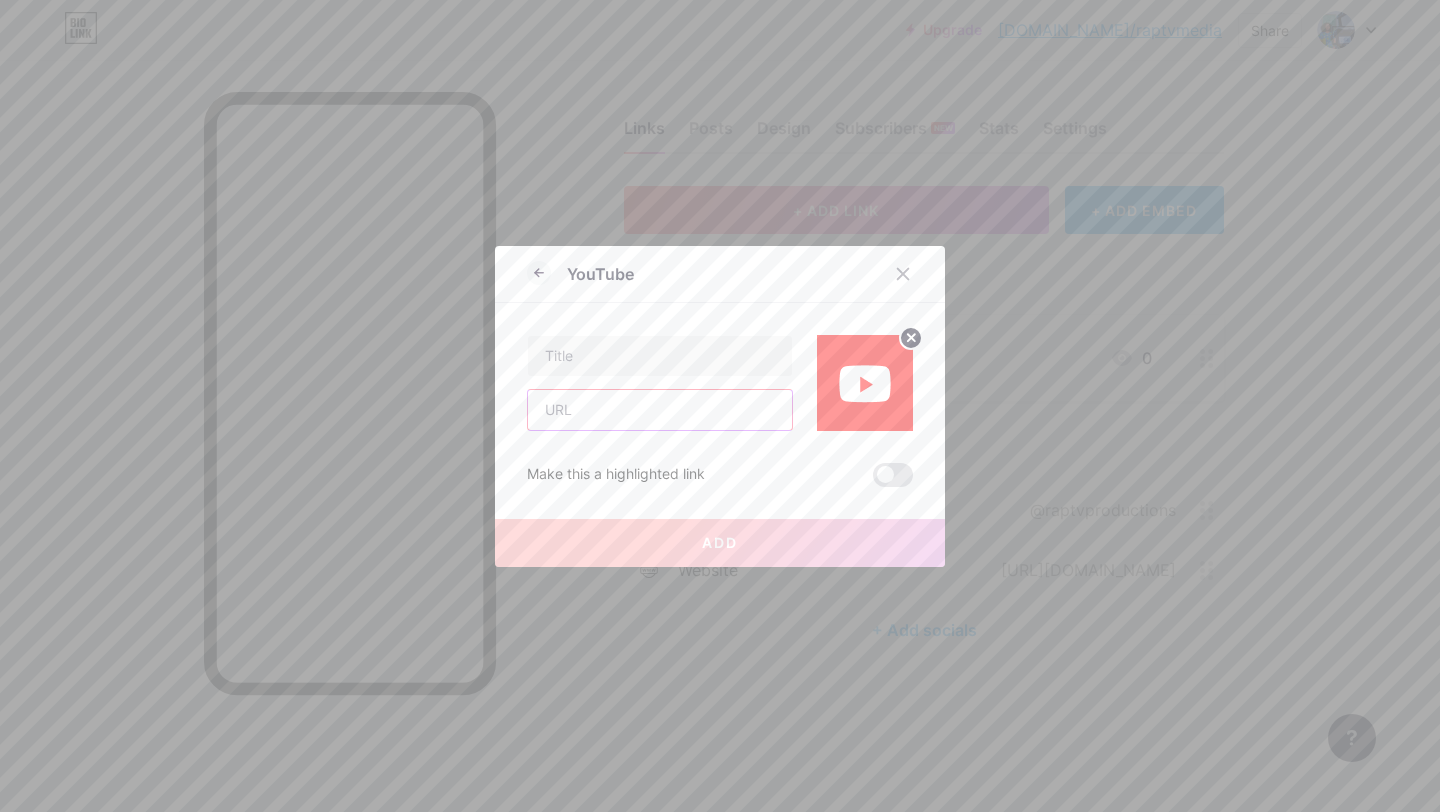 click at bounding box center [660, 410] 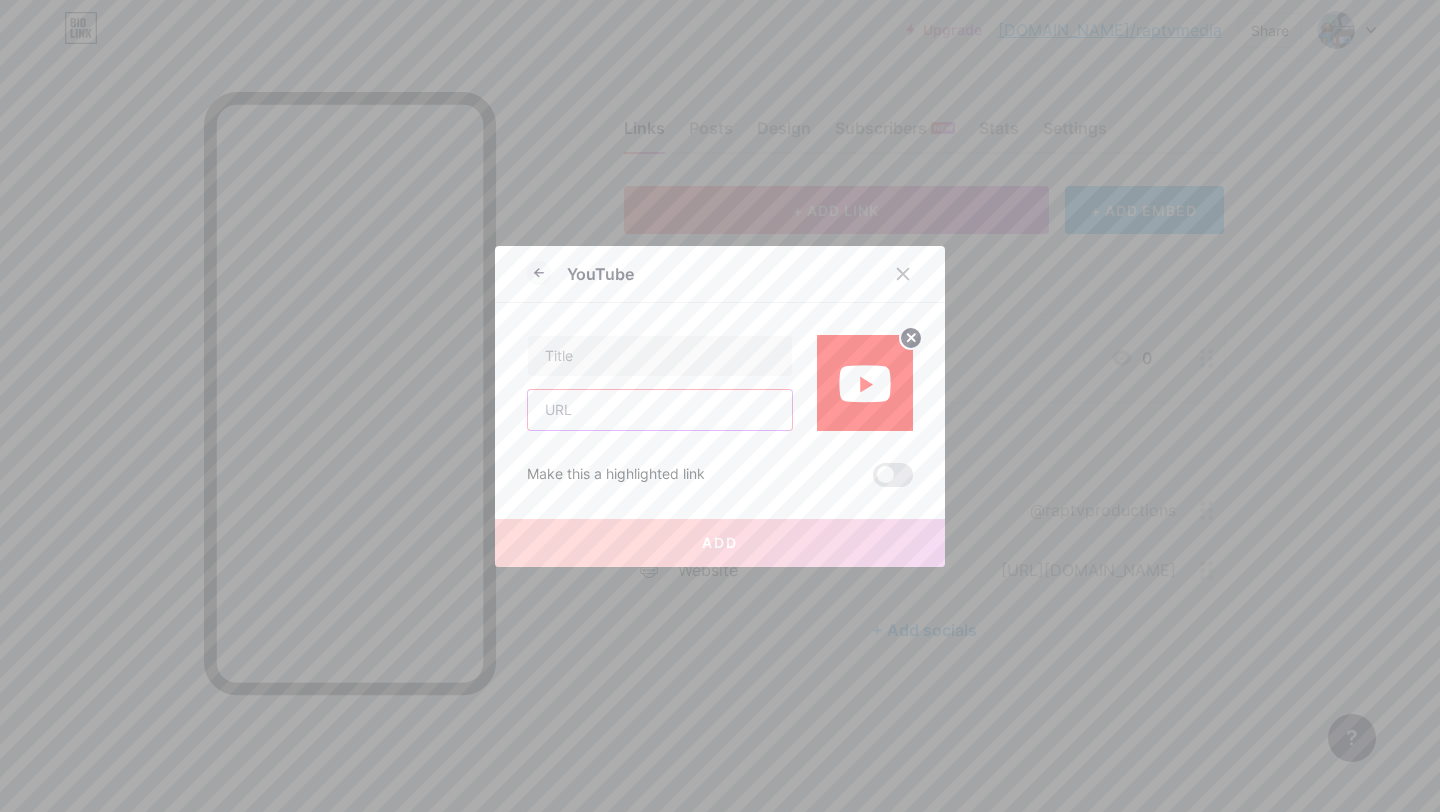 scroll, scrollTop: 0, scrollLeft: 0, axis: both 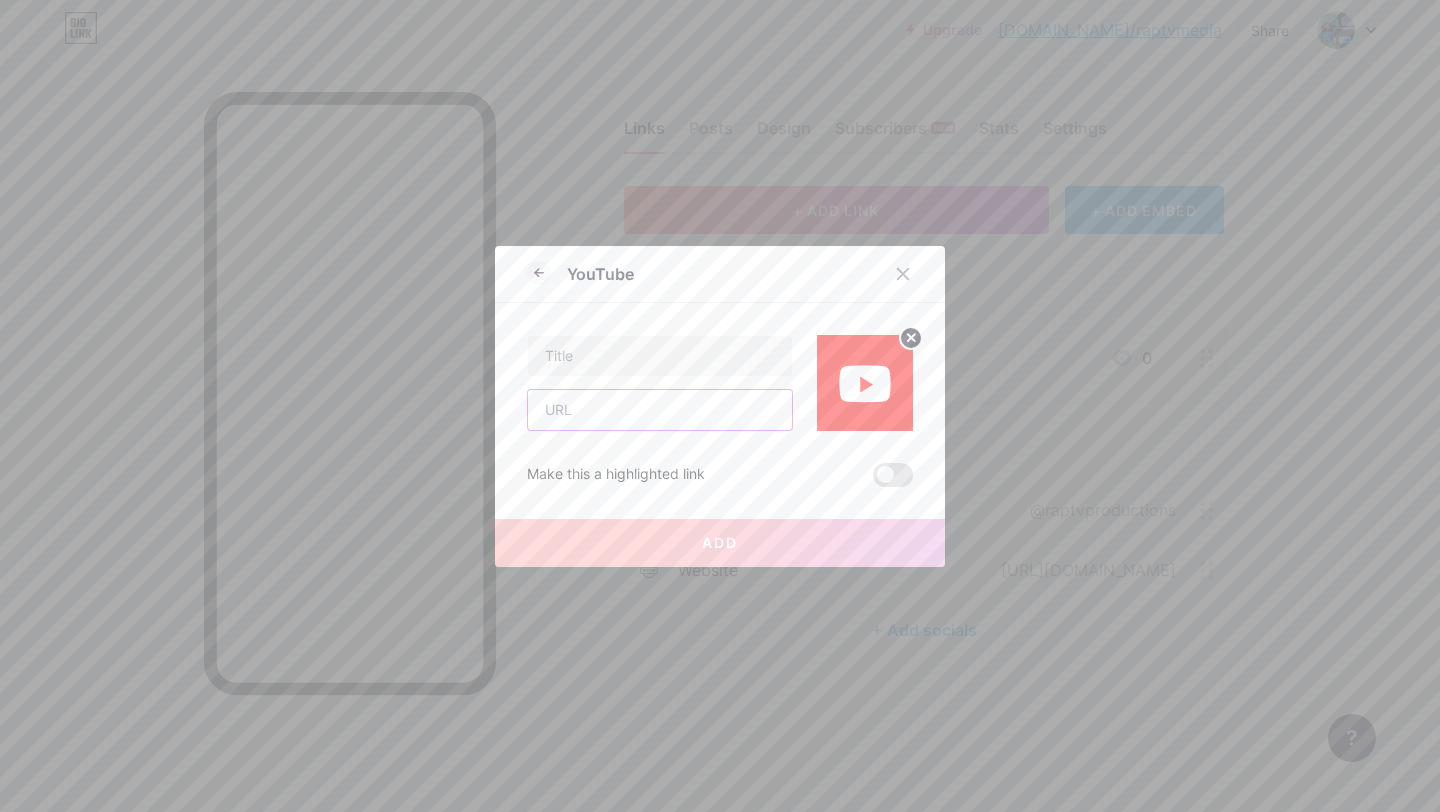 click at bounding box center [660, 410] 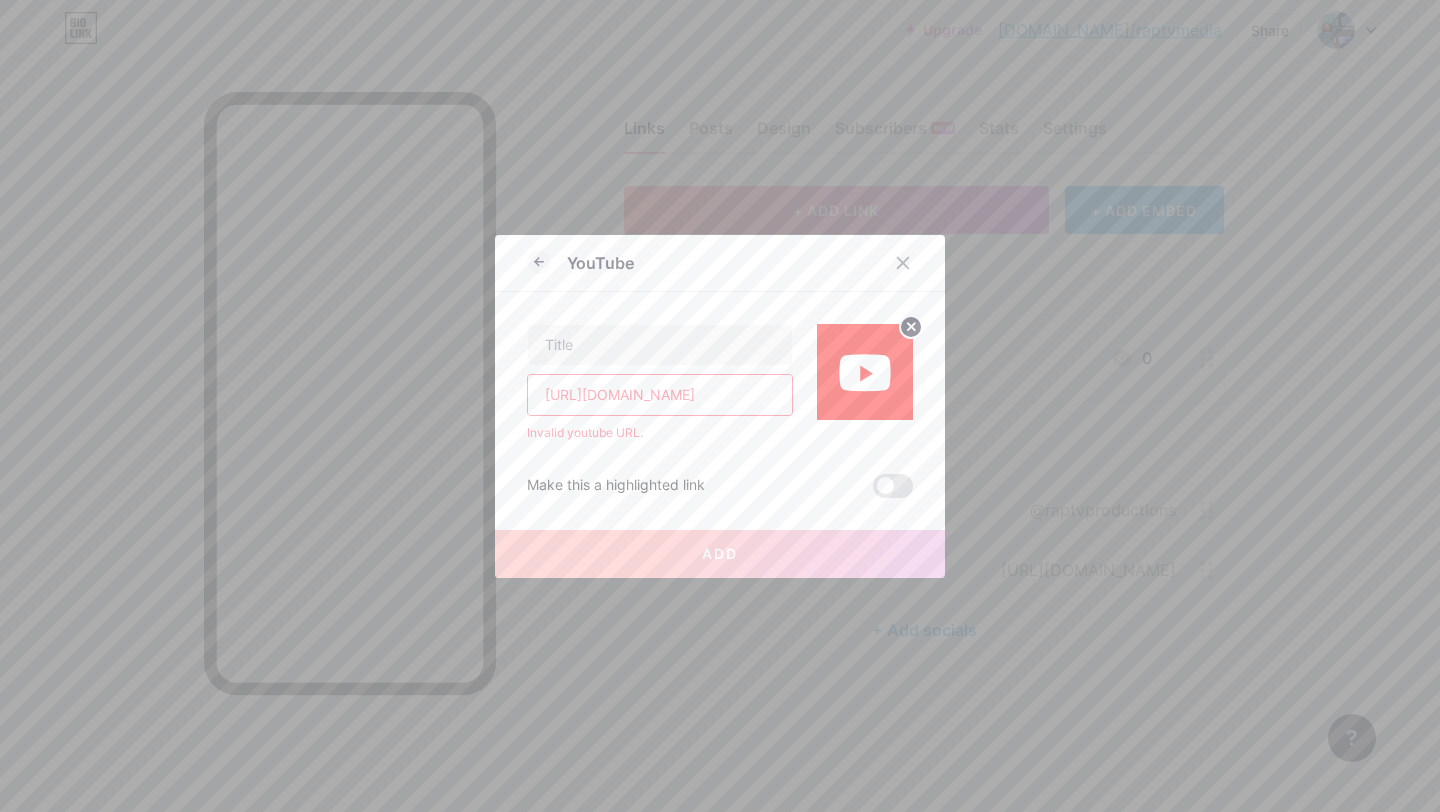 scroll, scrollTop: 0, scrollLeft: 447, axis: horizontal 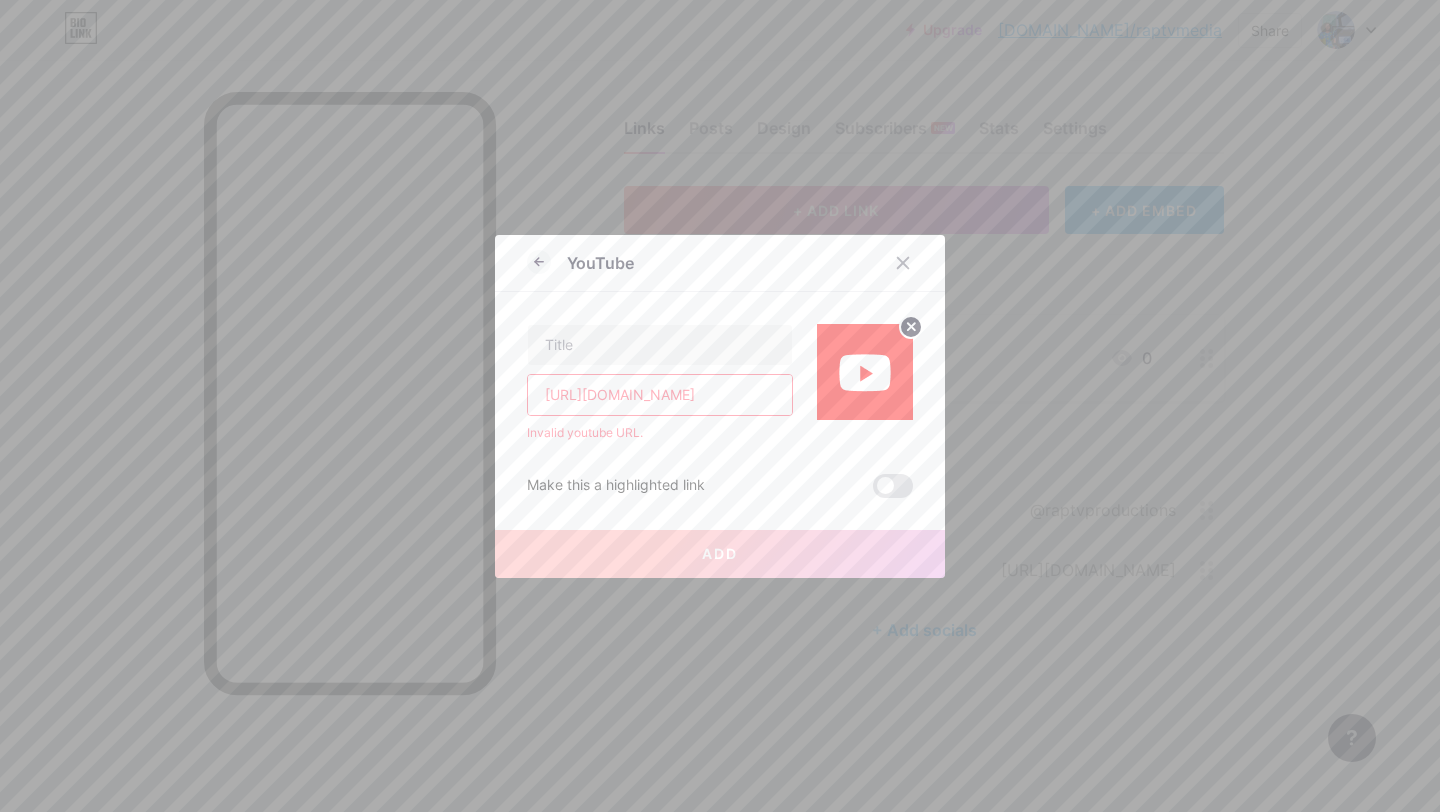 type on "[URL][DOMAIN_NAME]" 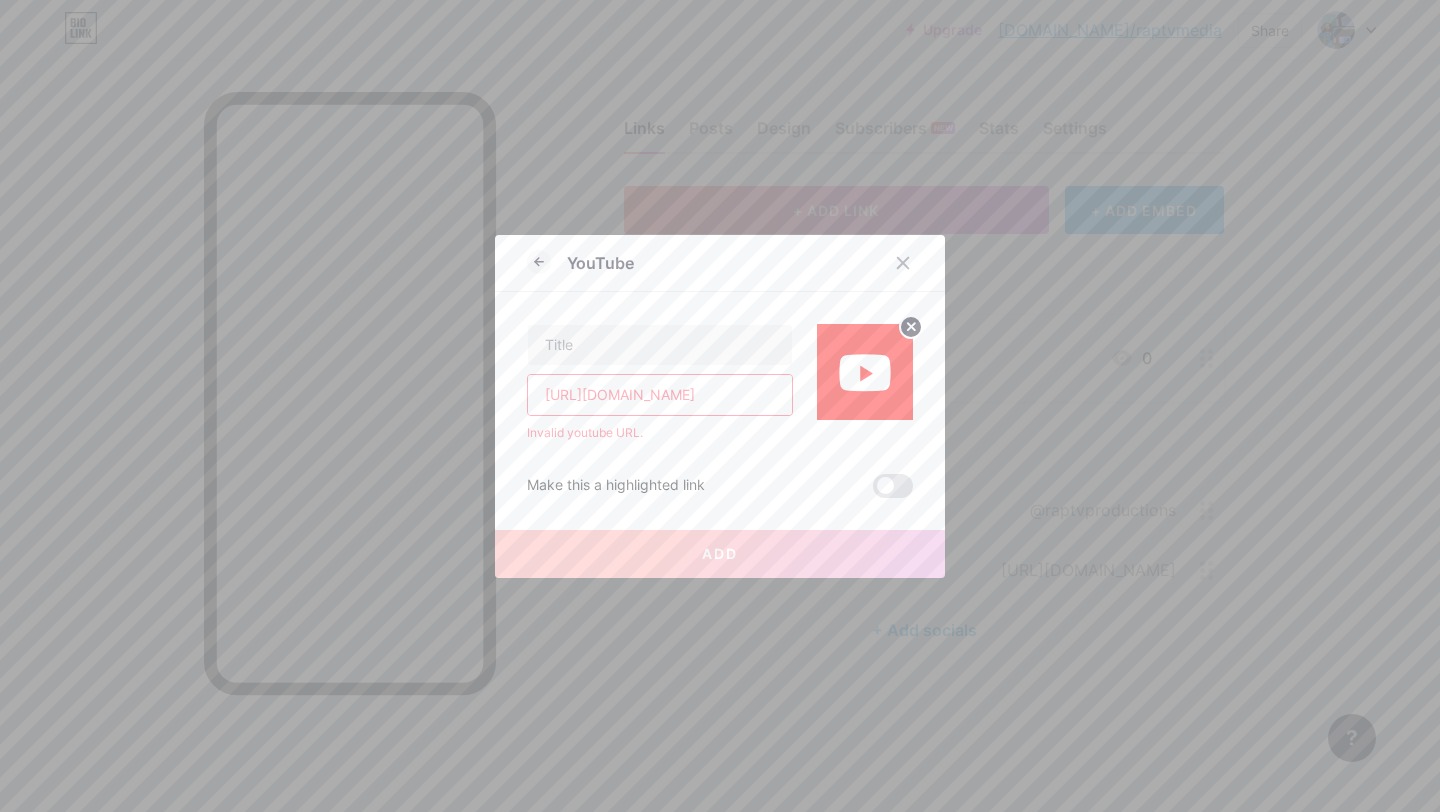 scroll, scrollTop: 0, scrollLeft: 0, axis: both 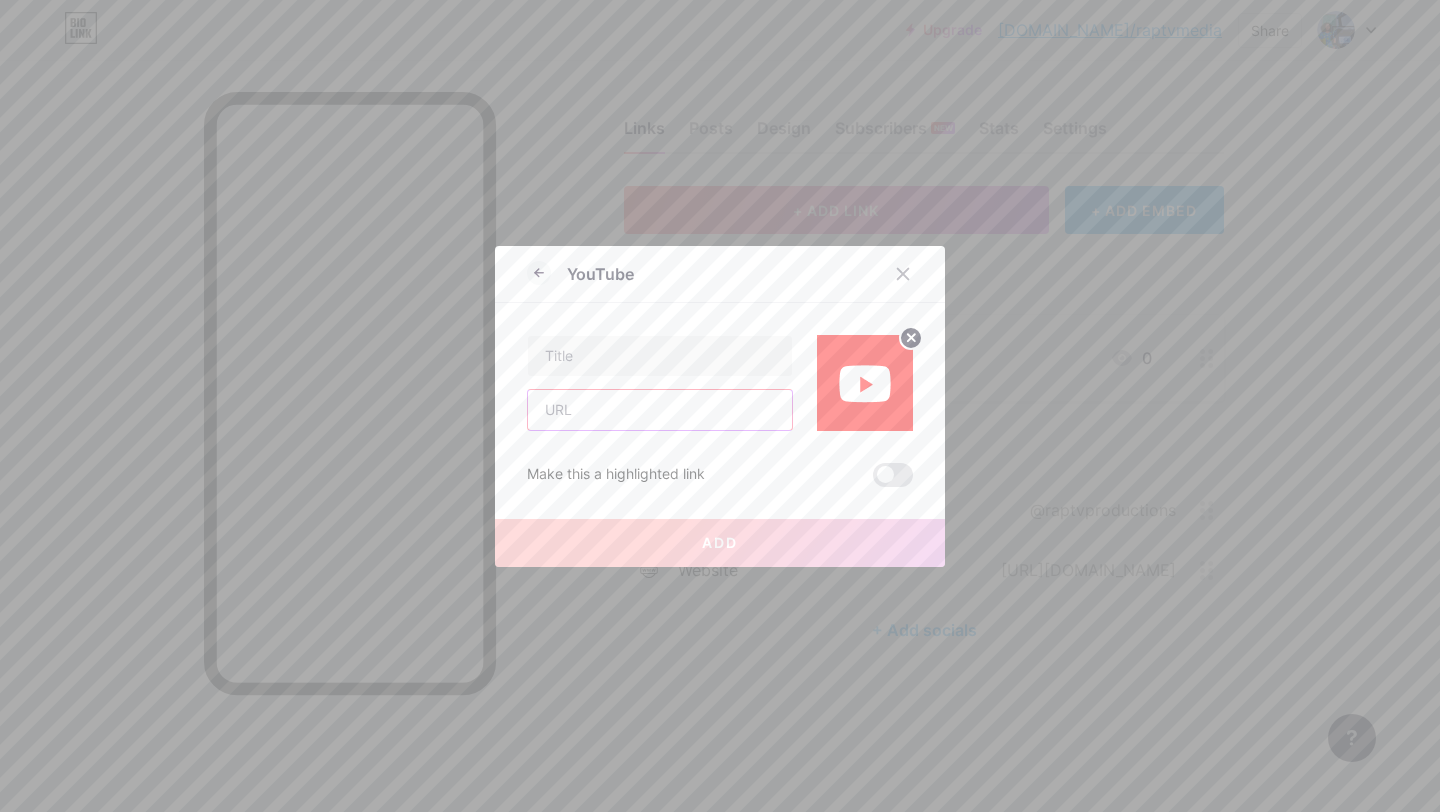 paste on "[URL][DOMAIN_NAME]" 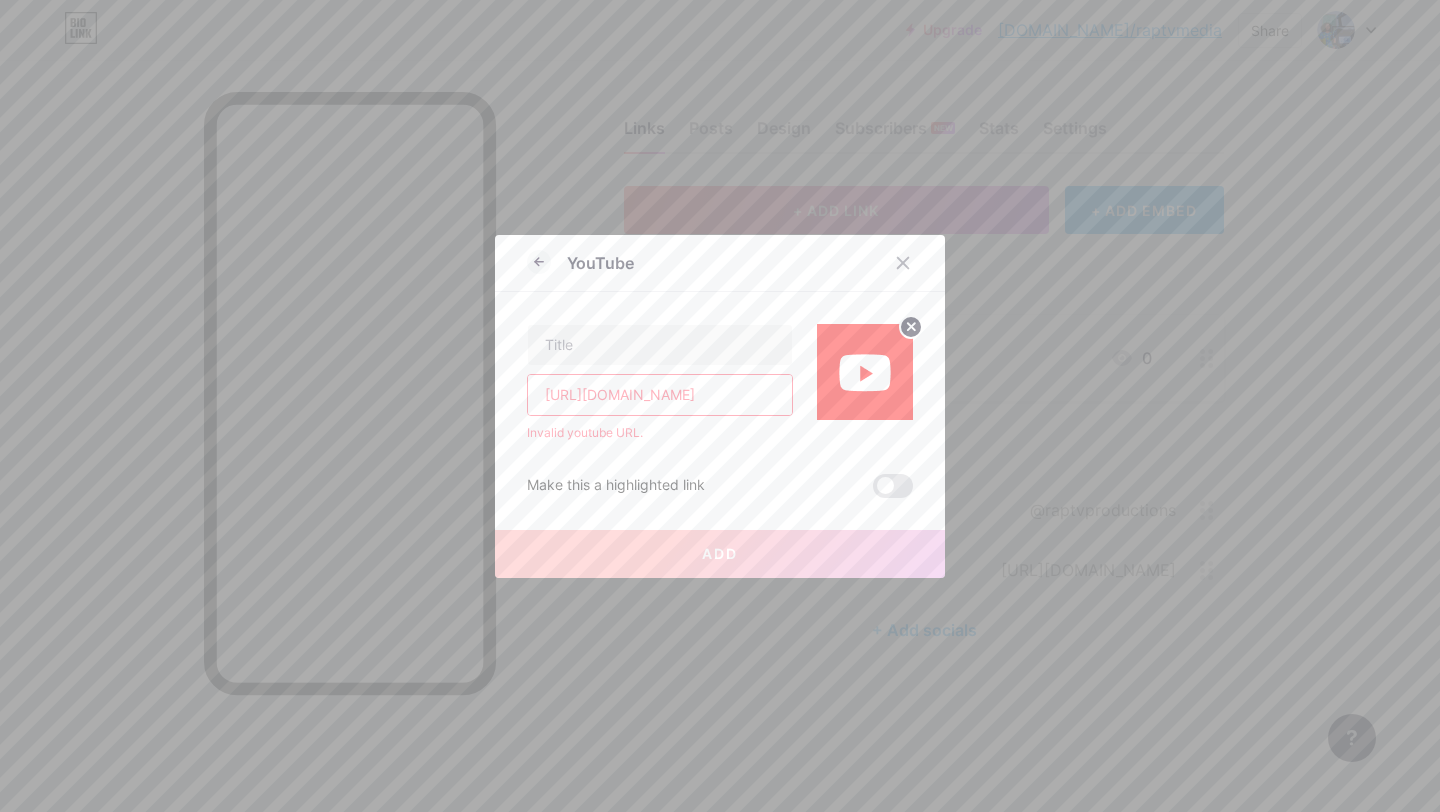 scroll, scrollTop: 0, scrollLeft: 0, axis: both 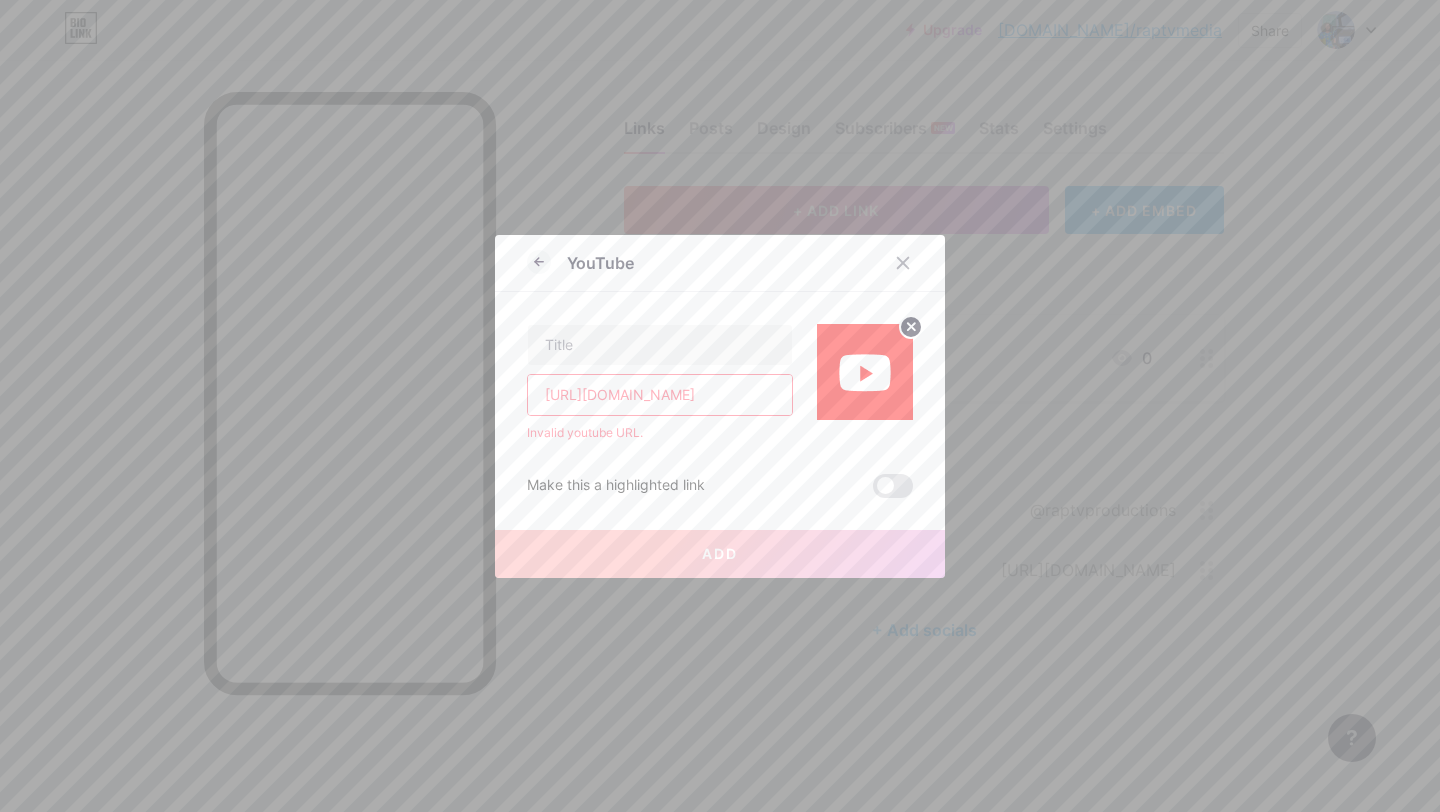 type on "[URL][DOMAIN_NAME]" 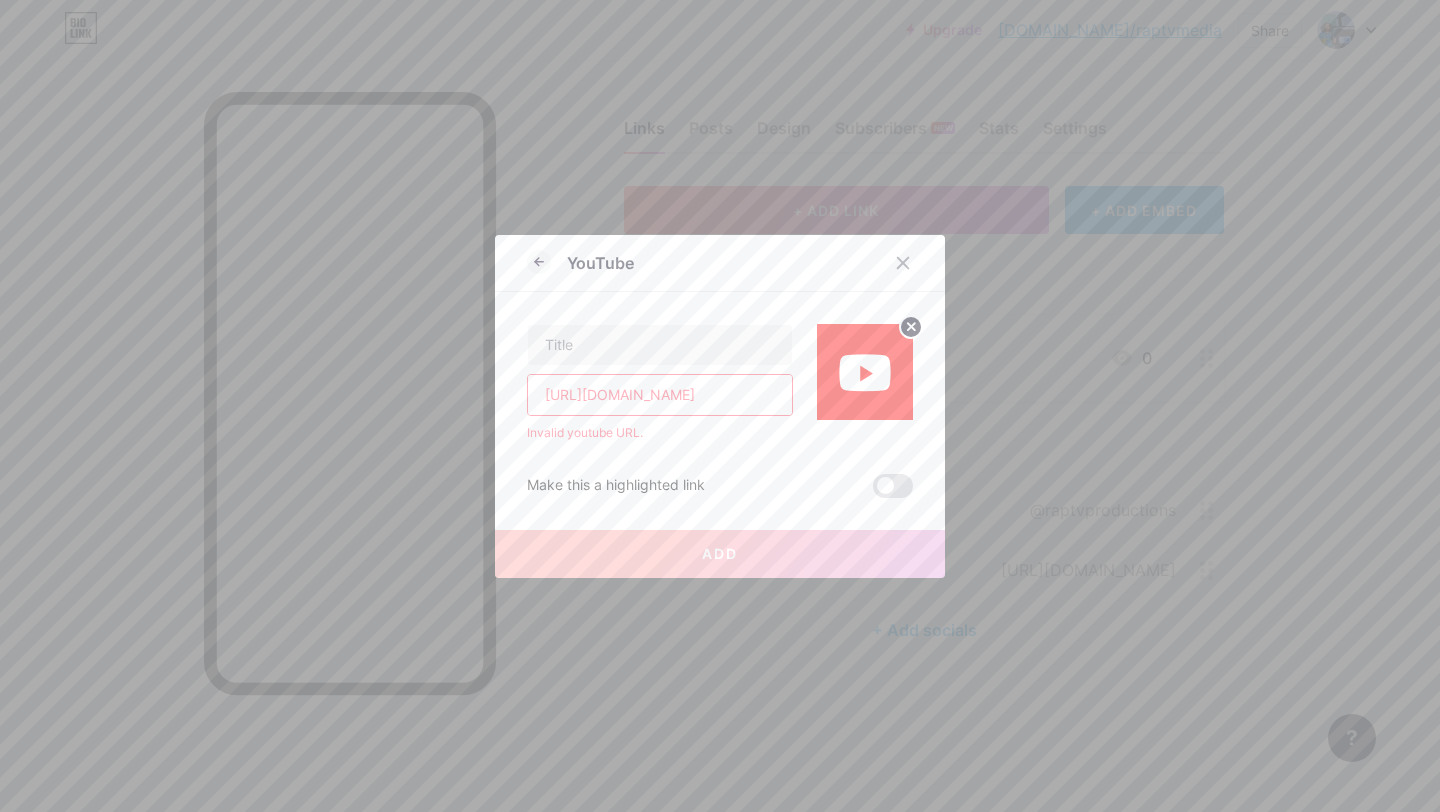 click on "Make this a highlighted link
Add" at bounding box center (720, 470) 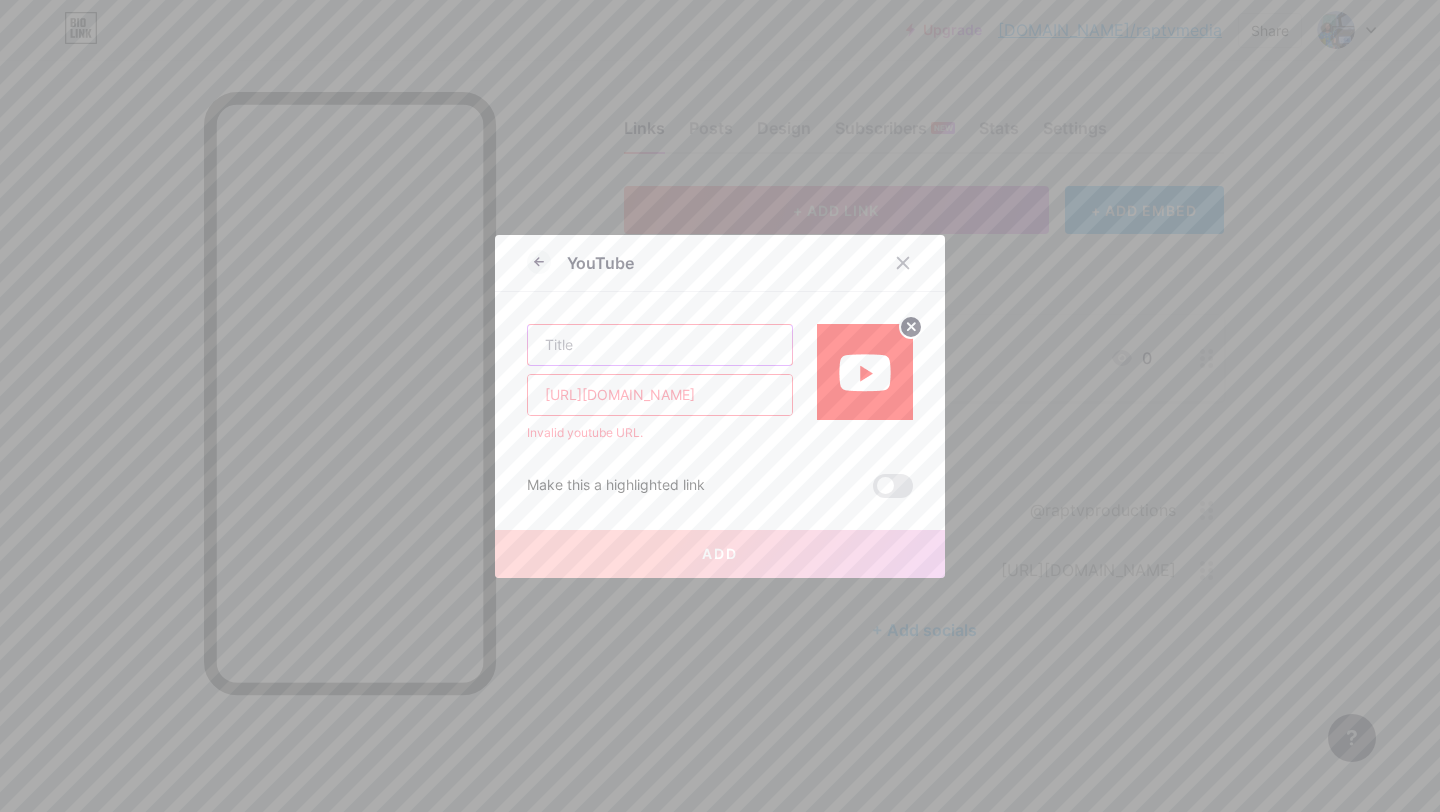 click at bounding box center (660, 345) 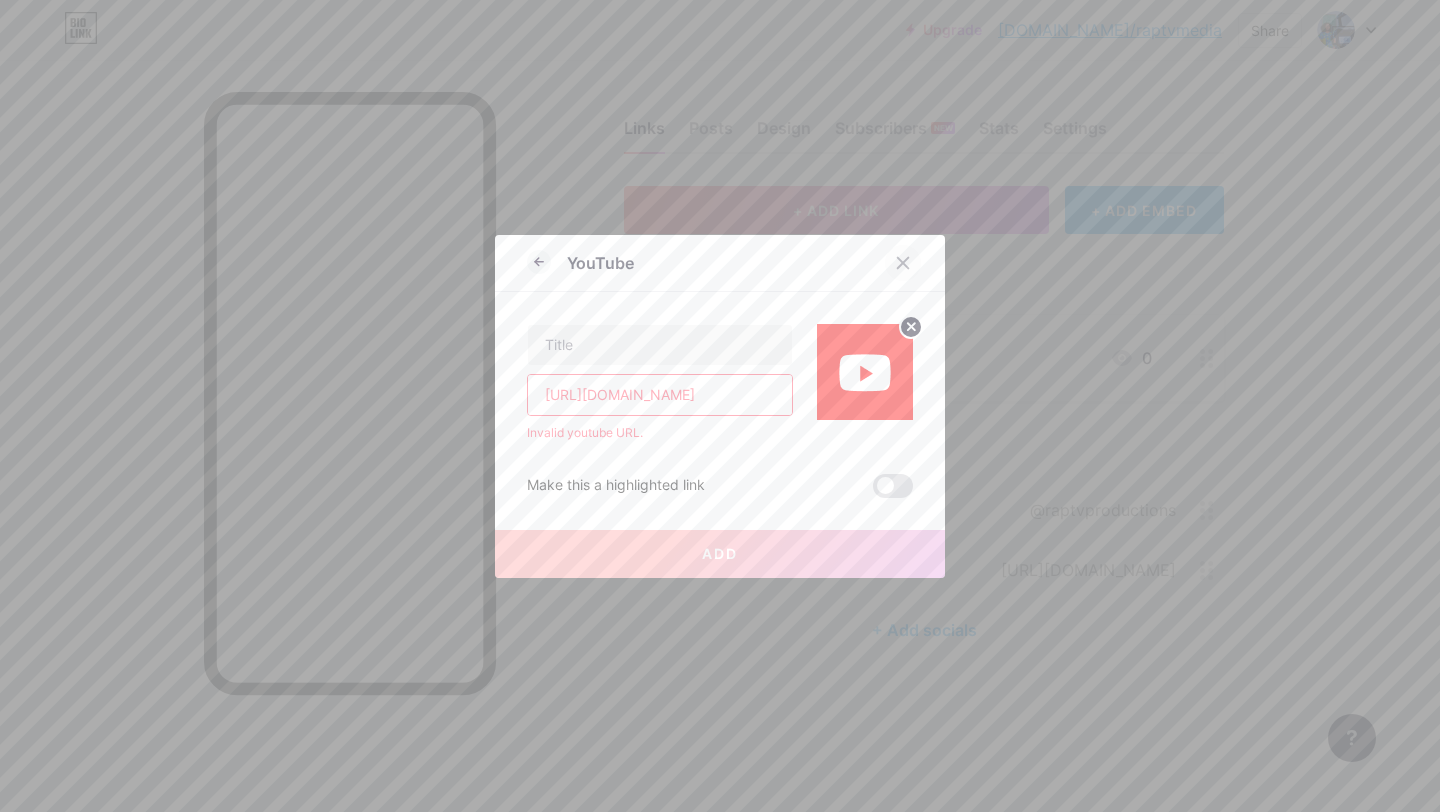 click 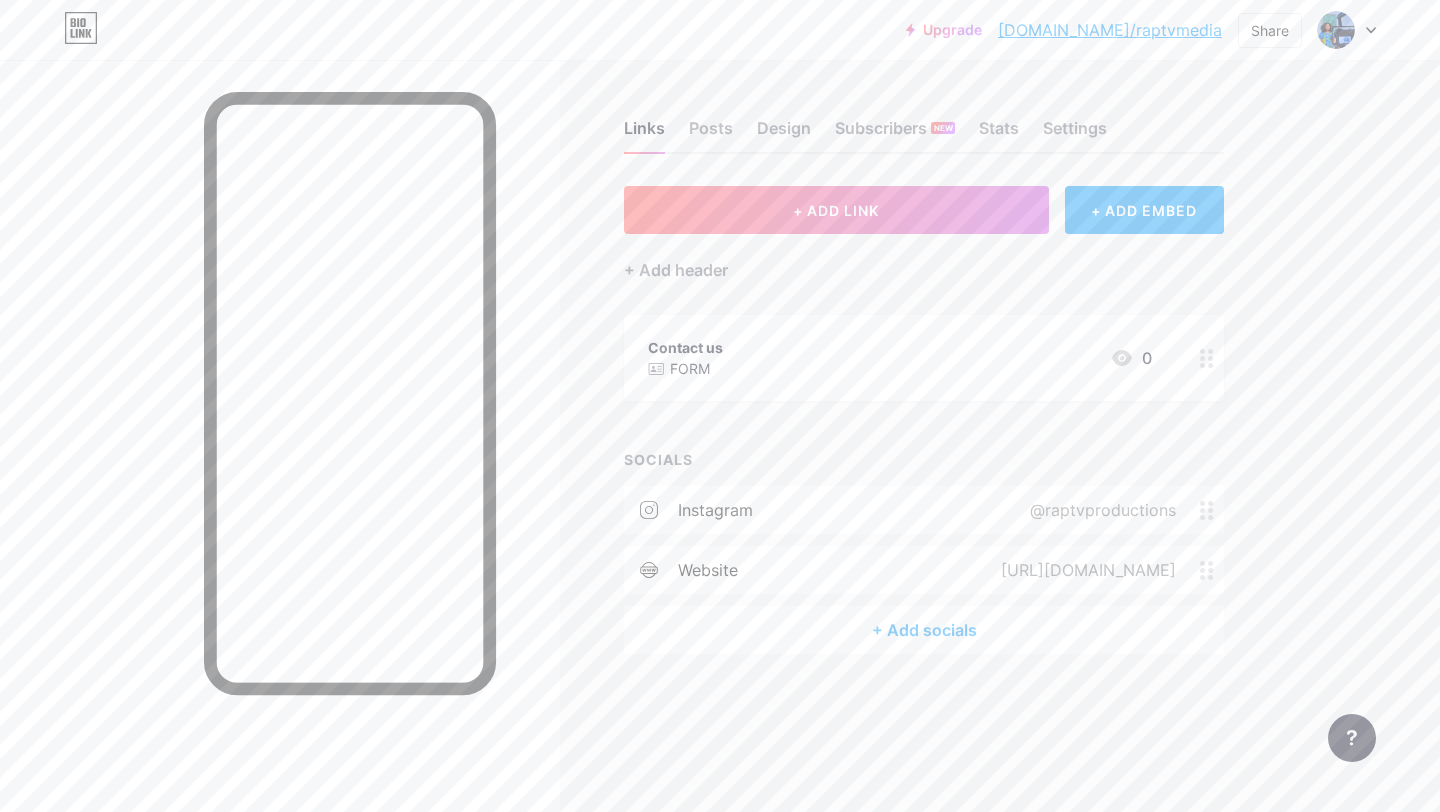 click on "+ Add socials" at bounding box center [924, 630] 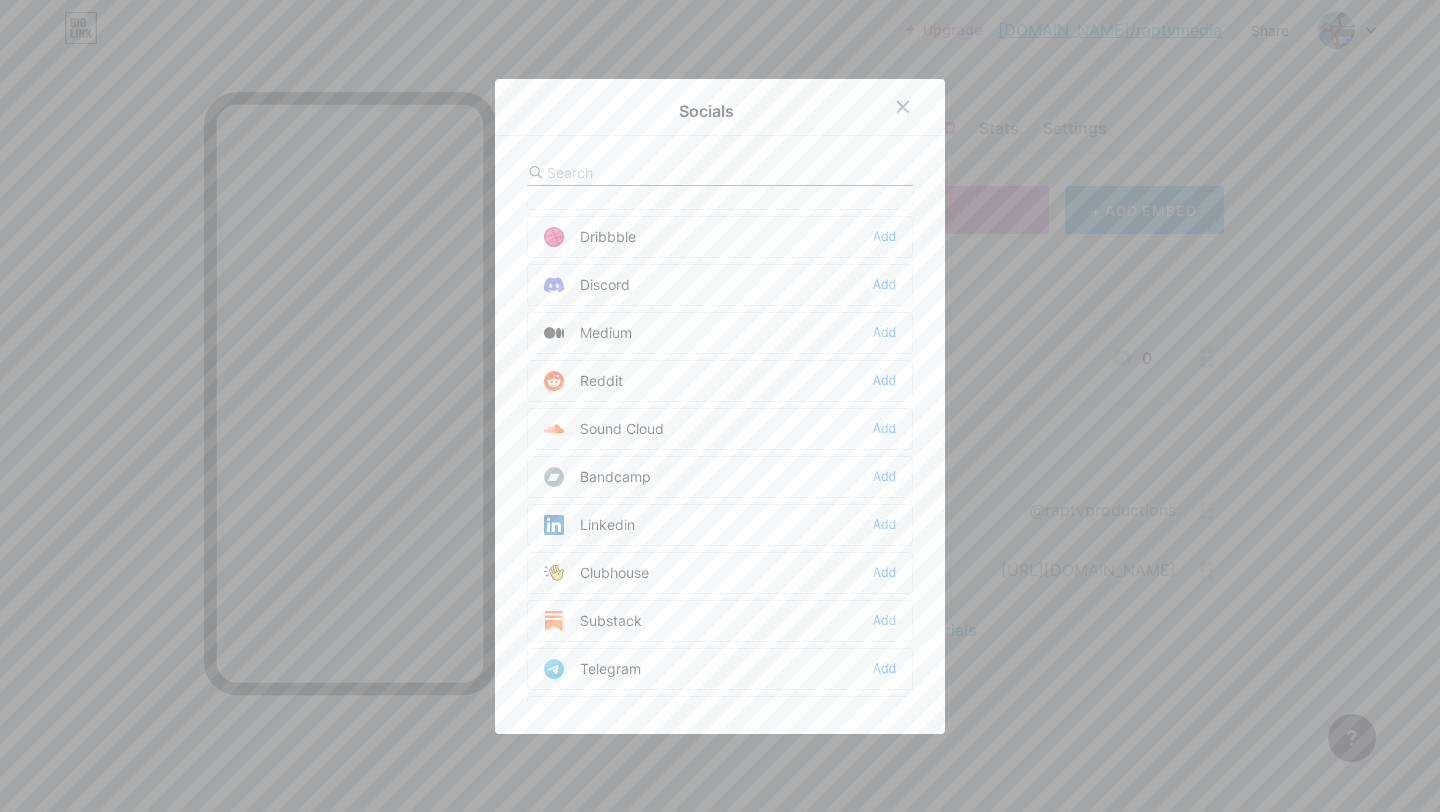 scroll, scrollTop: 571, scrollLeft: 0, axis: vertical 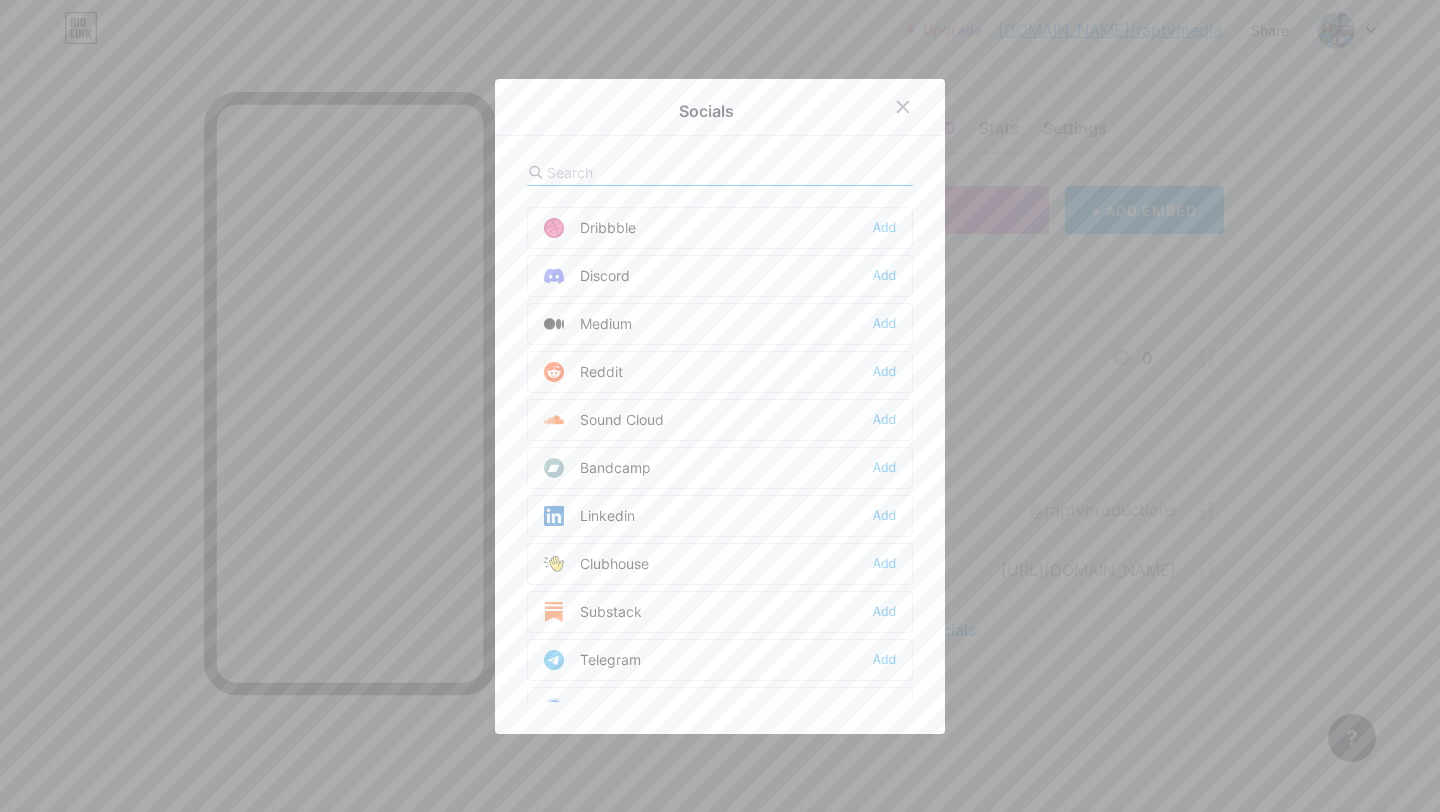 click on "Linkedin
Add" at bounding box center [720, 516] 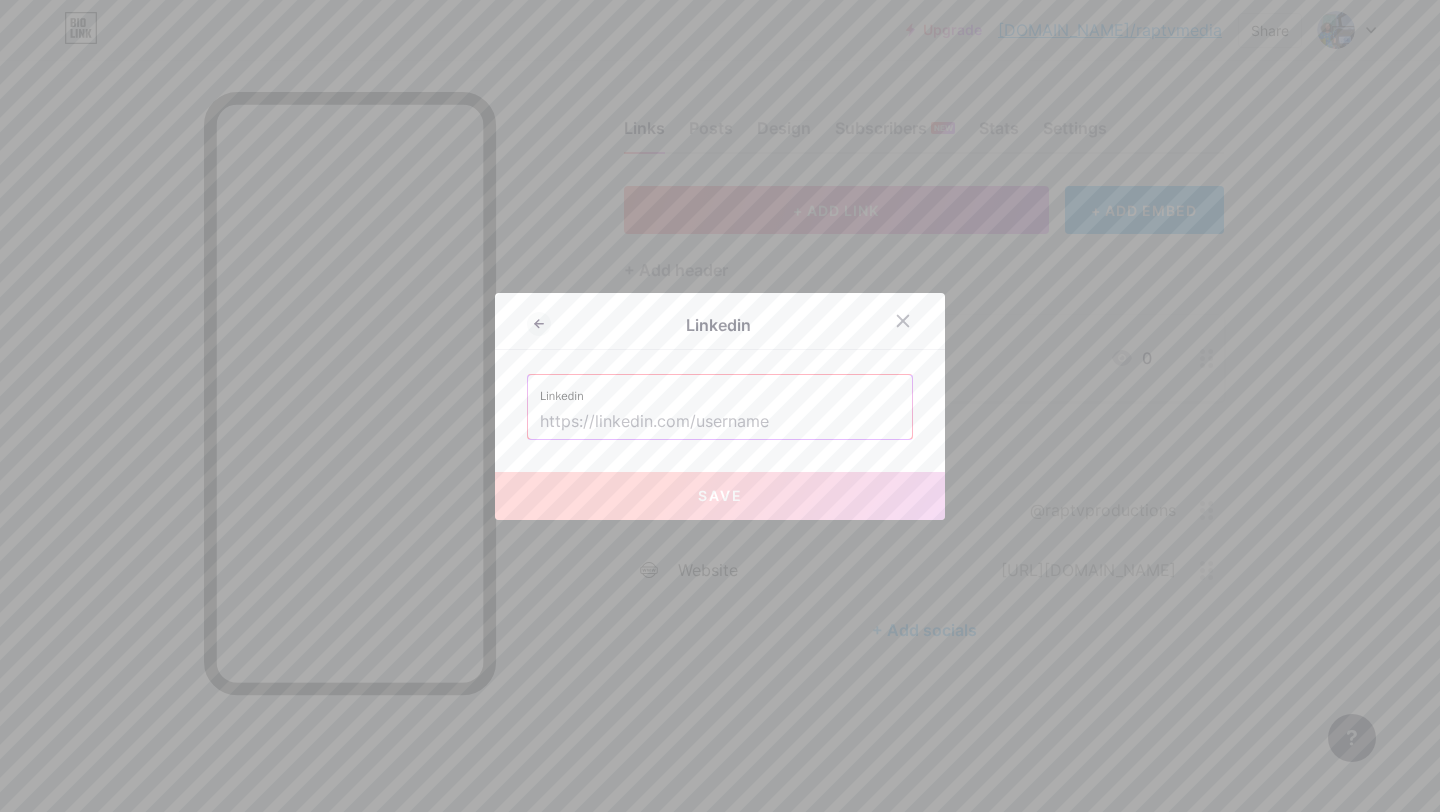 click at bounding box center (720, 422) 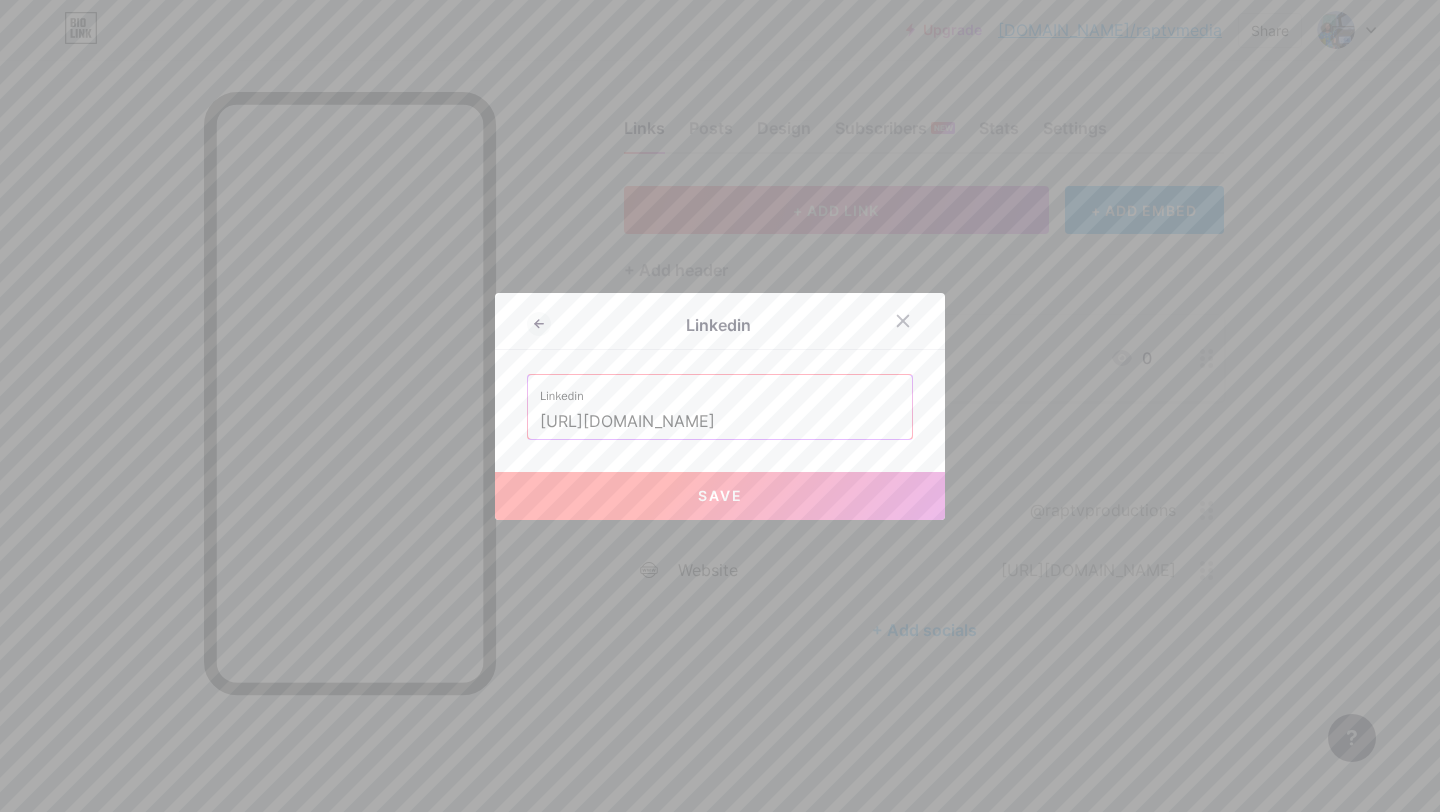 scroll, scrollTop: 0, scrollLeft: 2, axis: horizontal 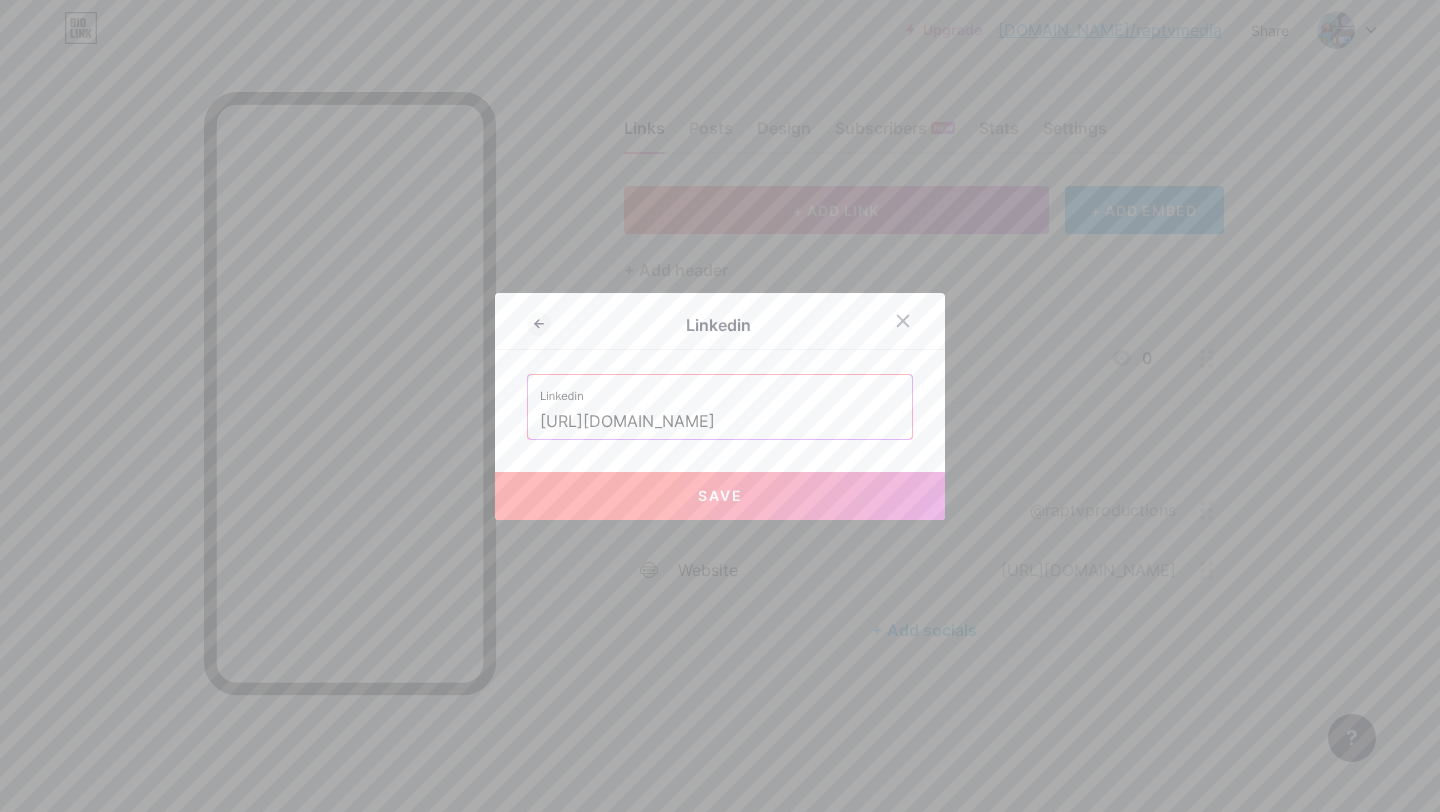 type on "[URL][DOMAIN_NAME]" 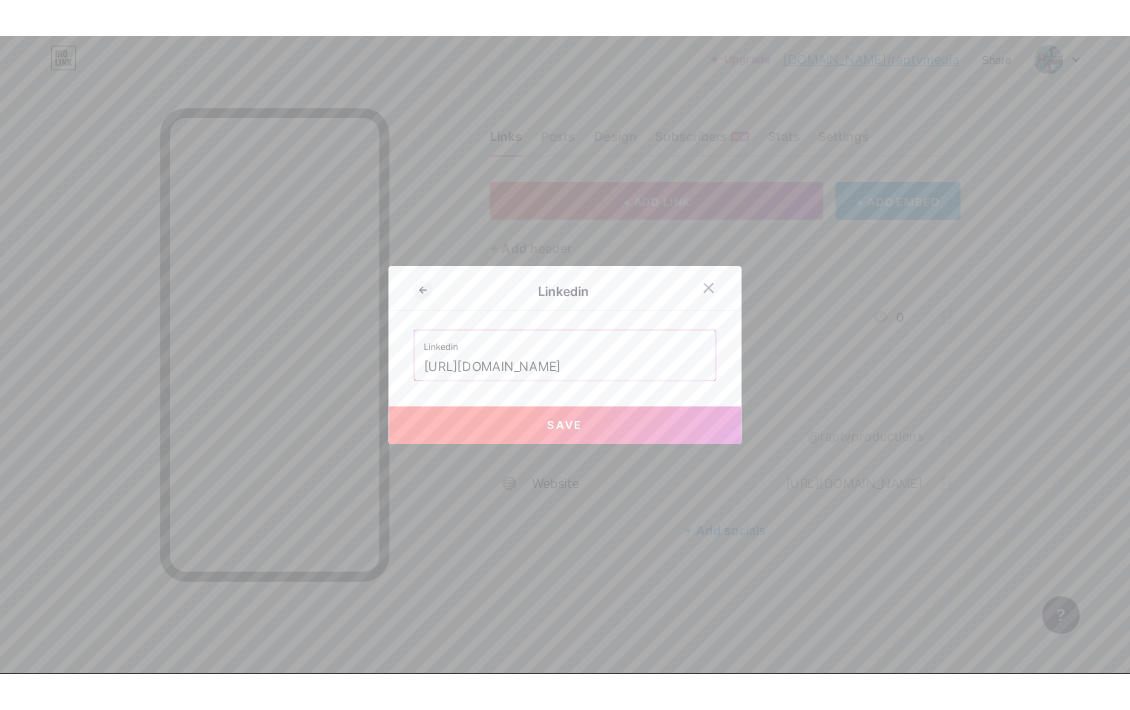 scroll, scrollTop: 0, scrollLeft: 0, axis: both 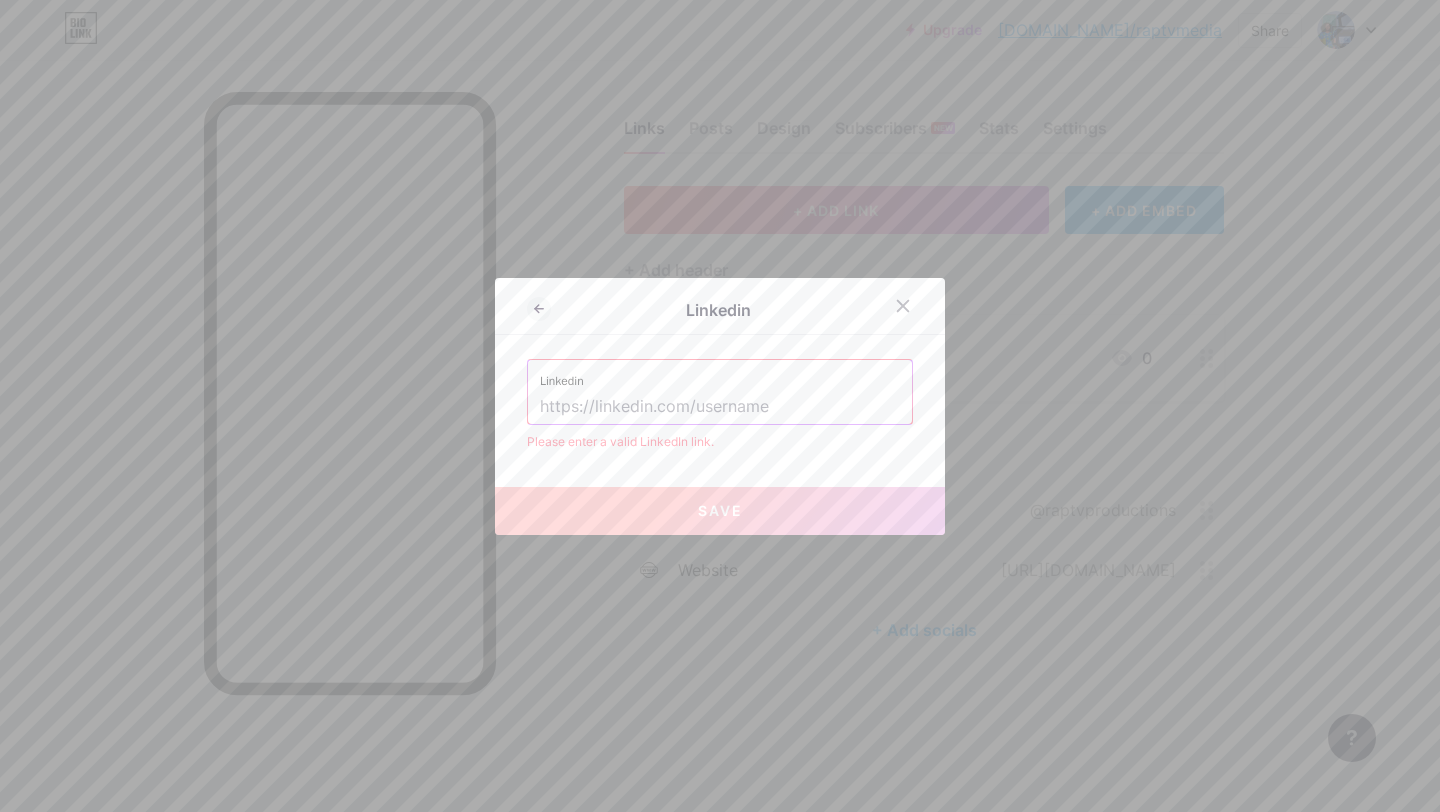 click at bounding box center (720, 407) 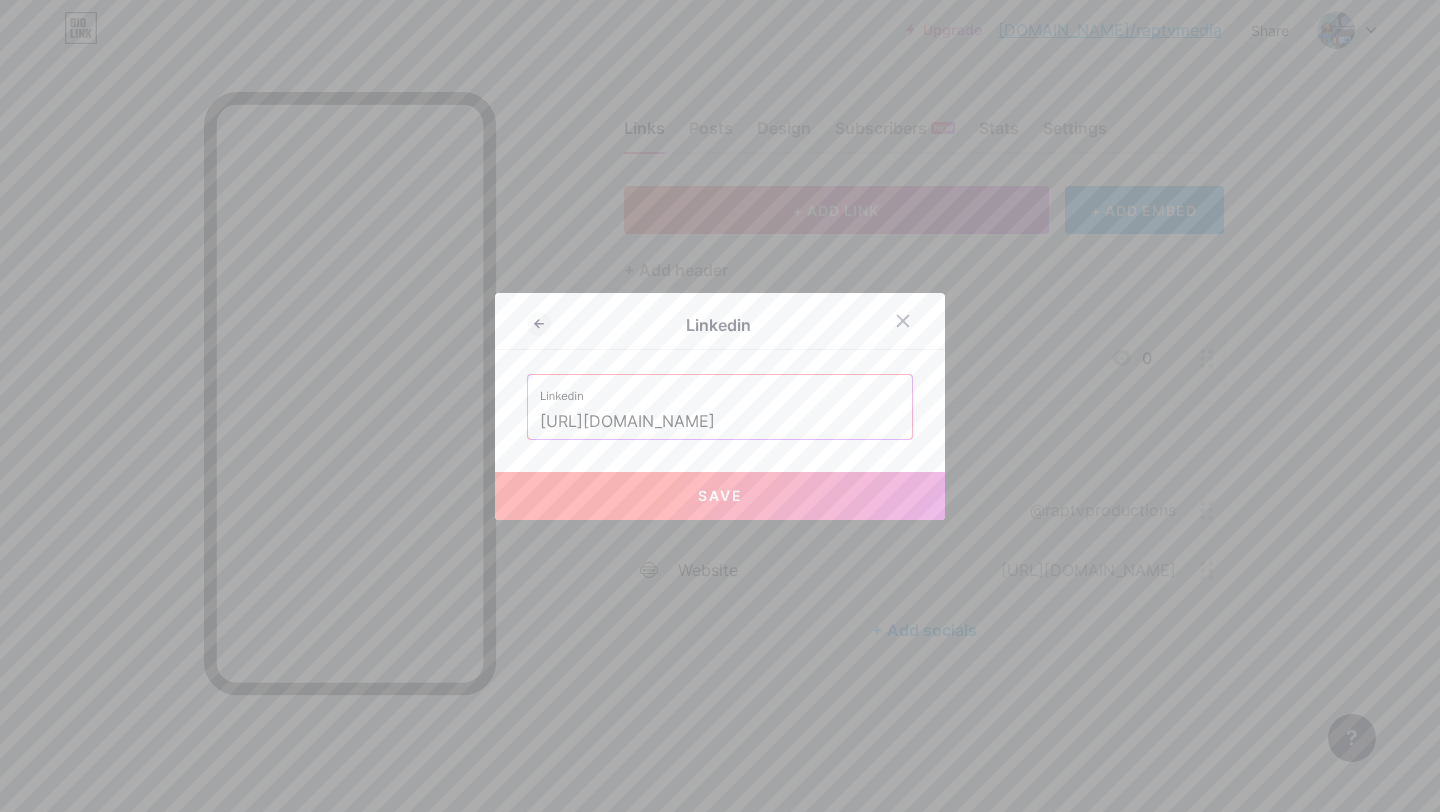type on "[URL][DOMAIN_NAME]" 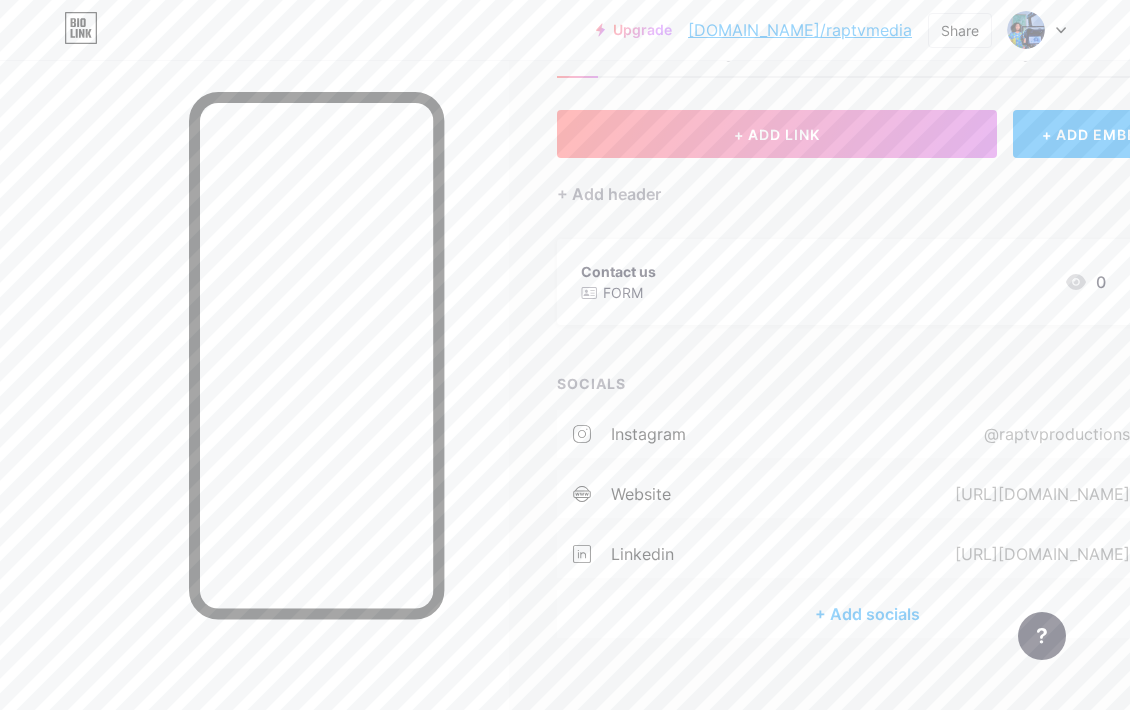 scroll, scrollTop: 103, scrollLeft: 0, axis: vertical 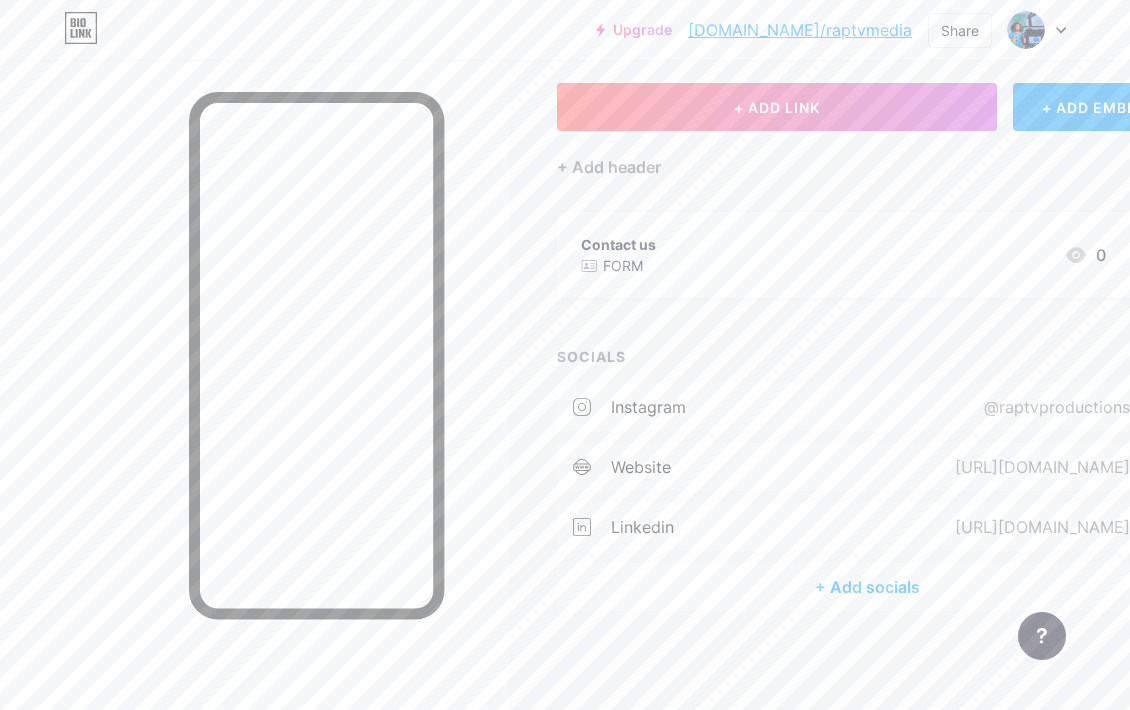 click on "+ Add socials" at bounding box center [867, 587] 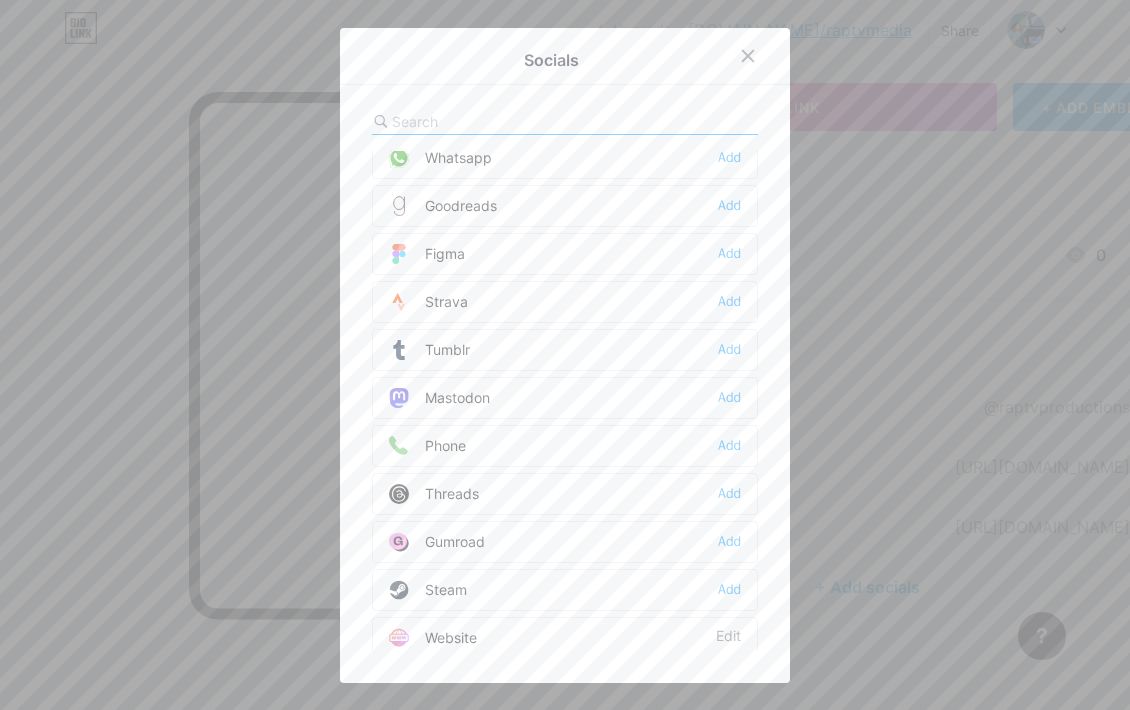 scroll, scrollTop: 1804, scrollLeft: 0, axis: vertical 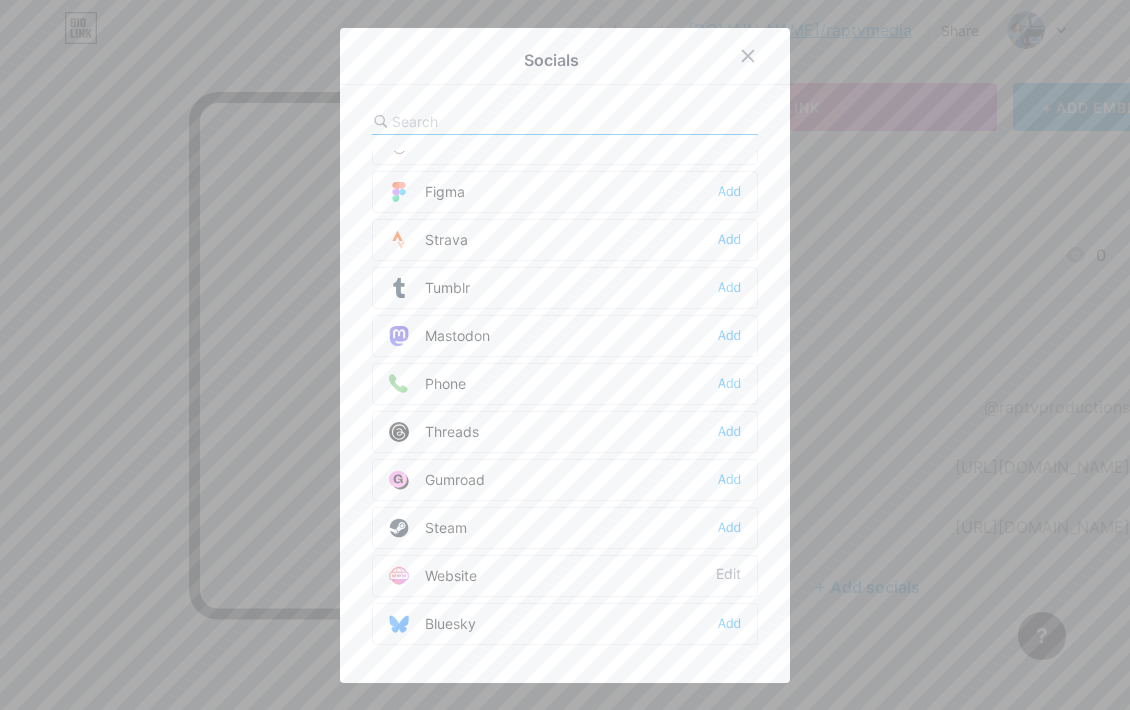 click on "Phone
Add" at bounding box center [565, 384] 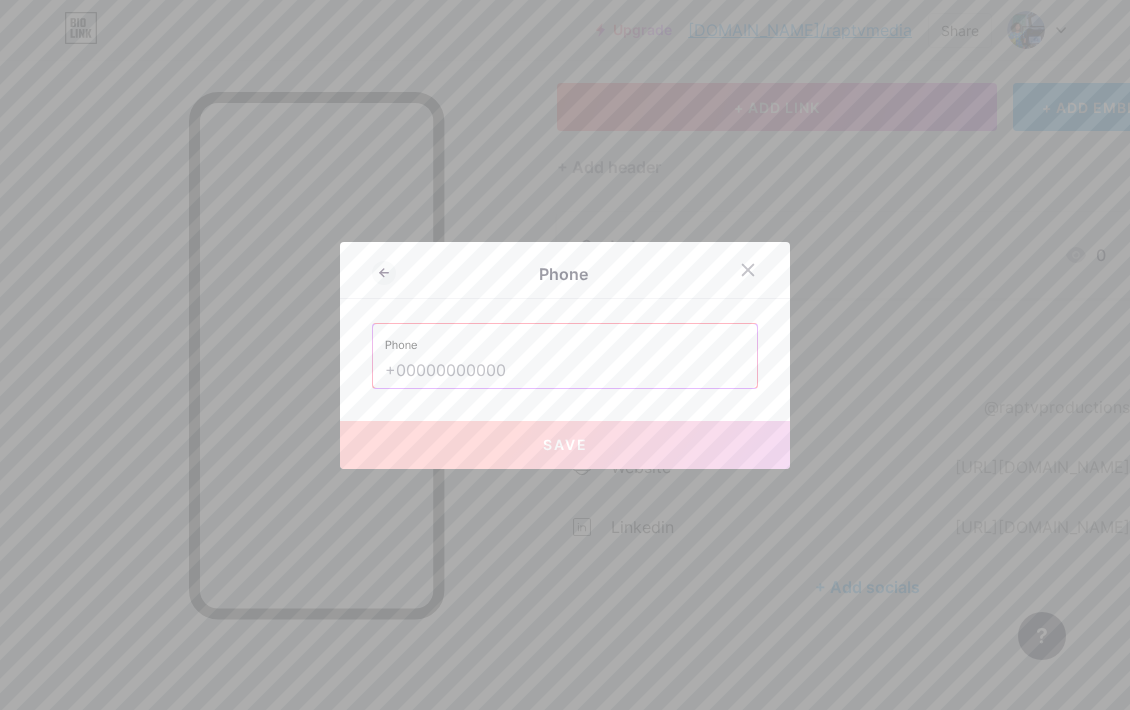 click at bounding box center (565, 371) 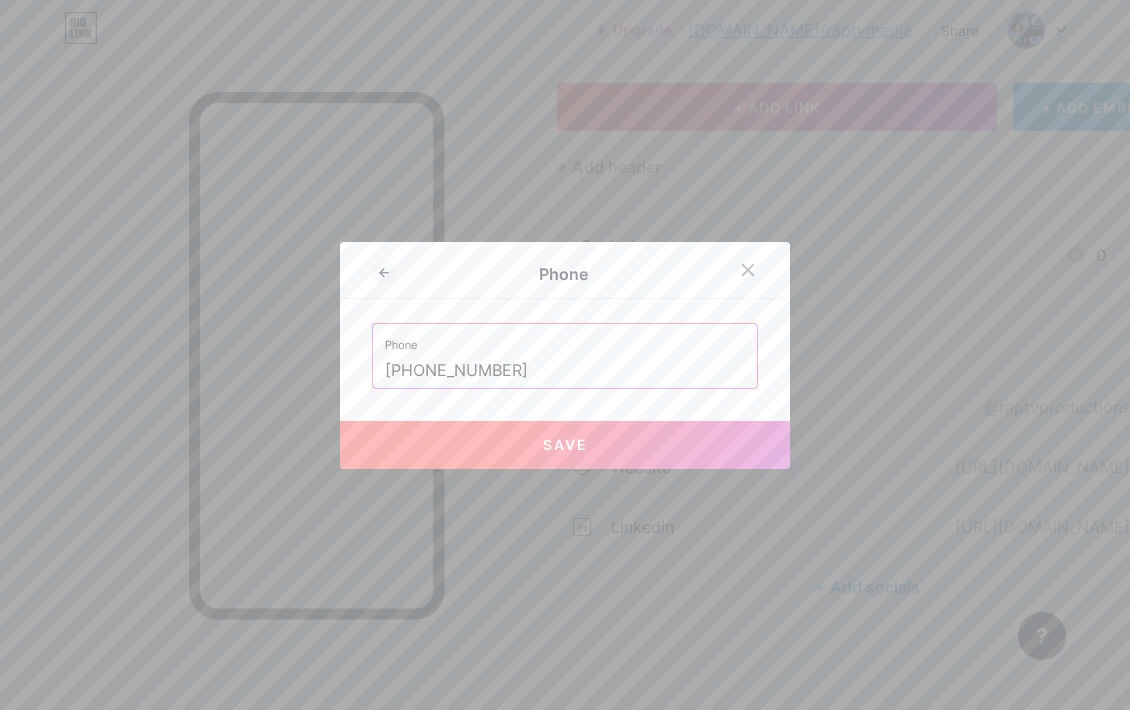 click on "Save" at bounding box center [565, 444] 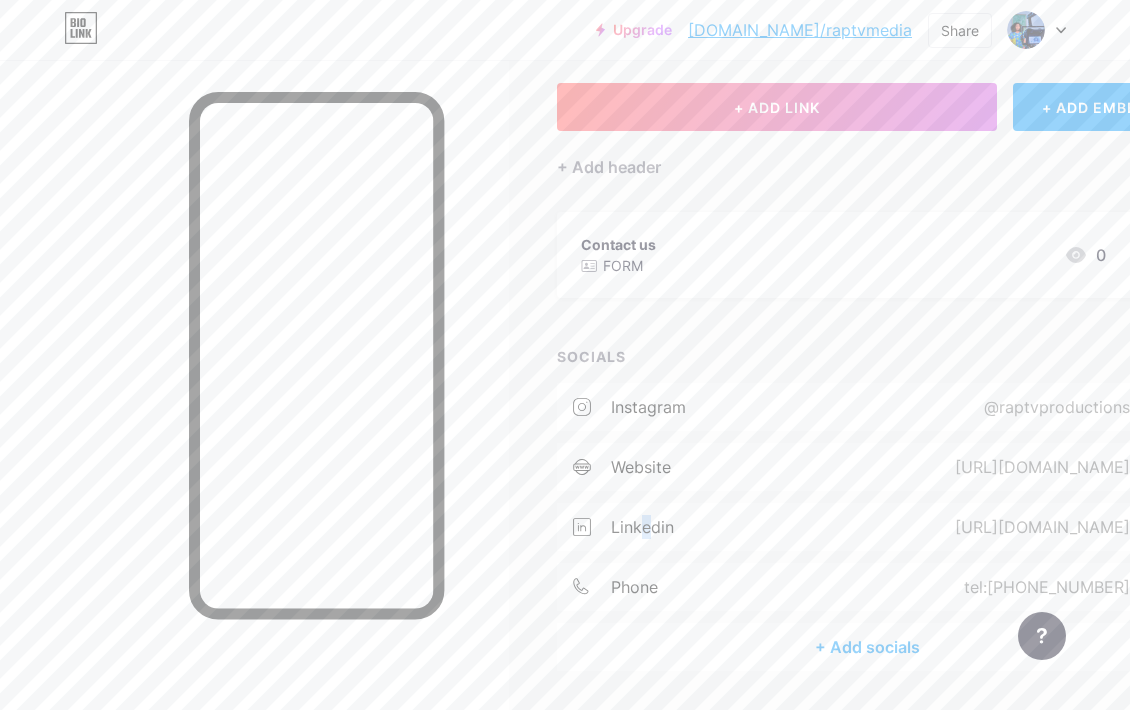 drag, startPoint x: 651, startPoint y: 531, endPoint x: 637, endPoint y: 527, distance: 14.56022 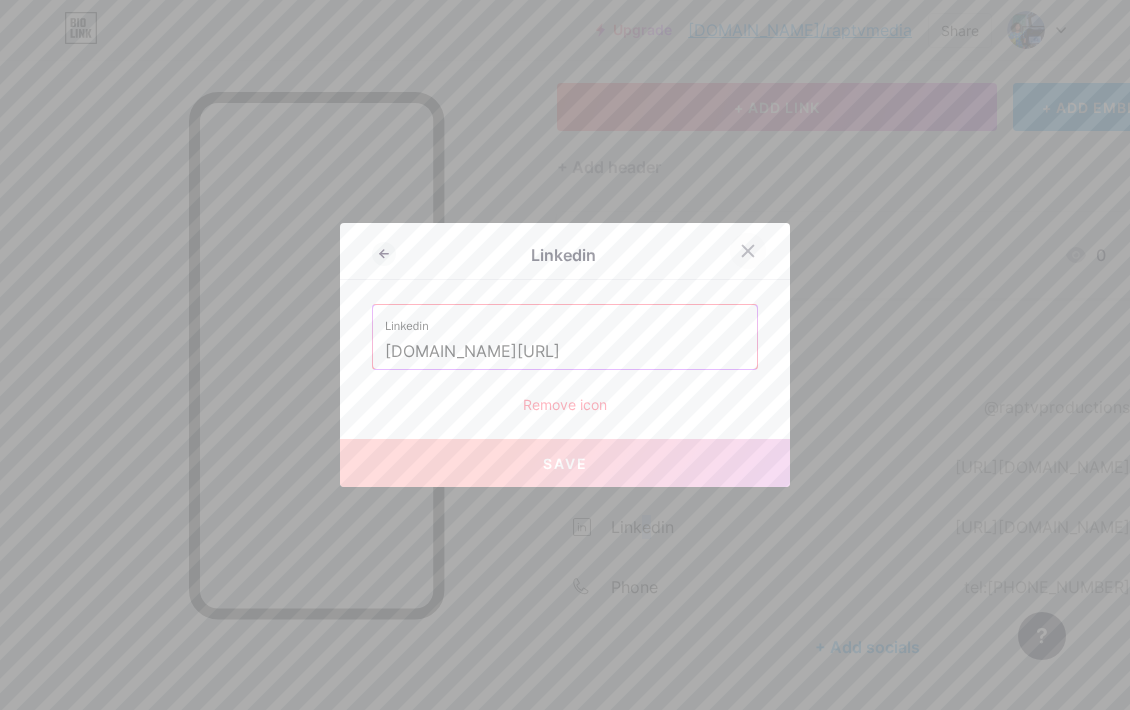 click 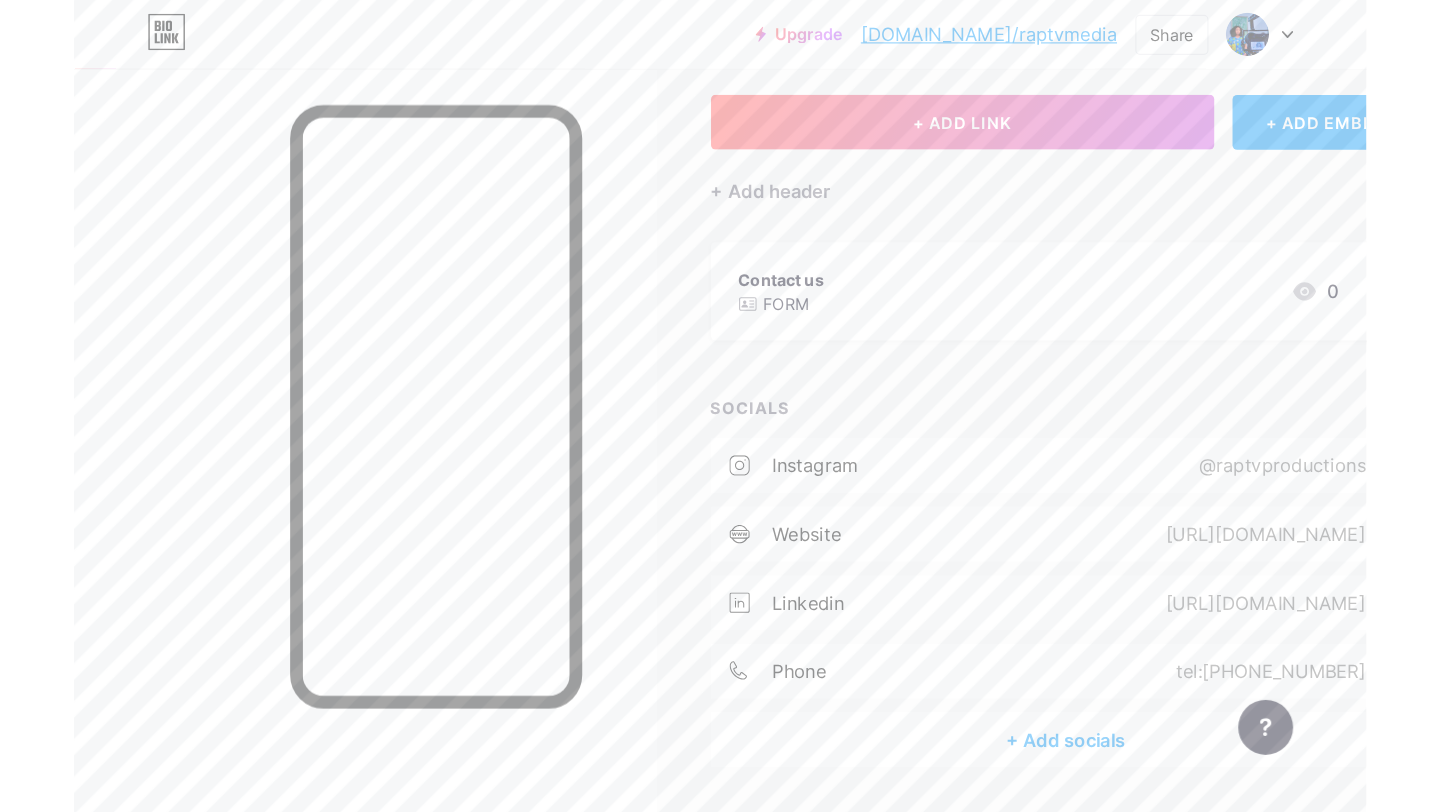 scroll, scrollTop: 0, scrollLeft: 0, axis: both 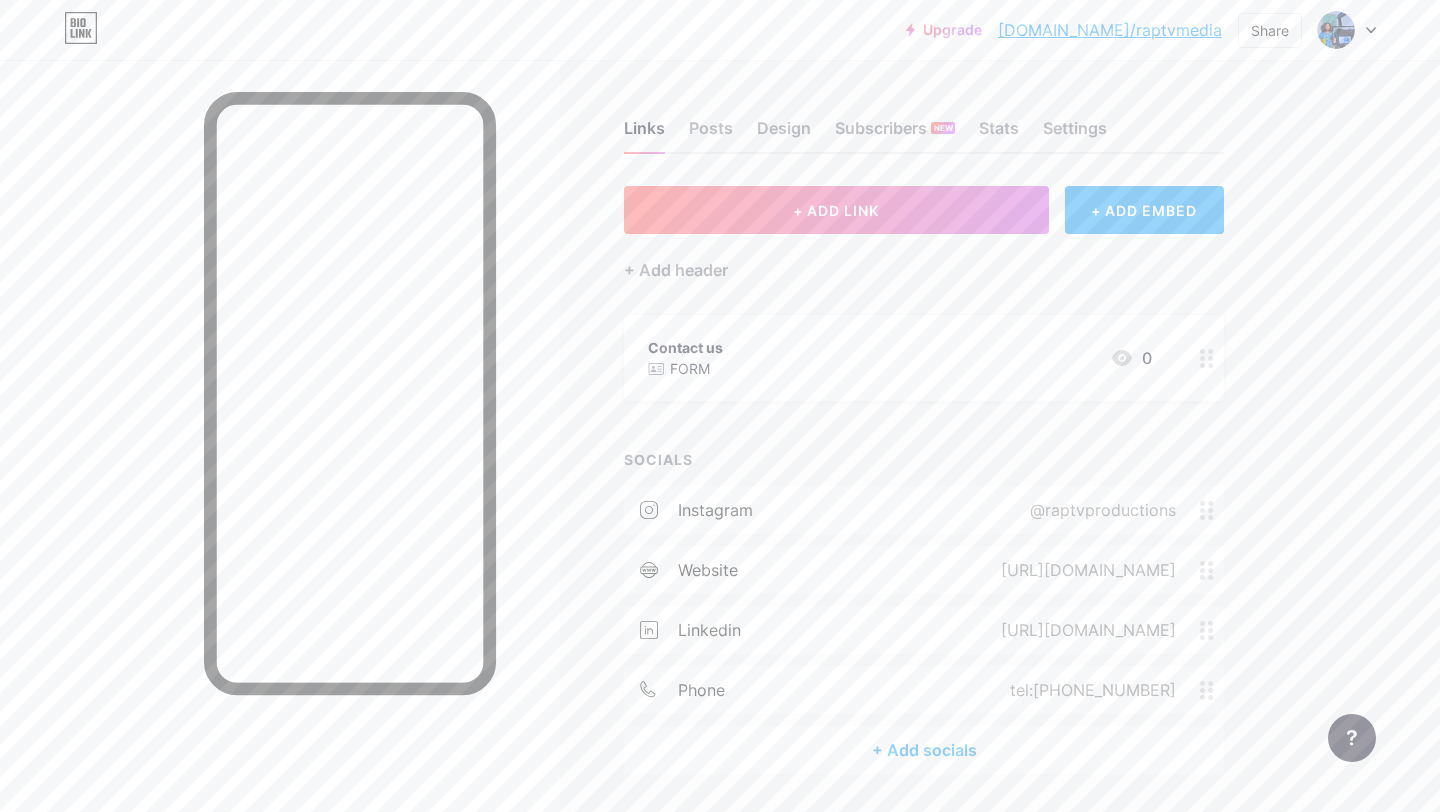 type 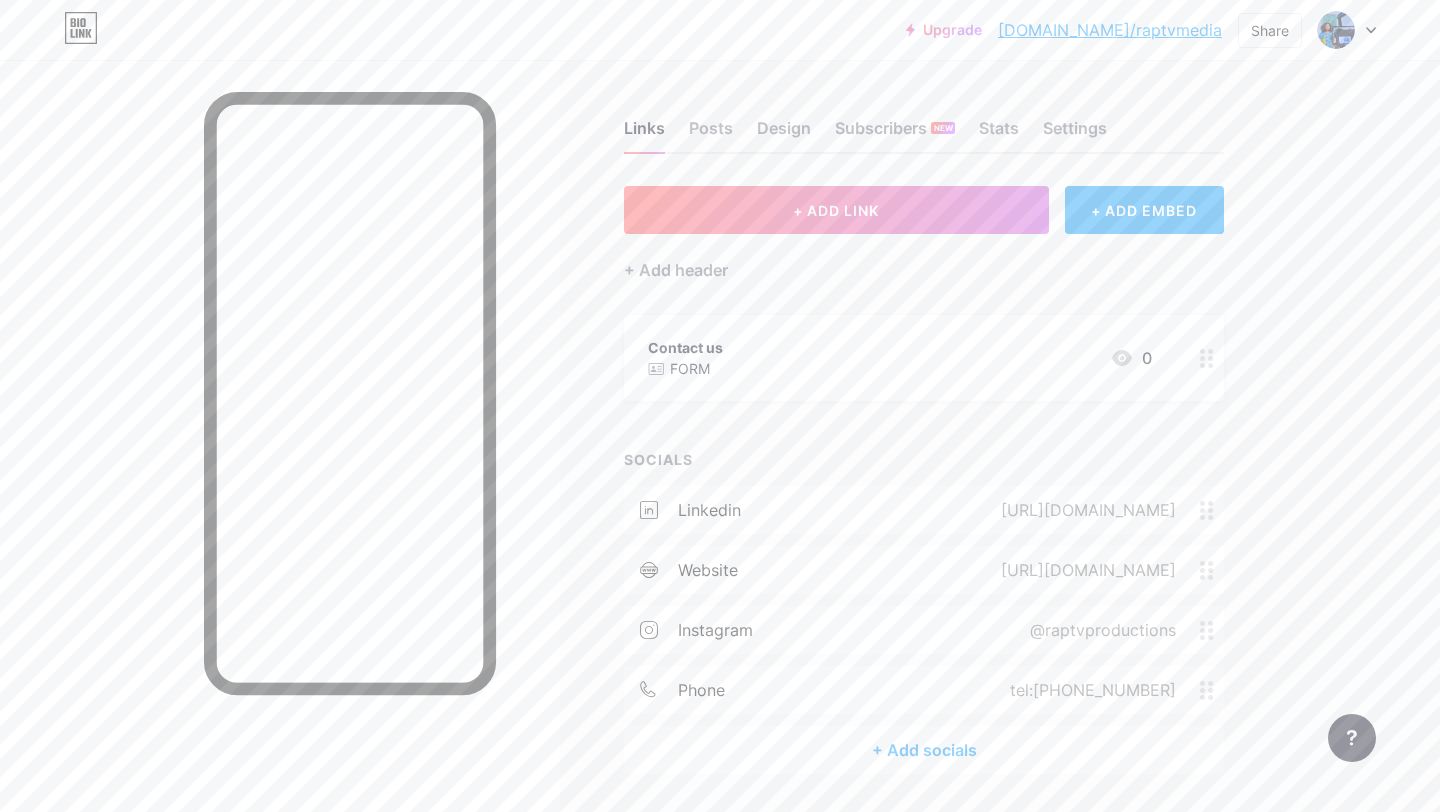 click on "[URL][DOMAIN_NAME]" at bounding box center [1084, 570] 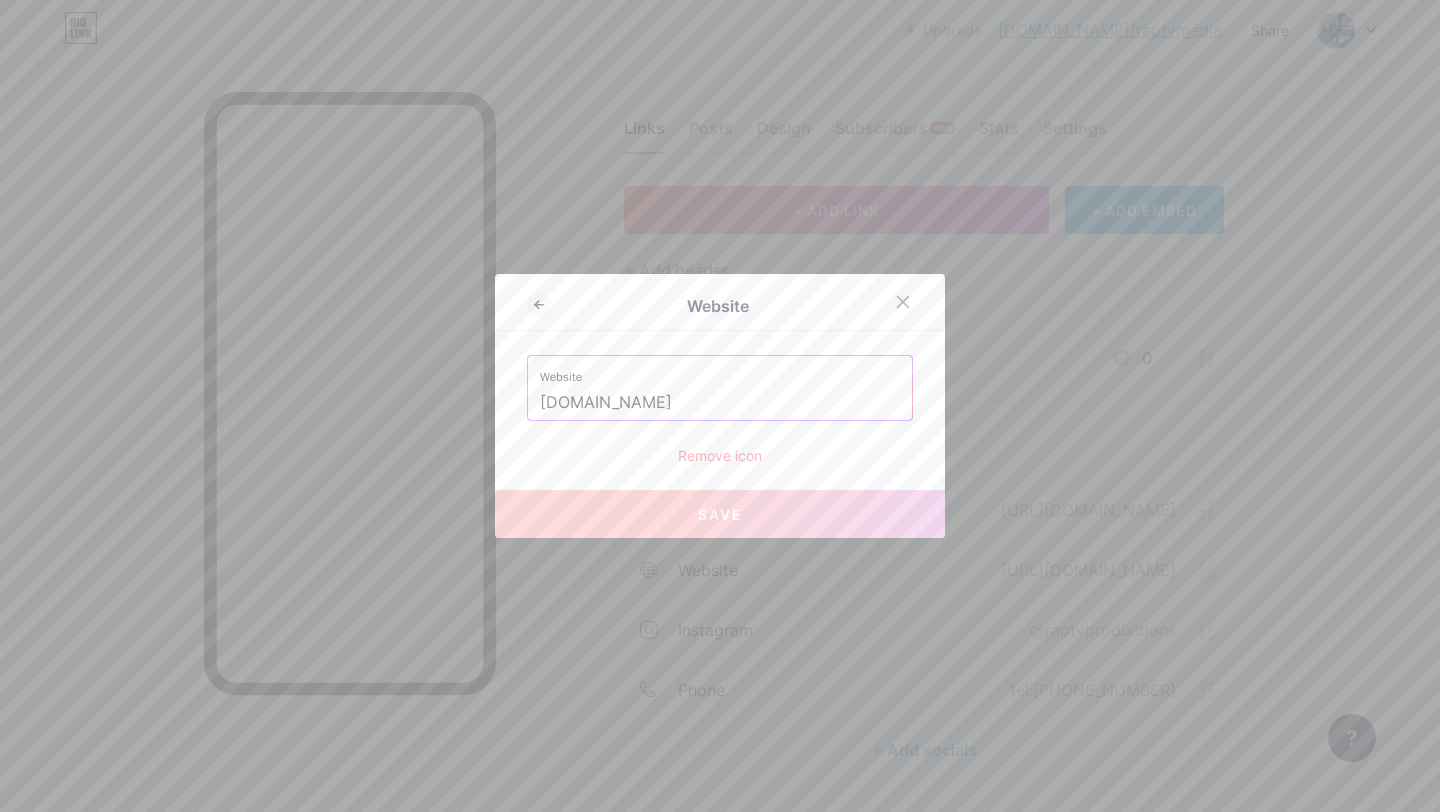 click on "[DOMAIN_NAME]" at bounding box center [720, 403] 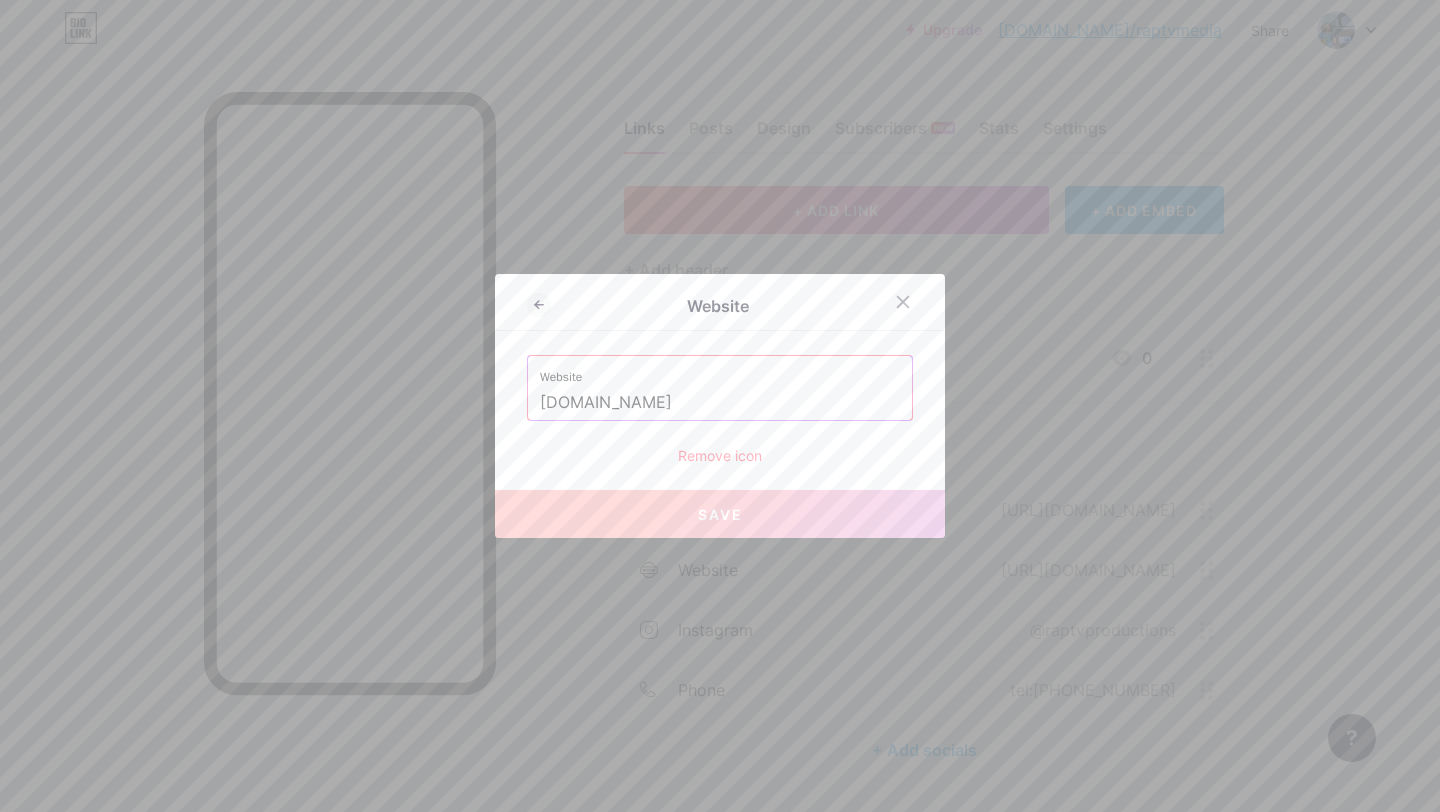 paste on "[URL][DOMAIN_NAME]" 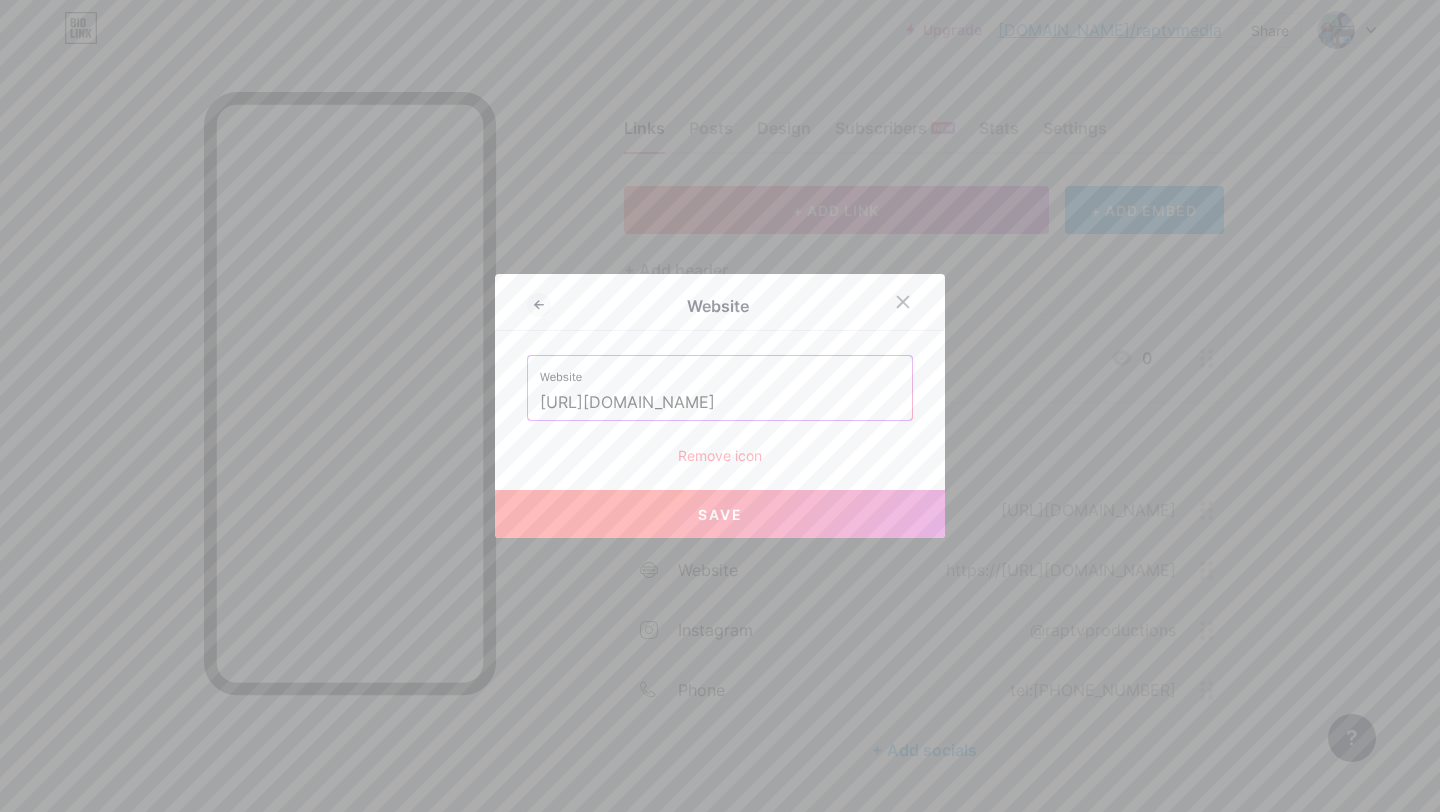 type on "[URL][DOMAIN_NAME]" 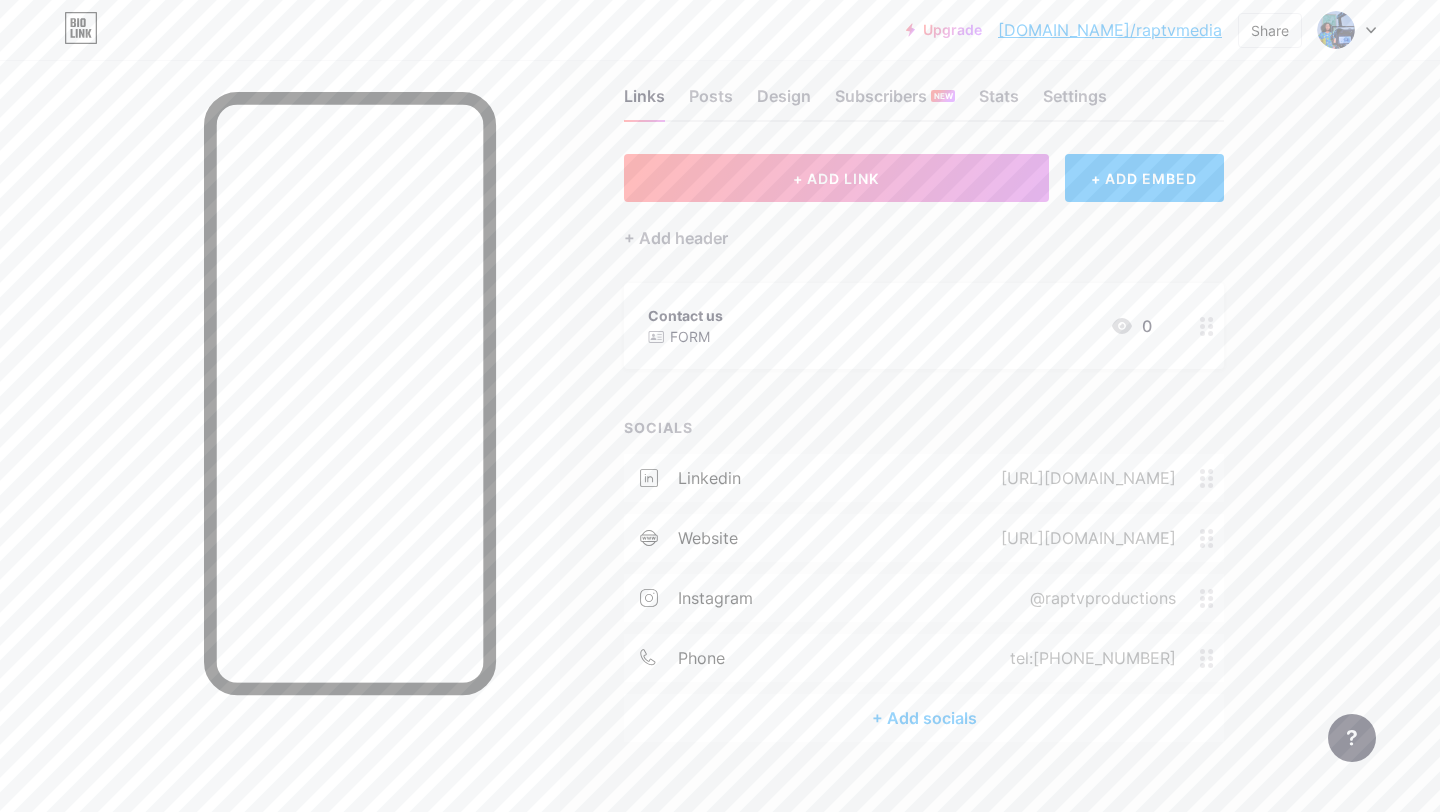 scroll, scrollTop: 0, scrollLeft: 0, axis: both 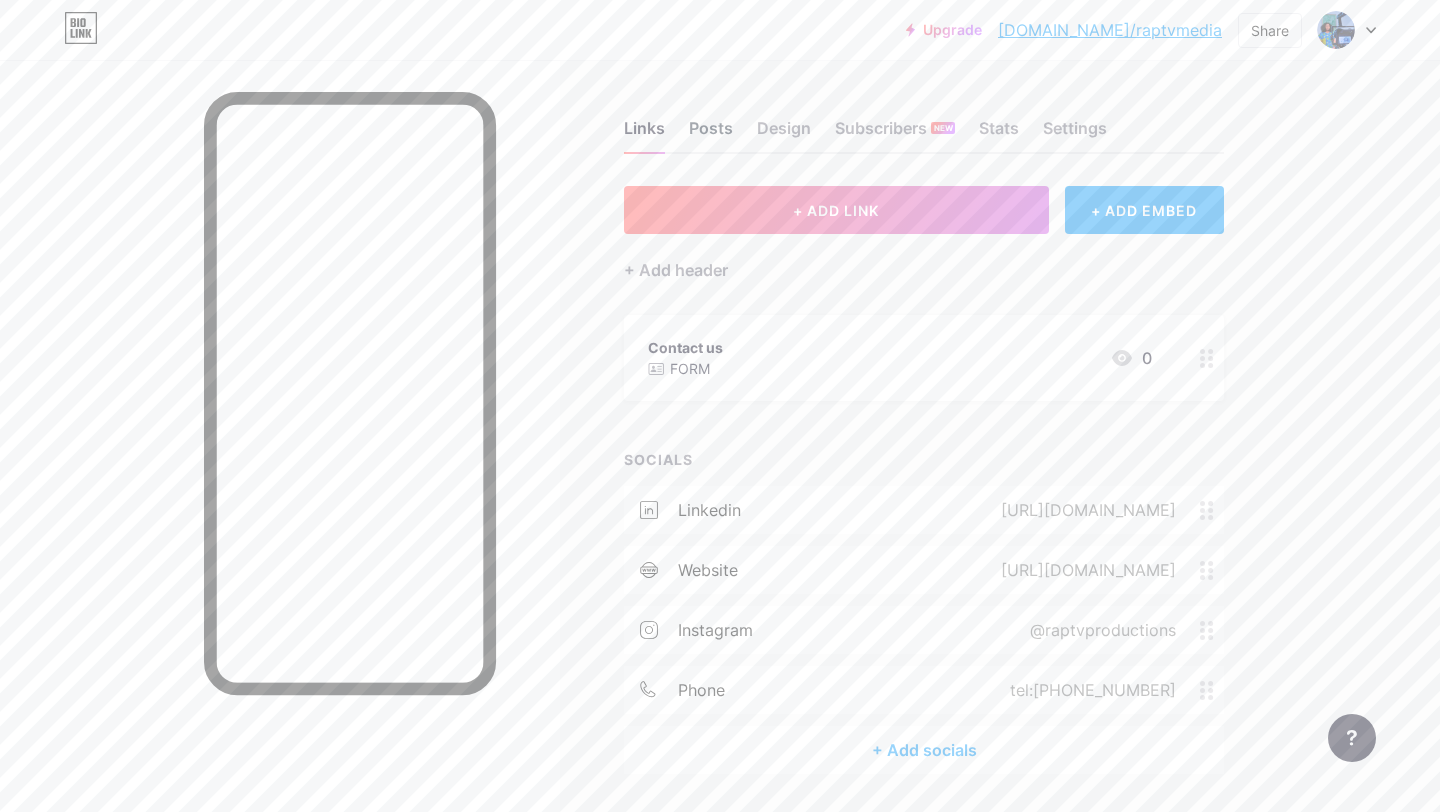 click on "Posts" at bounding box center [711, 134] 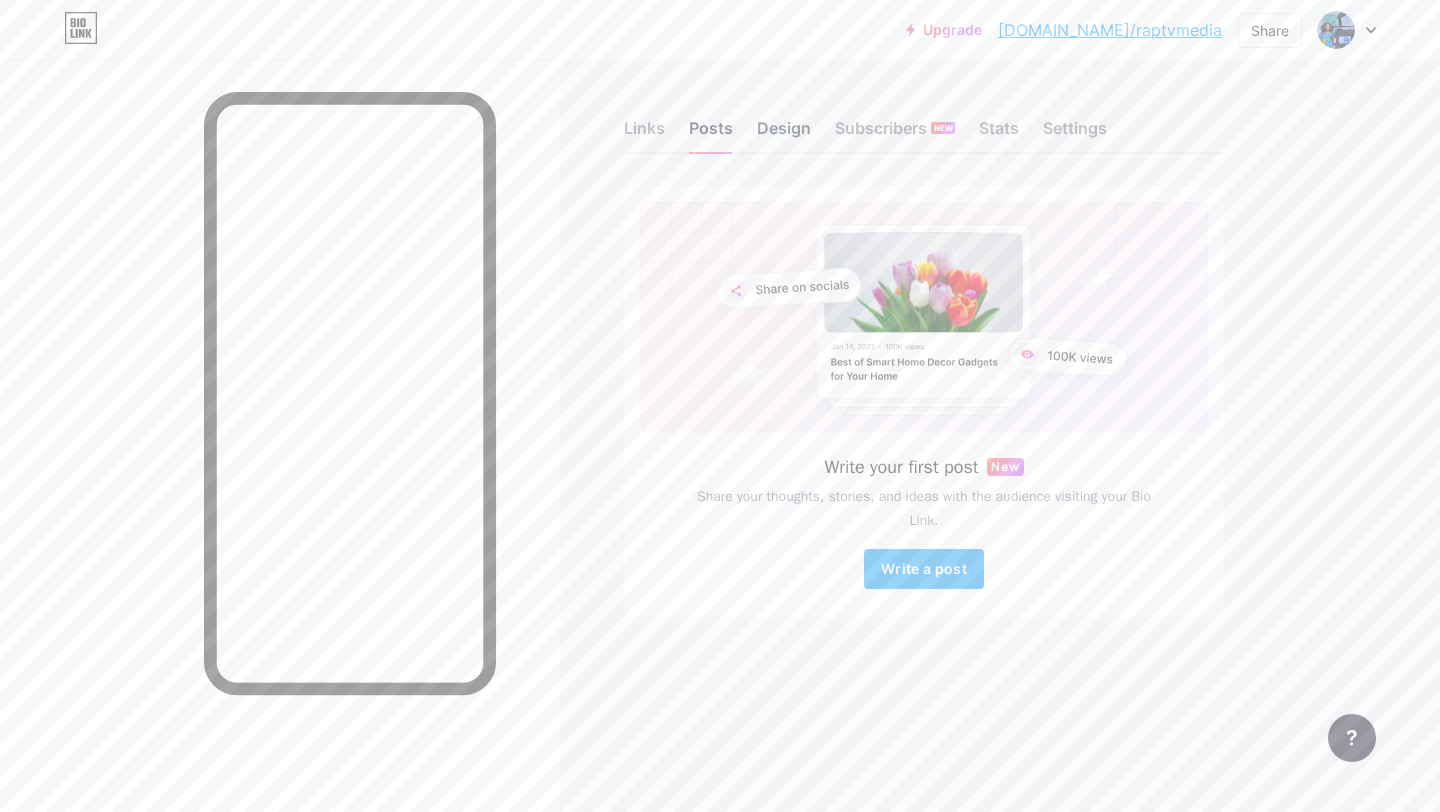 click on "Design" at bounding box center (784, 134) 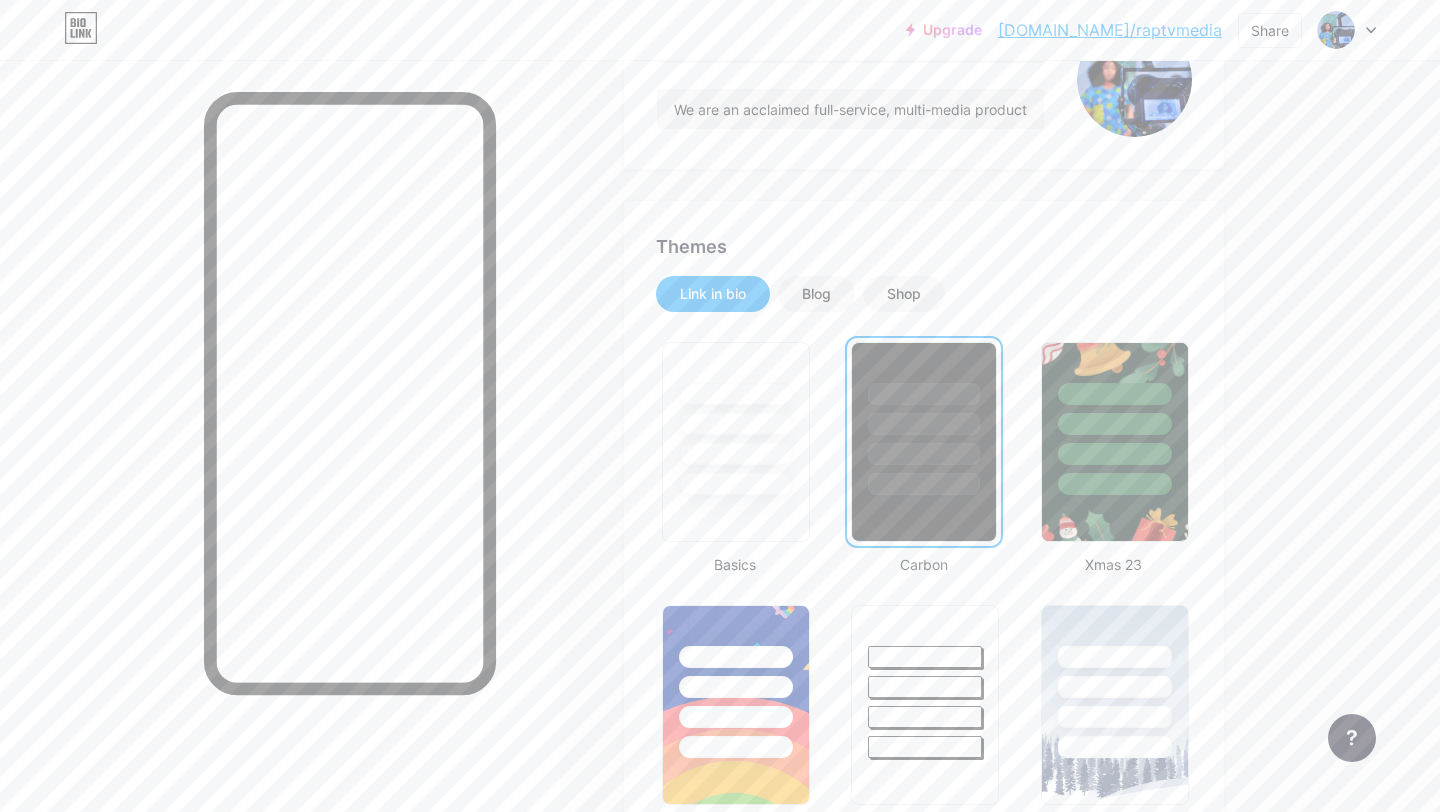 scroll, scrollTop: 259, scrollLeft: 0, axis: vertical 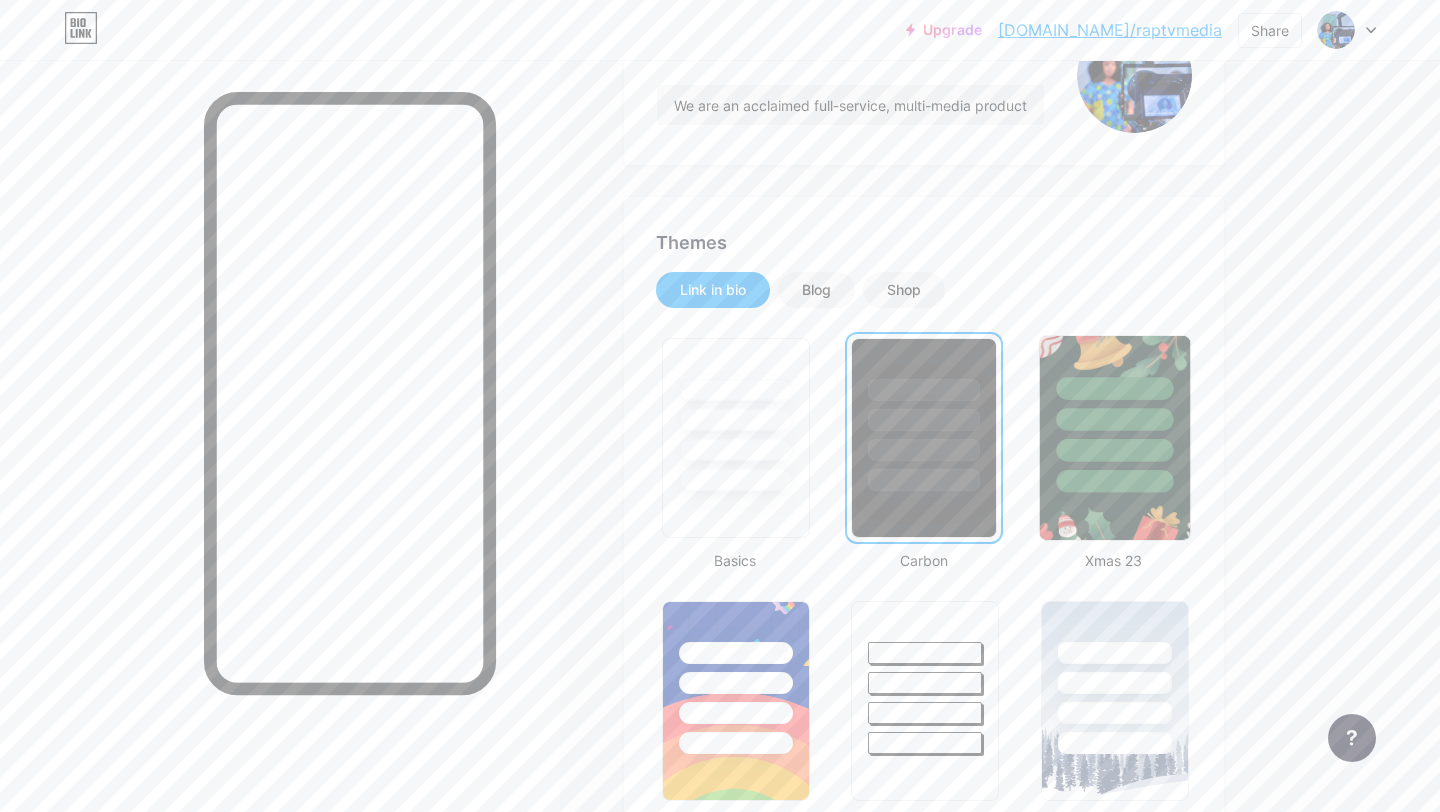 click at bounding box center [1114, 438] 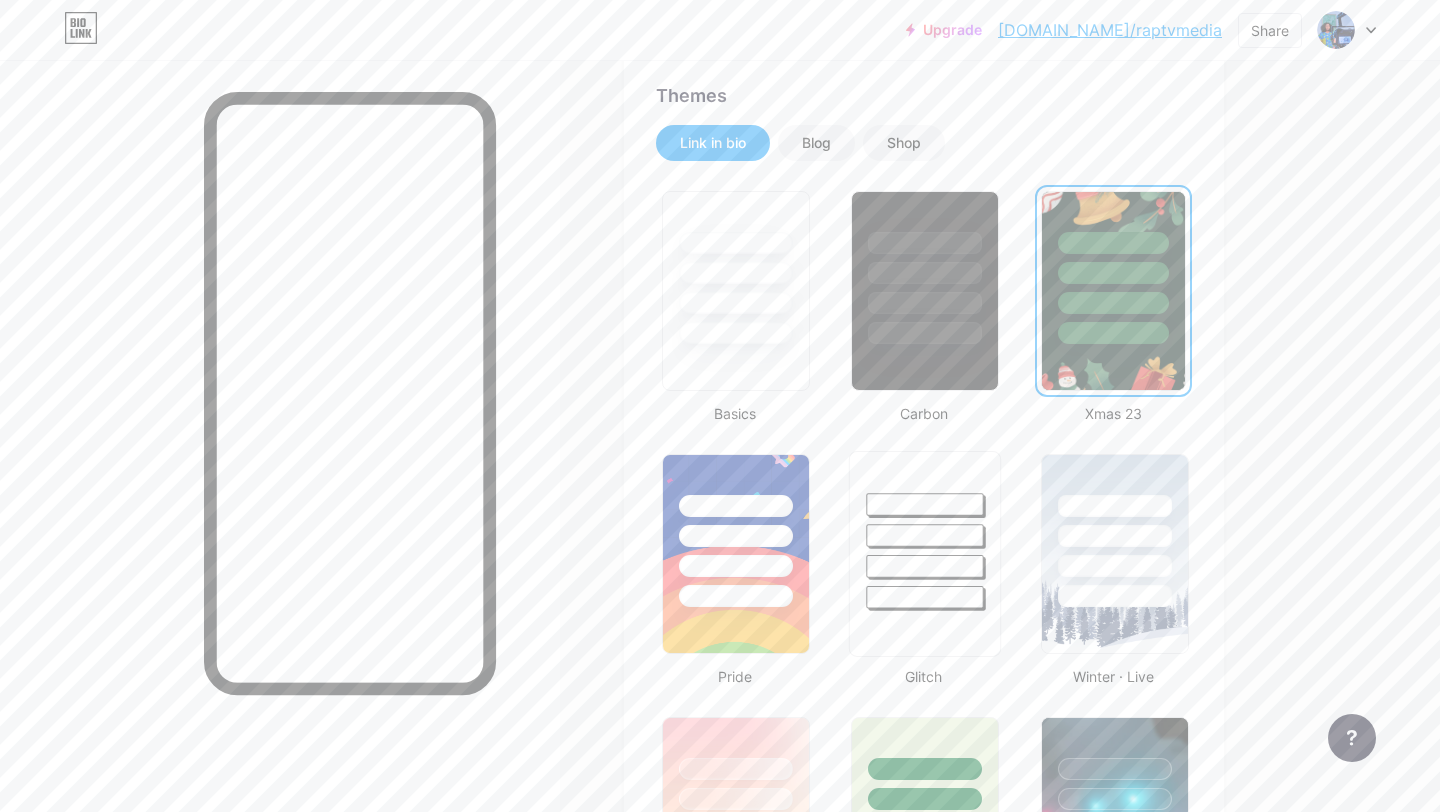 scroll, scrollTop: 411, scrollLeft: 0, axis: vertical 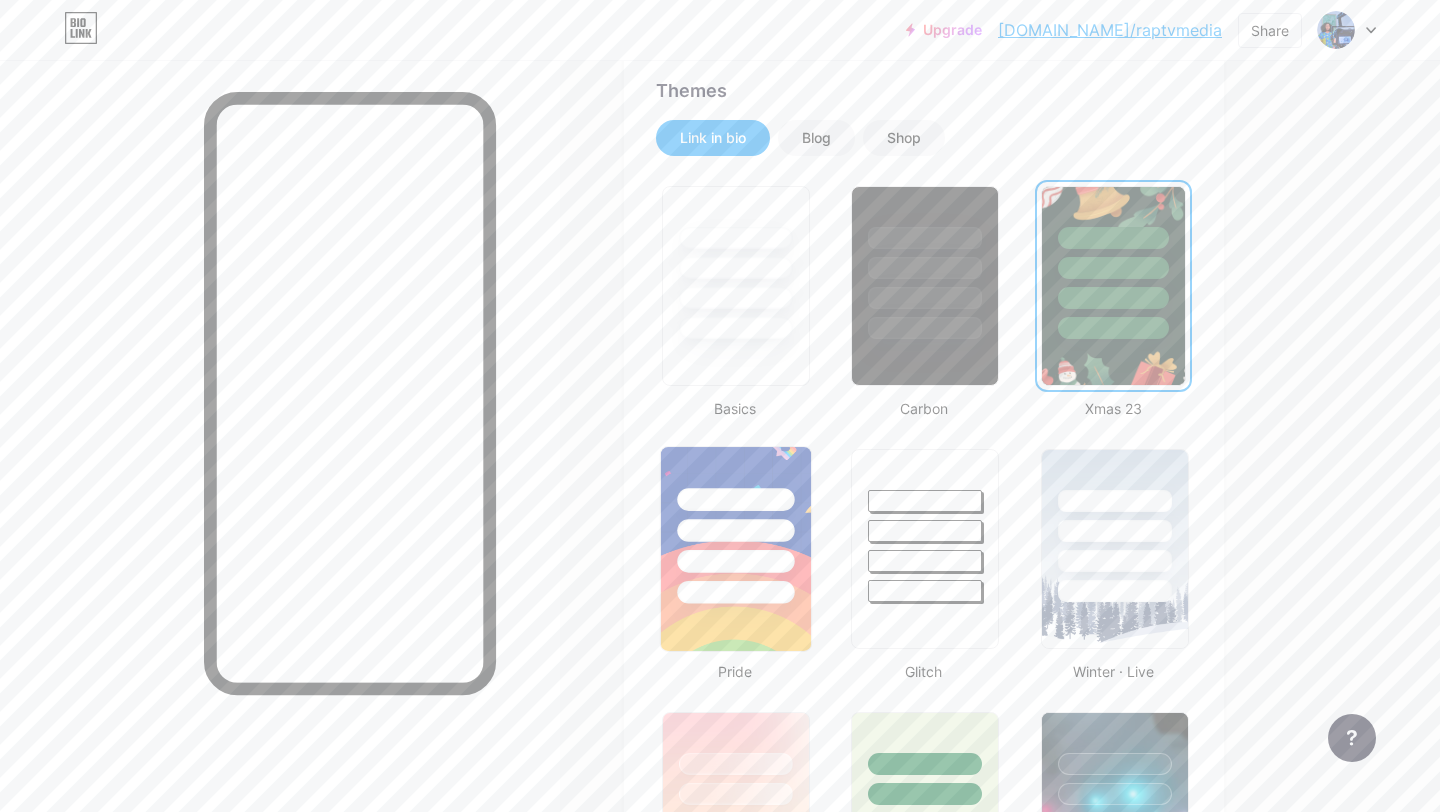 click at bounding box center (736, 549) 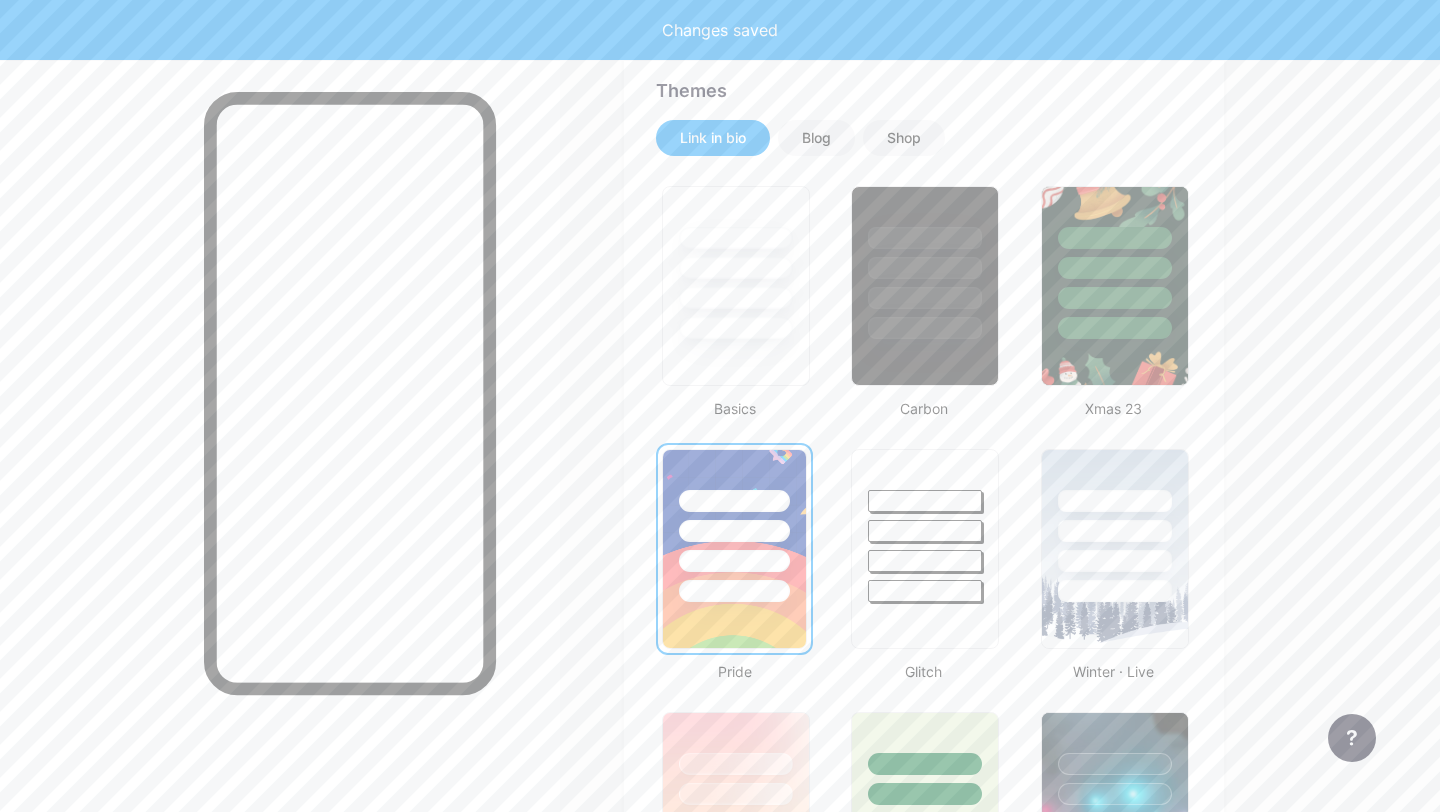 click at bounding box center (734, 591) 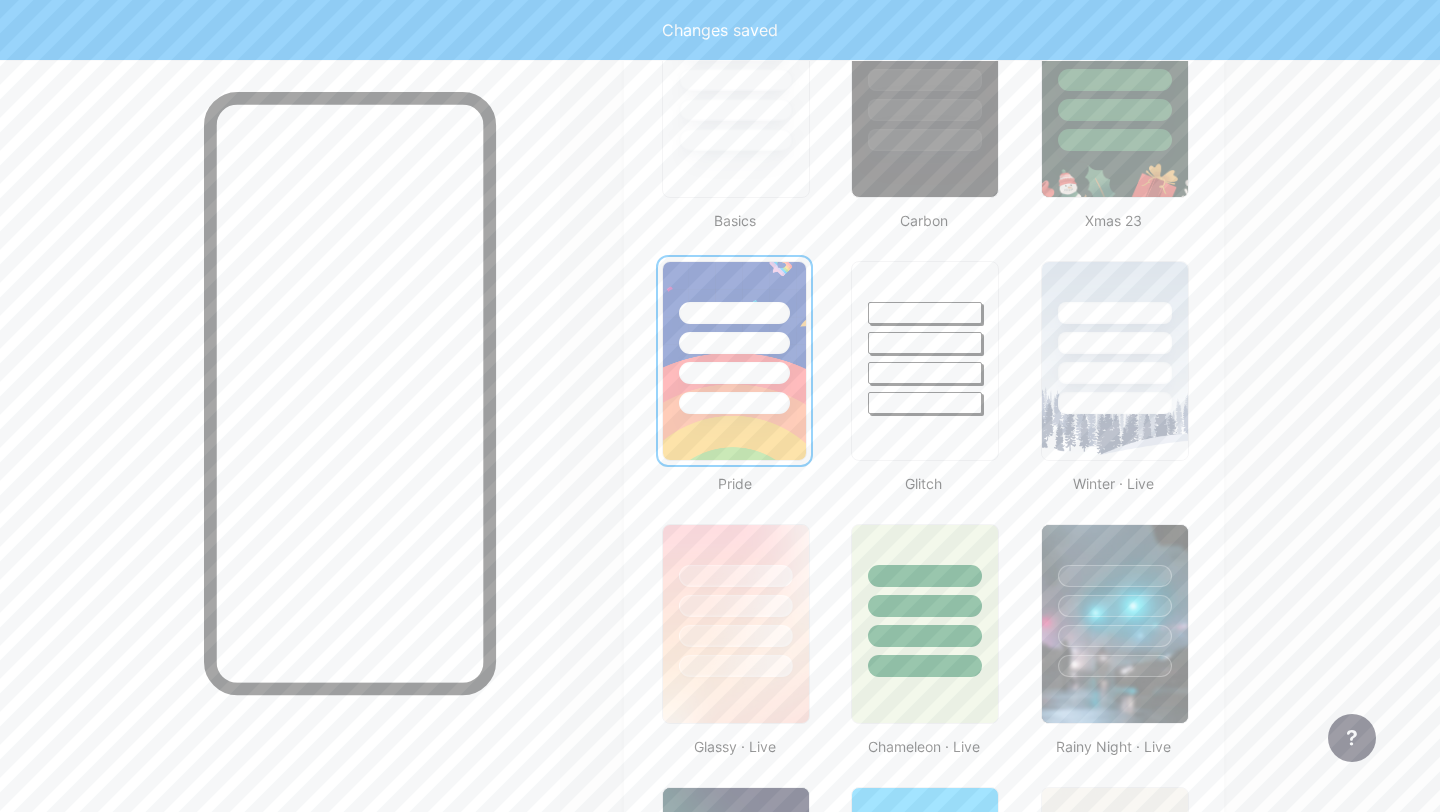 scroll, scrollTop: 622, scrollLeft: 0, axis: vertical 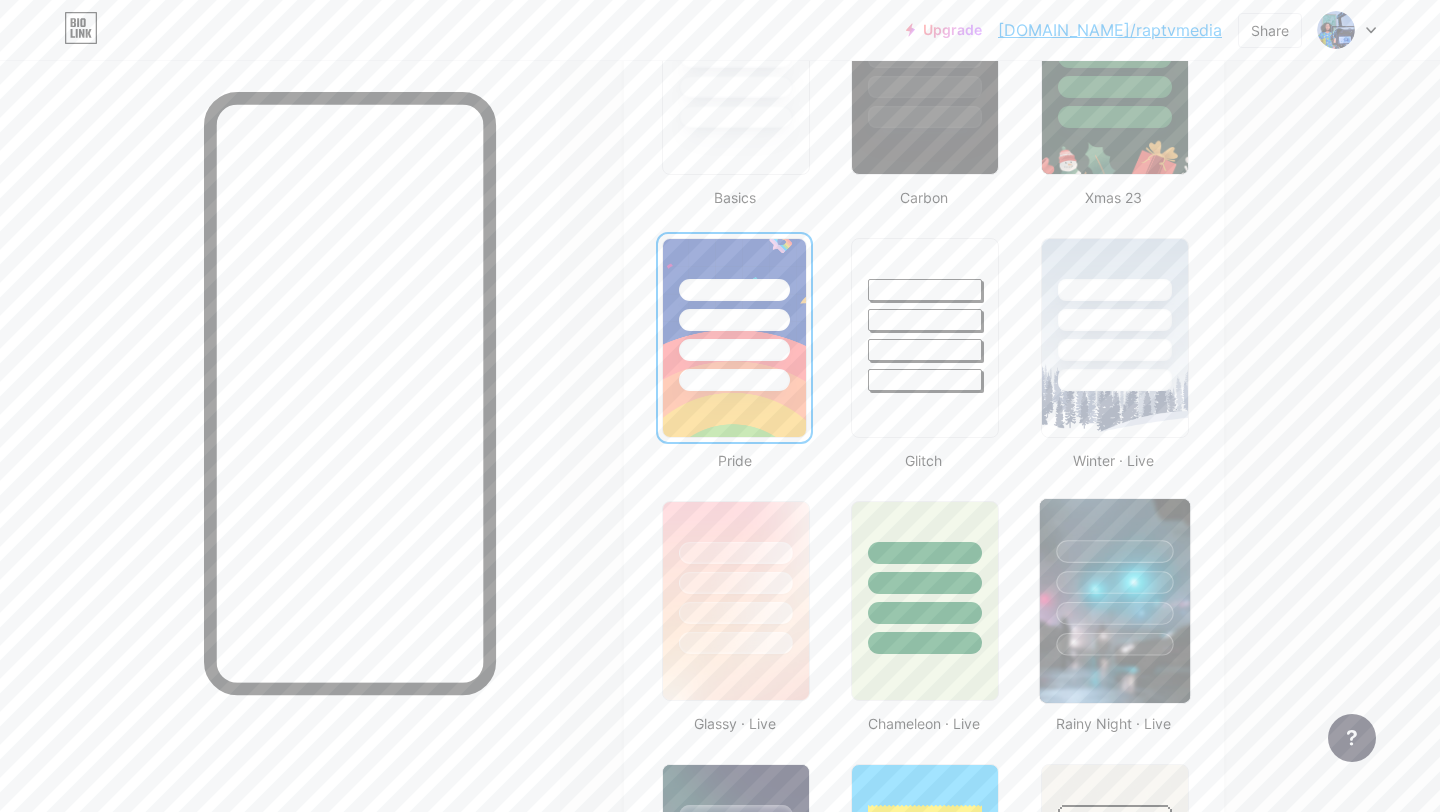 click at bounding box center [1114, 644] 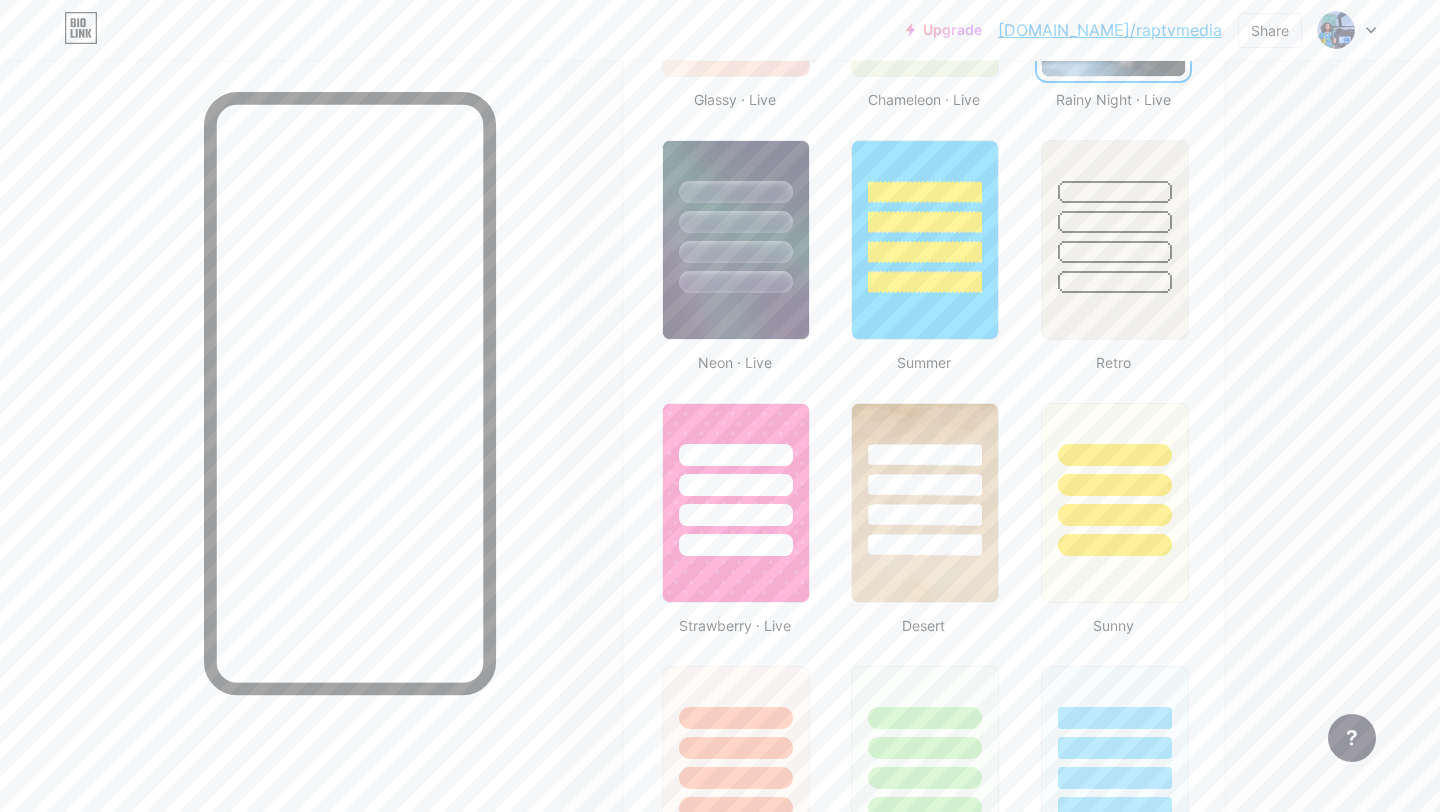 scroll, scrollTop: 1247, scrollLeft: 0, axis: vertical 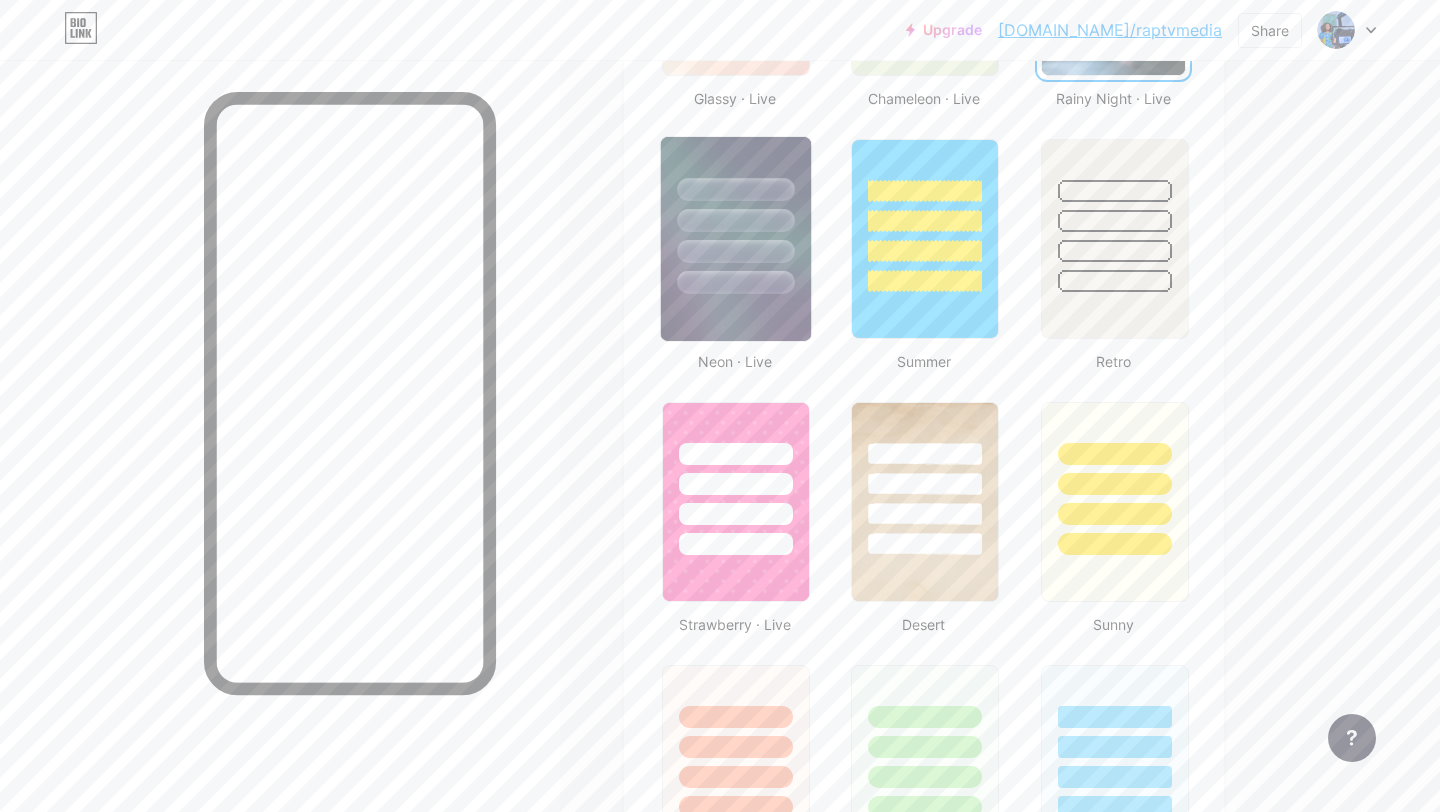 click at bounding box center [735, 282] 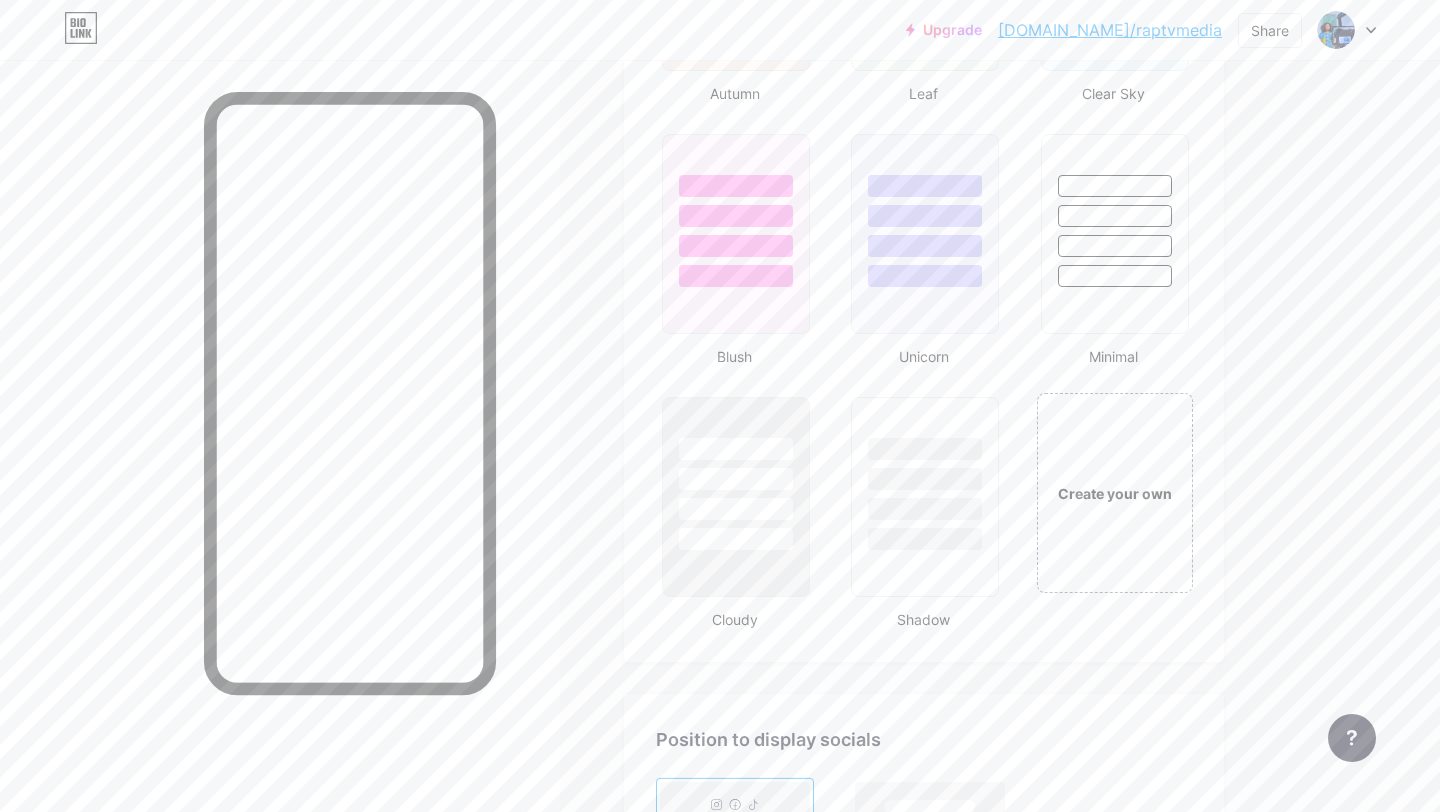 scroll, scrollTop: 2061, scrollLeft: 0, axis: vertical 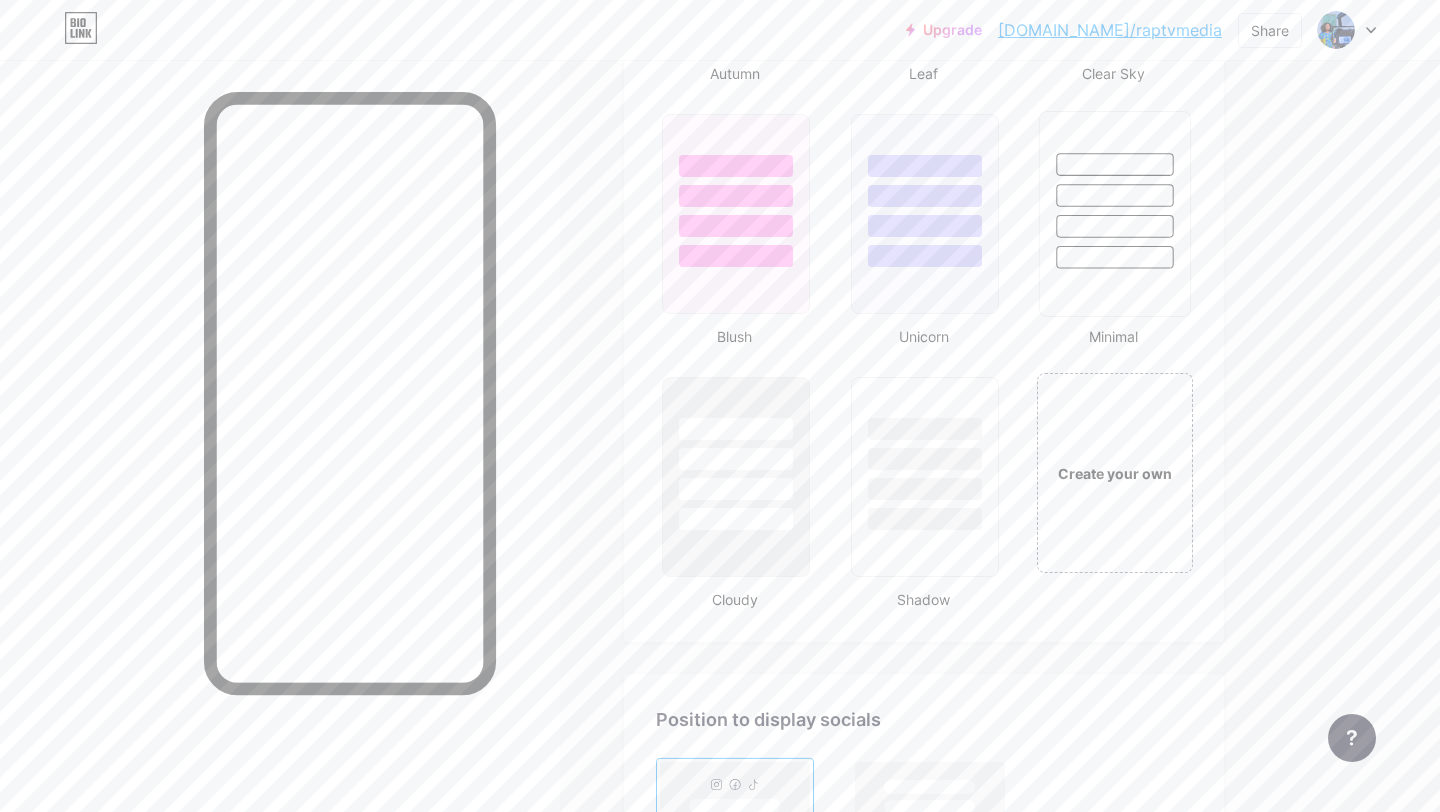 click at bounding box center [1114, 226] 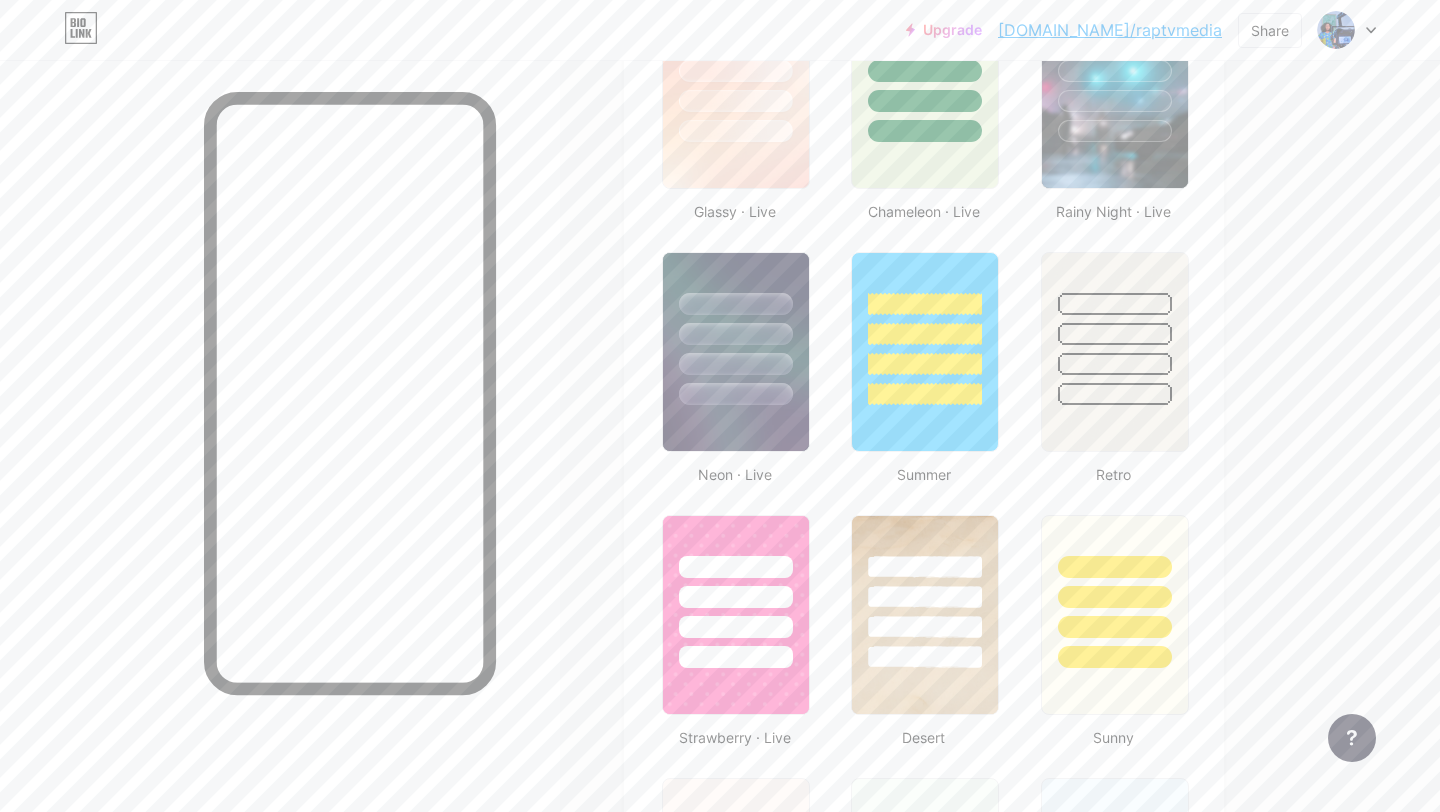 scroll, scrollTop: 1110, scrollLeft: 0, axis: vertical 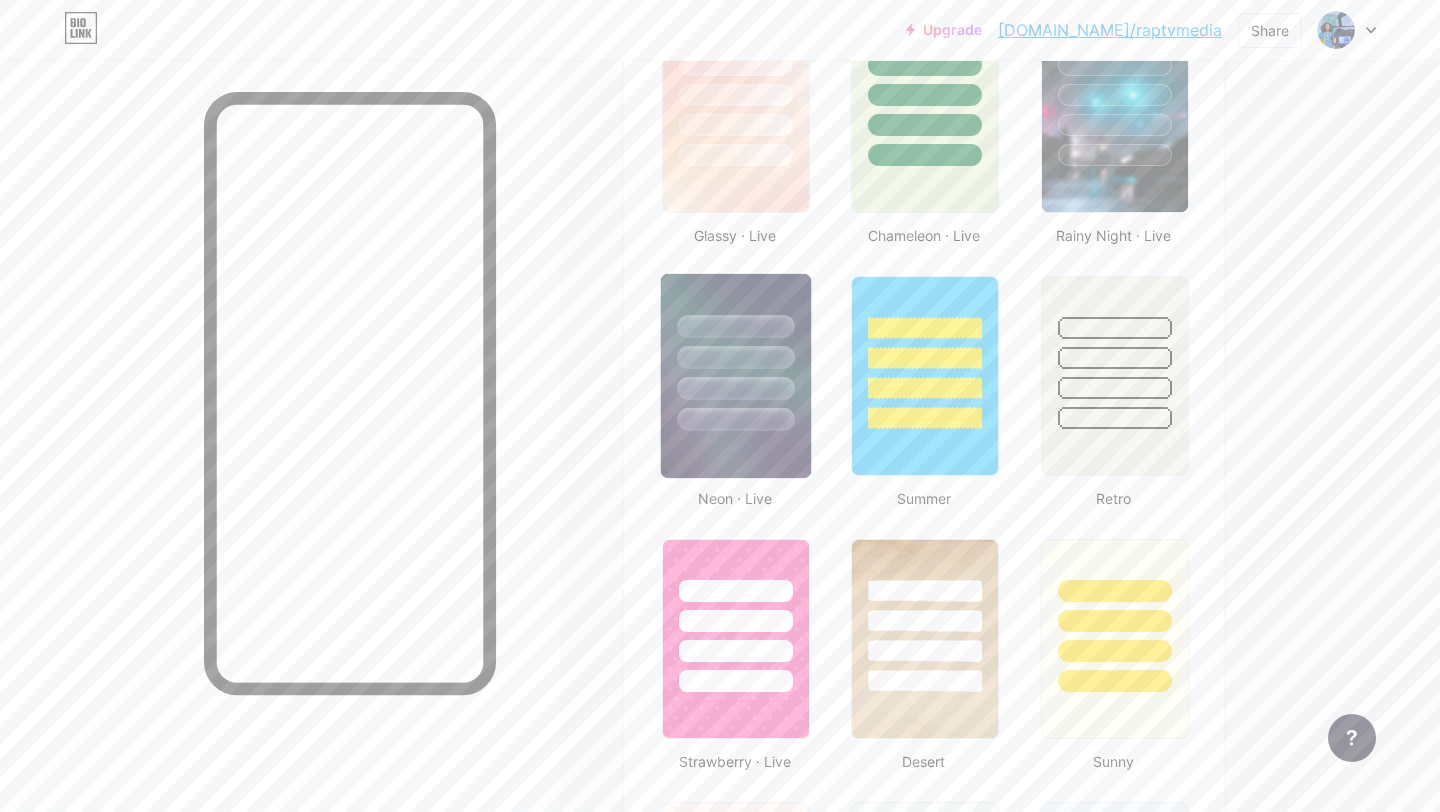 click at bounding box center (735, 419) 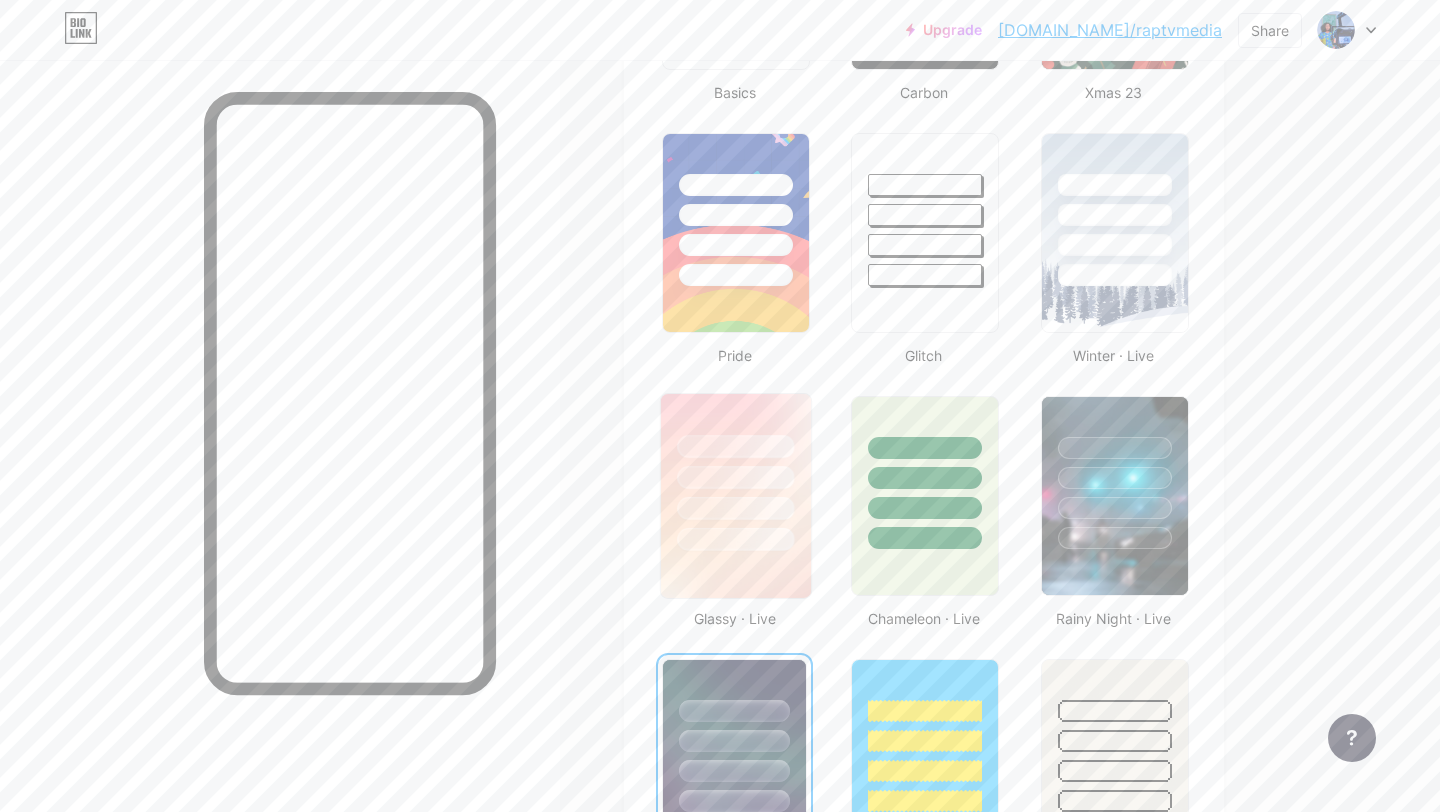 scroll, scrollTop: 710, scrollLeft: 0, axis: vertical 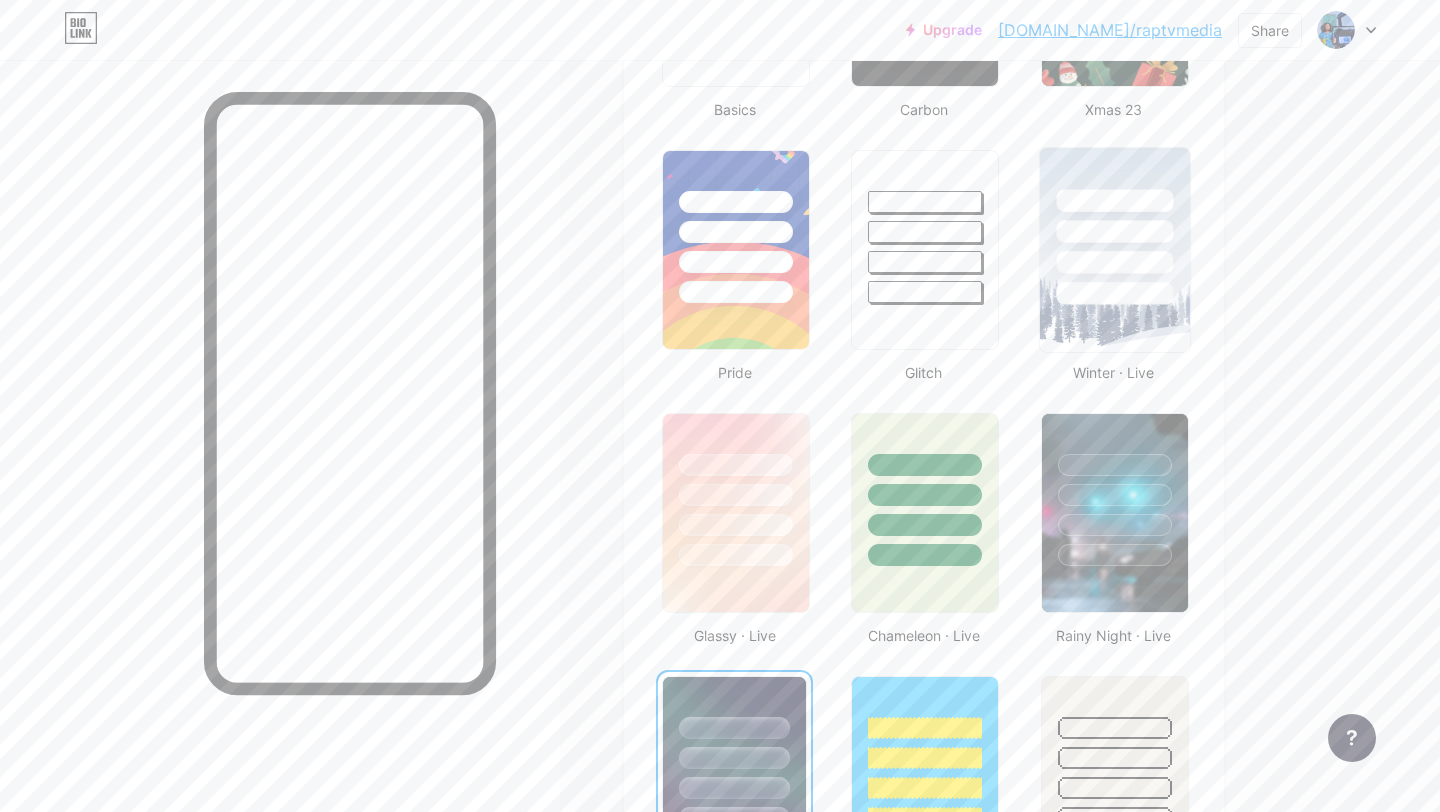 click at bounding box center (1114, 231) 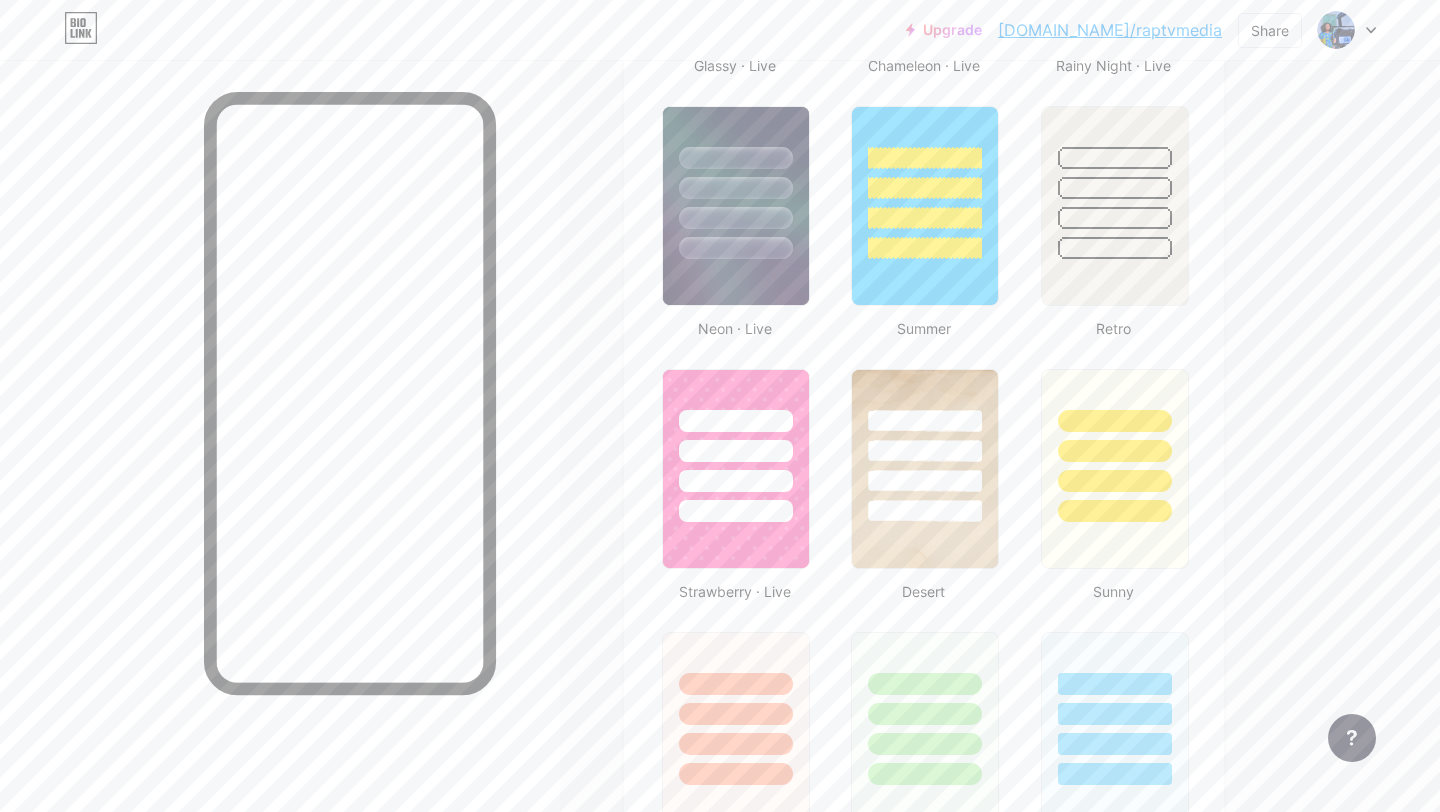 scroll, scrollTop: 893, scrollLeft: 0, axis: vertical 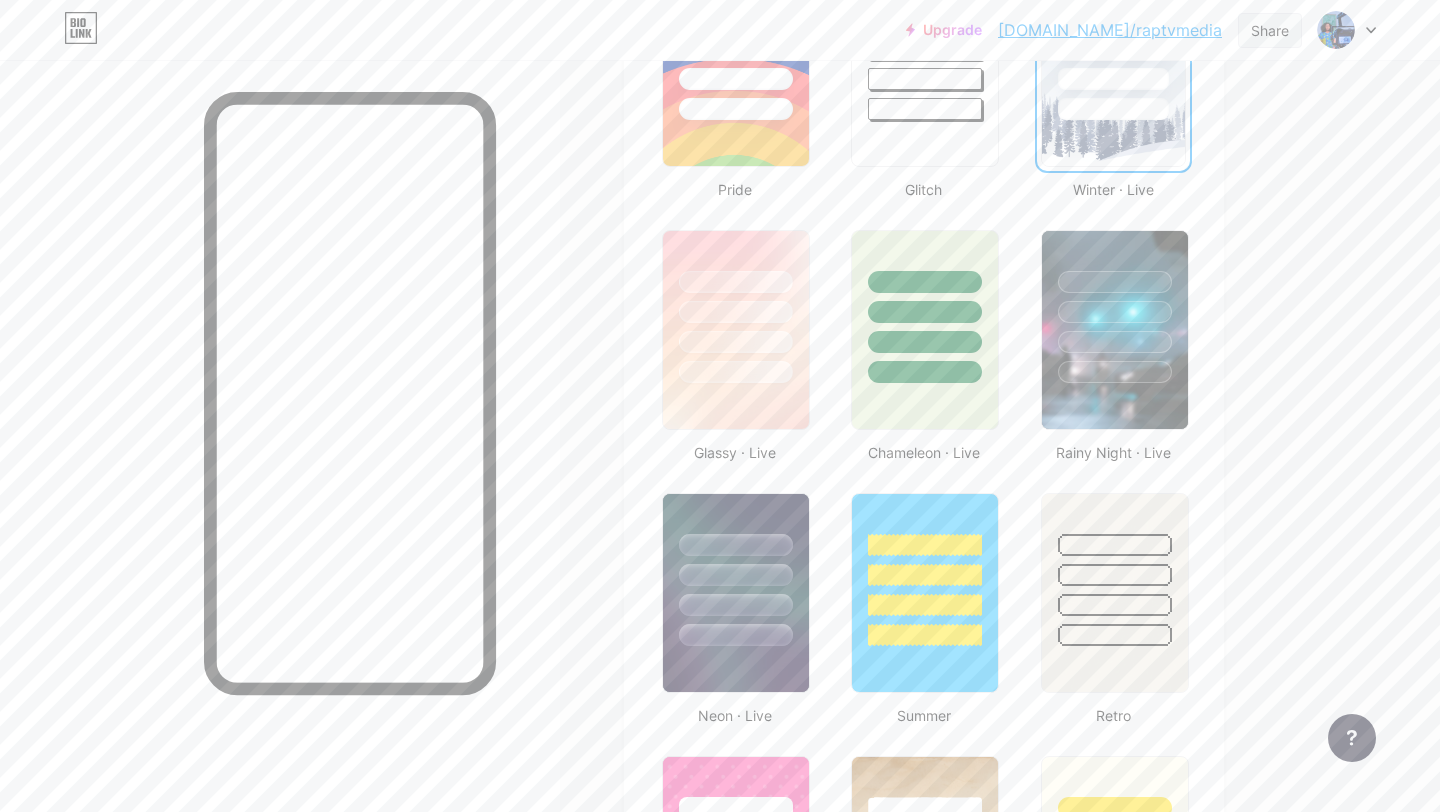 click on "Share" at bounding box center [1270, 30] 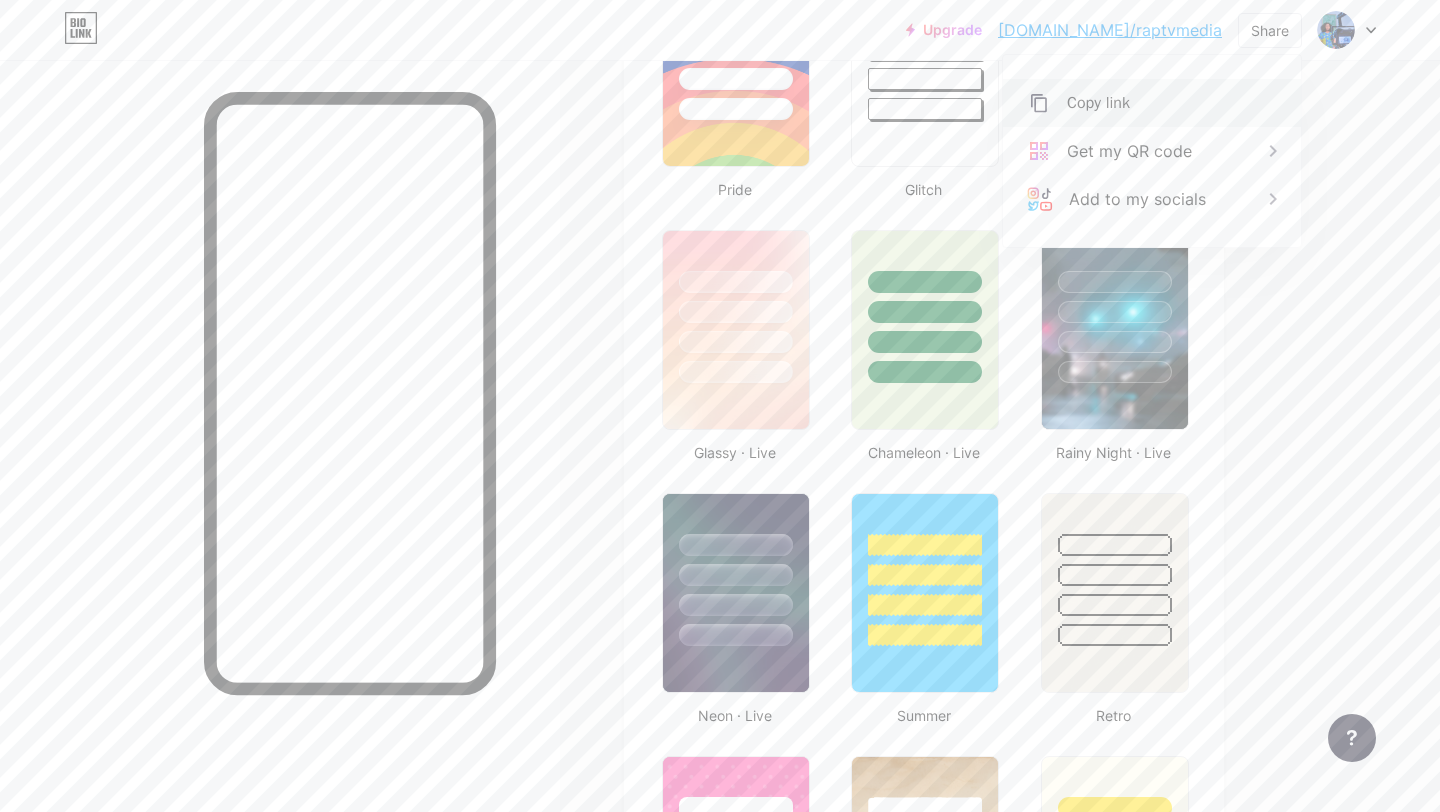 click on "Copy link" at bounding box center (1152, 103) 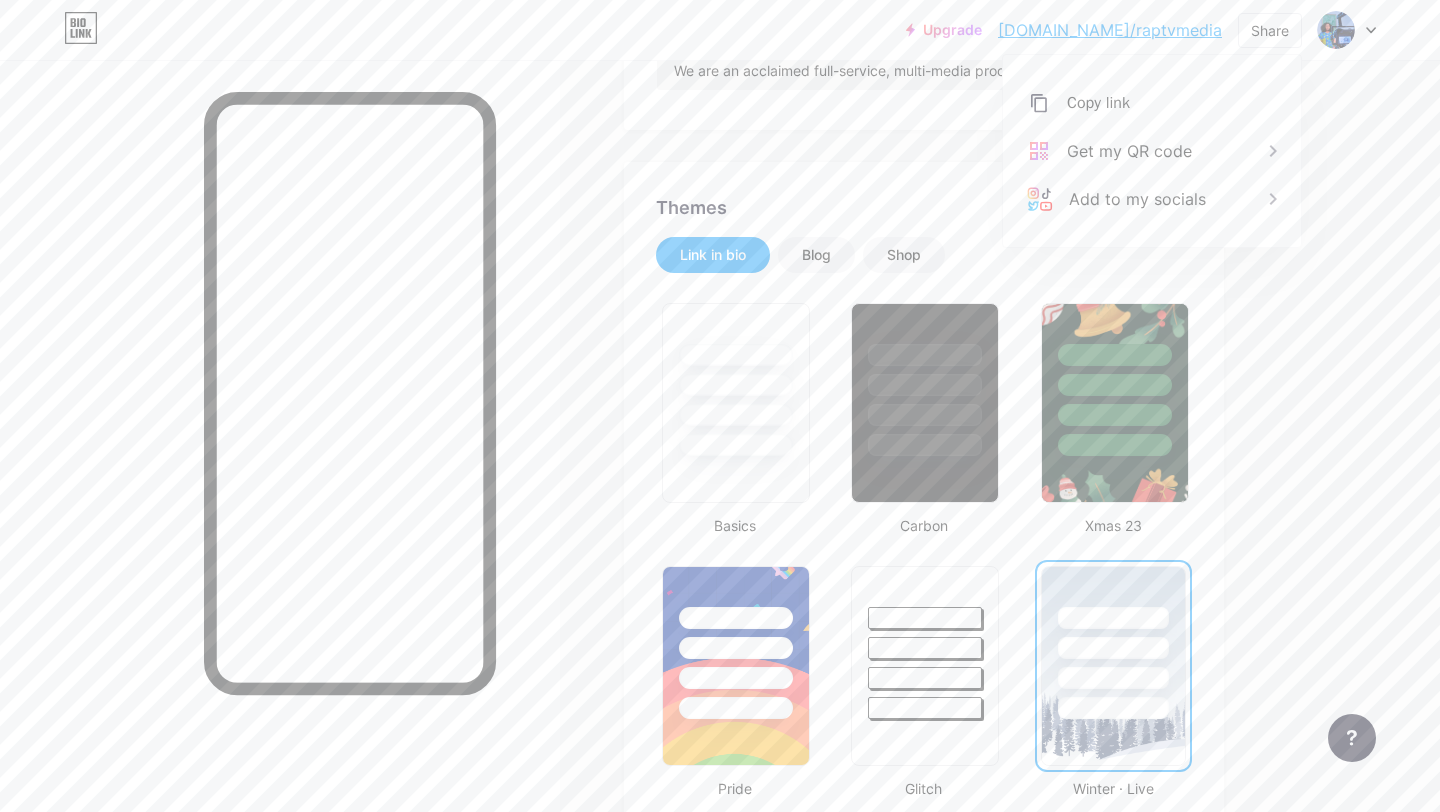 scroll, scrollTop: 289, scrollLeft: 0, axis: vertical 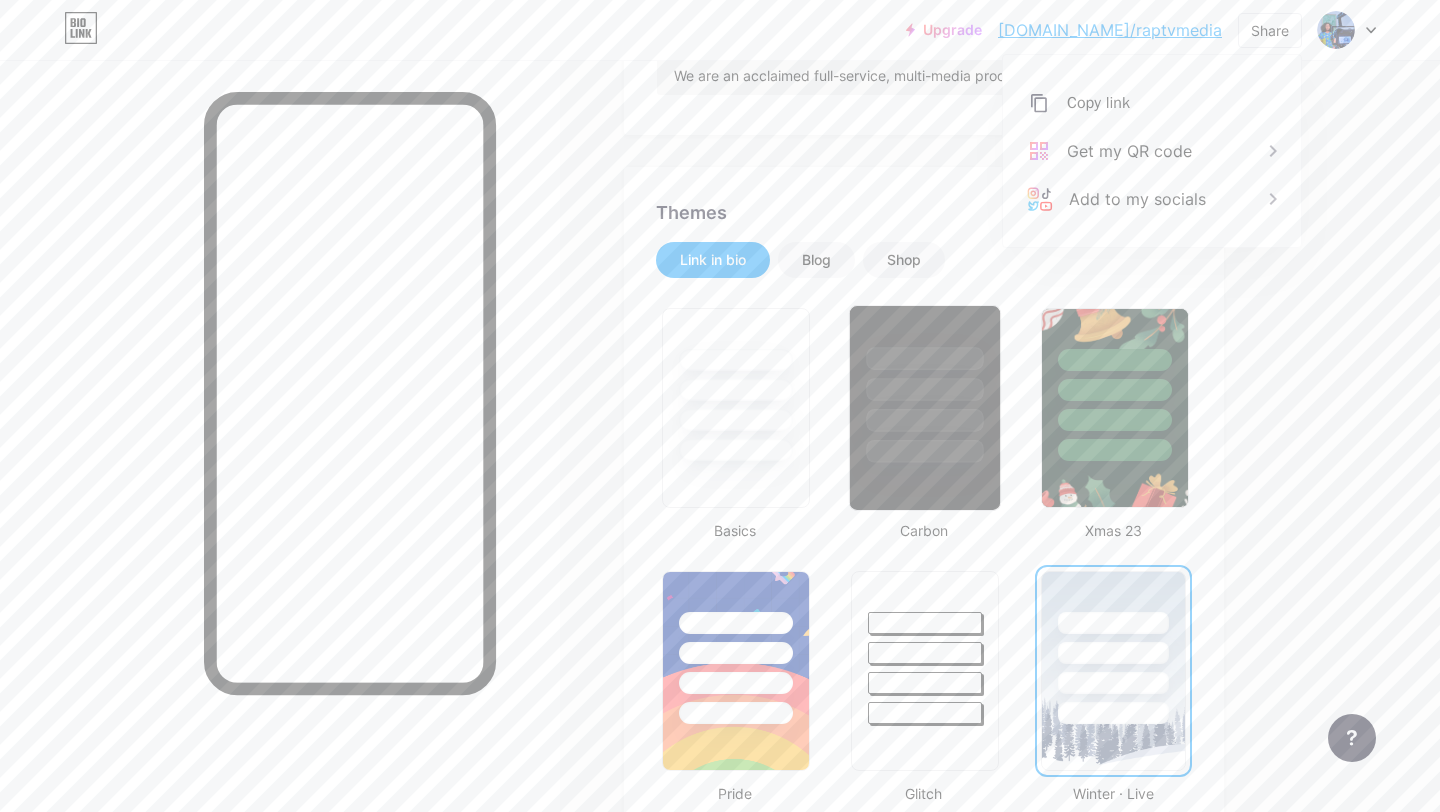 click at bounding box center [925, 384] 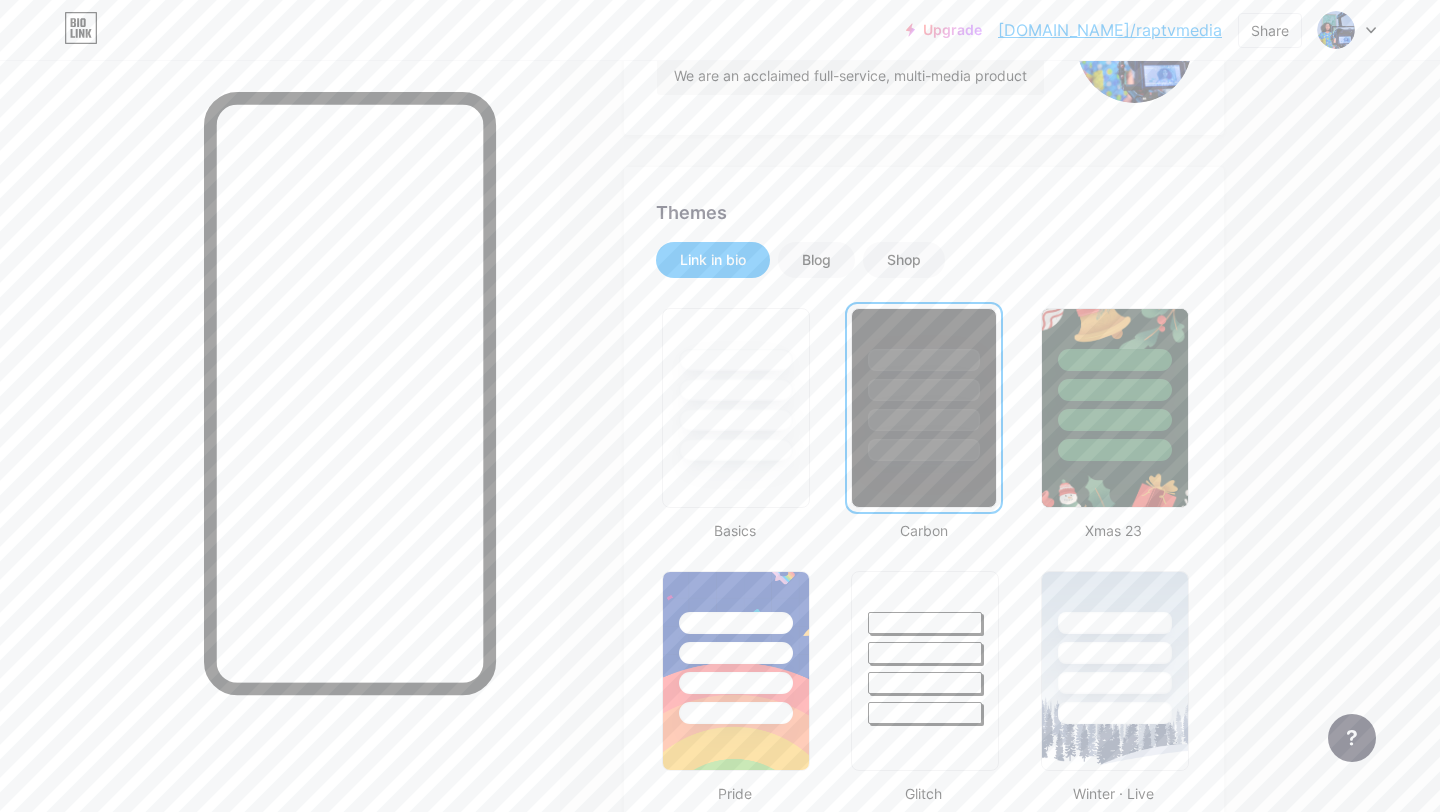 click at bounding box center [923, 385] 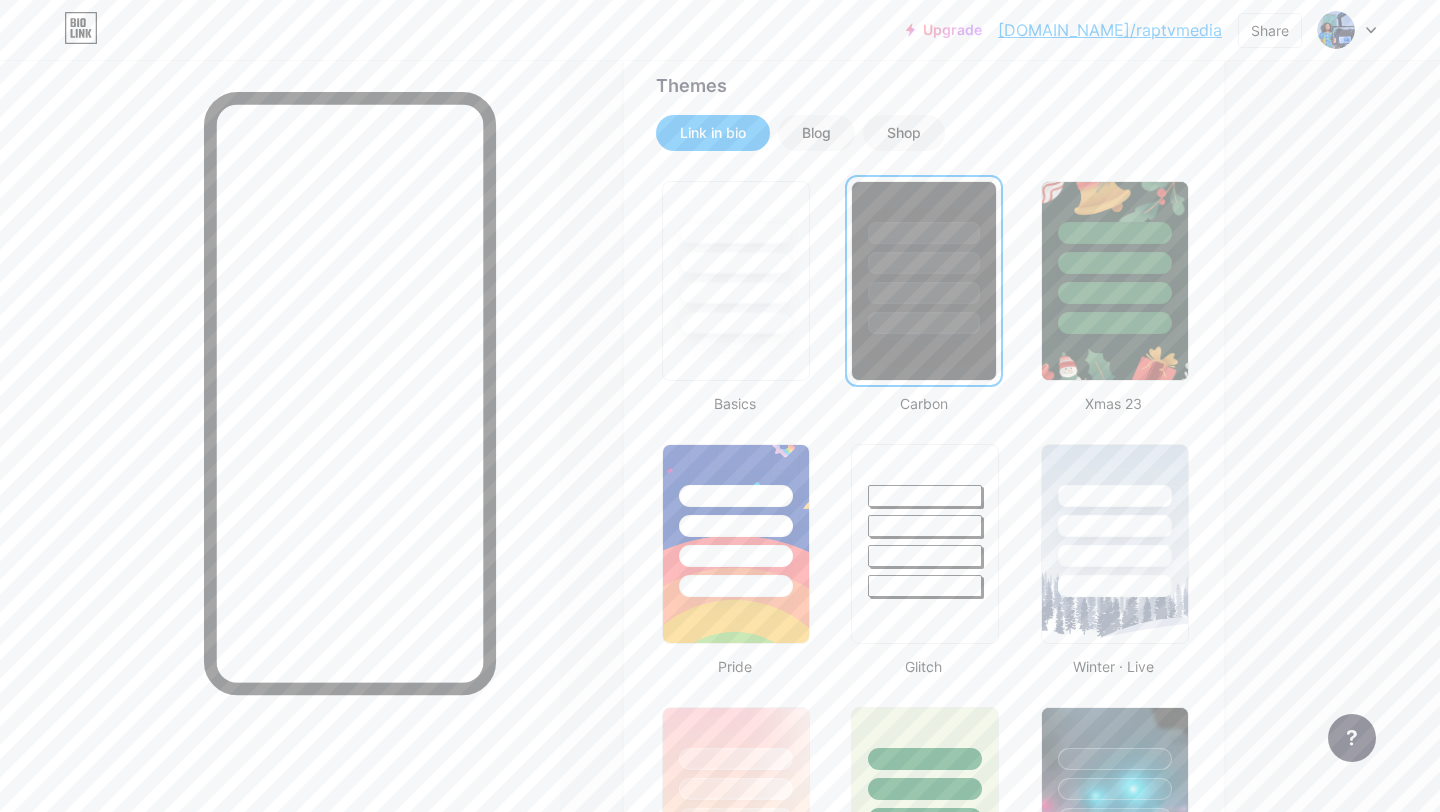 scroll, scrollTop: 0, scrollLeft: 0, axis: both 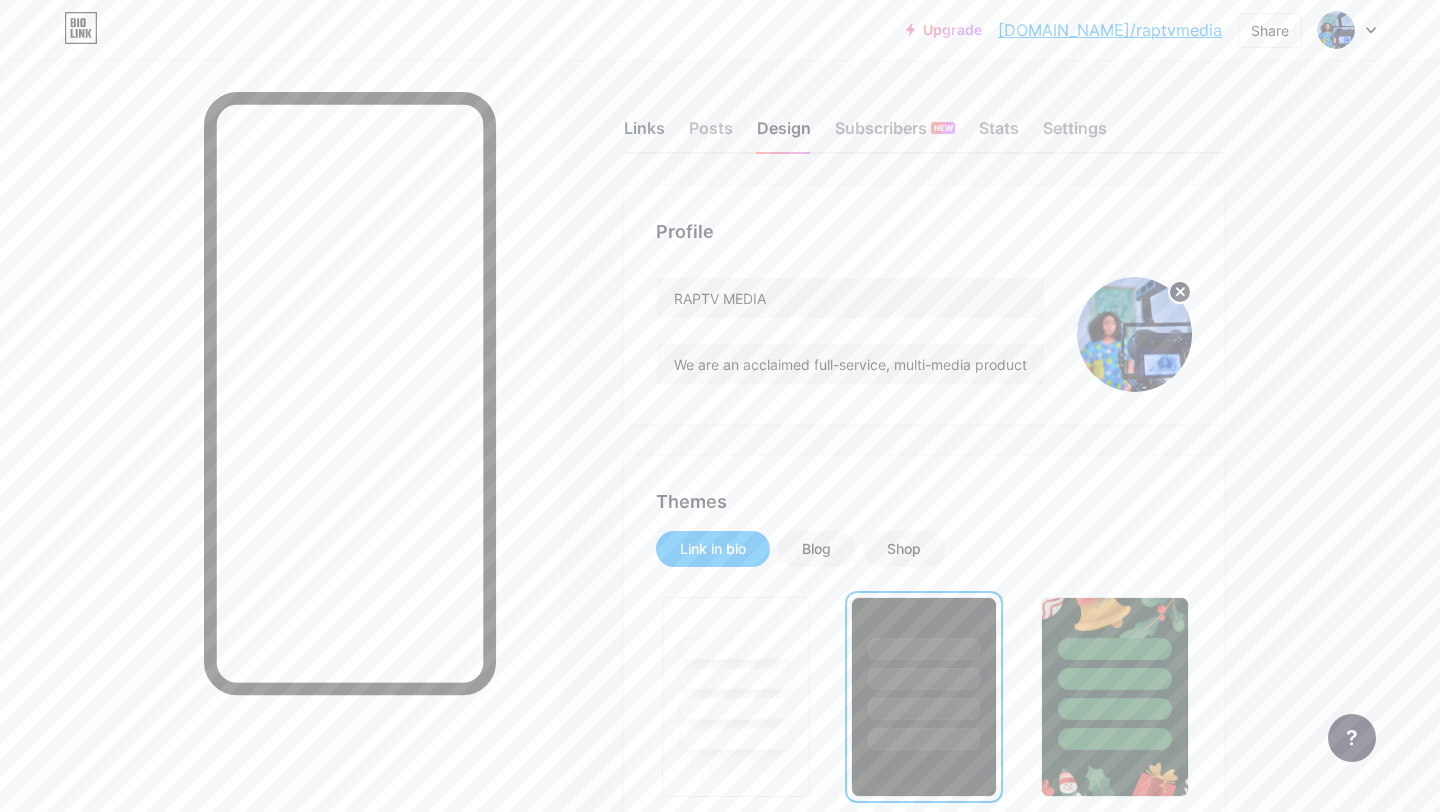 click on "Links" at bounding box center [644, 134] 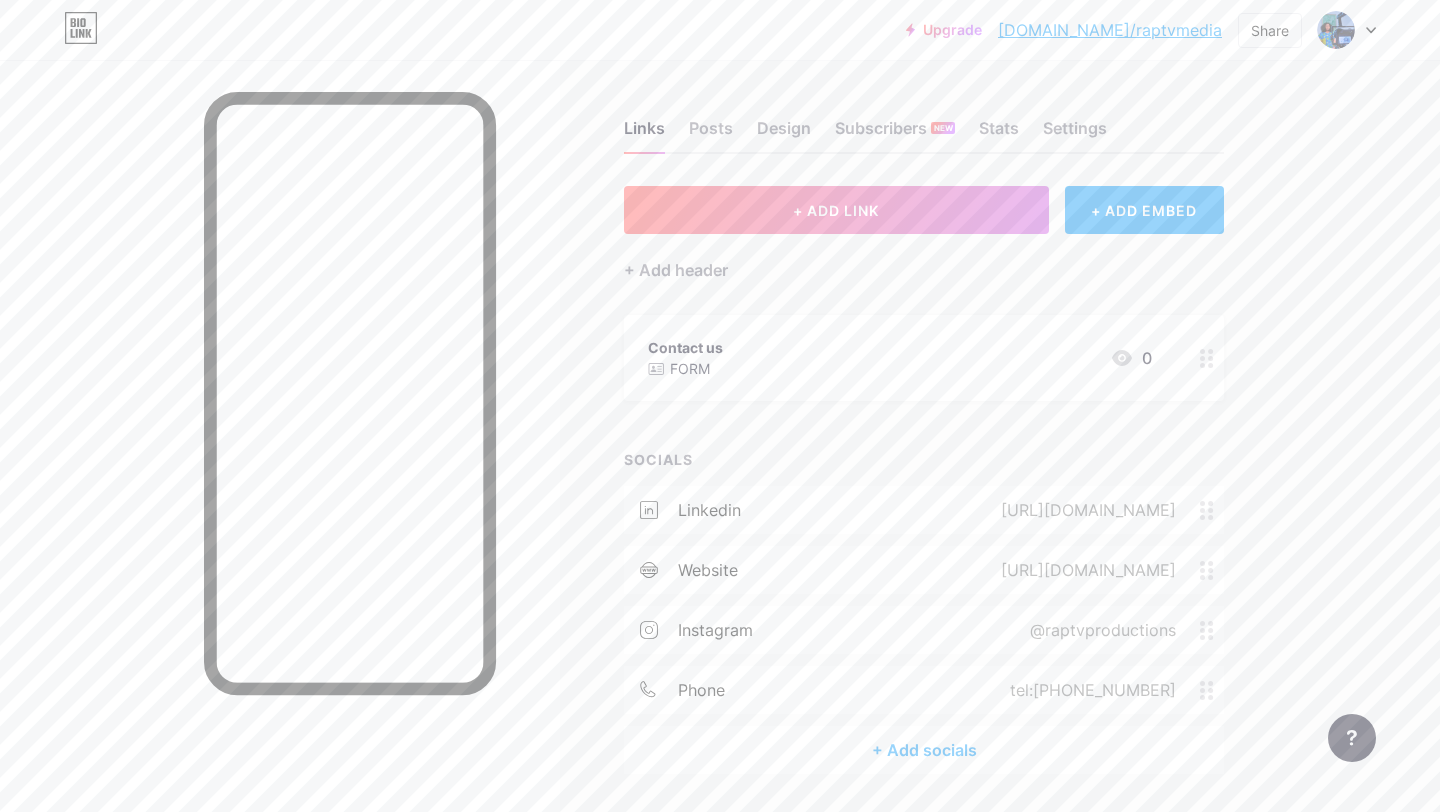 click on "phone
tel:[PHONE_NUMBER]" at bounding box center (924, 690) 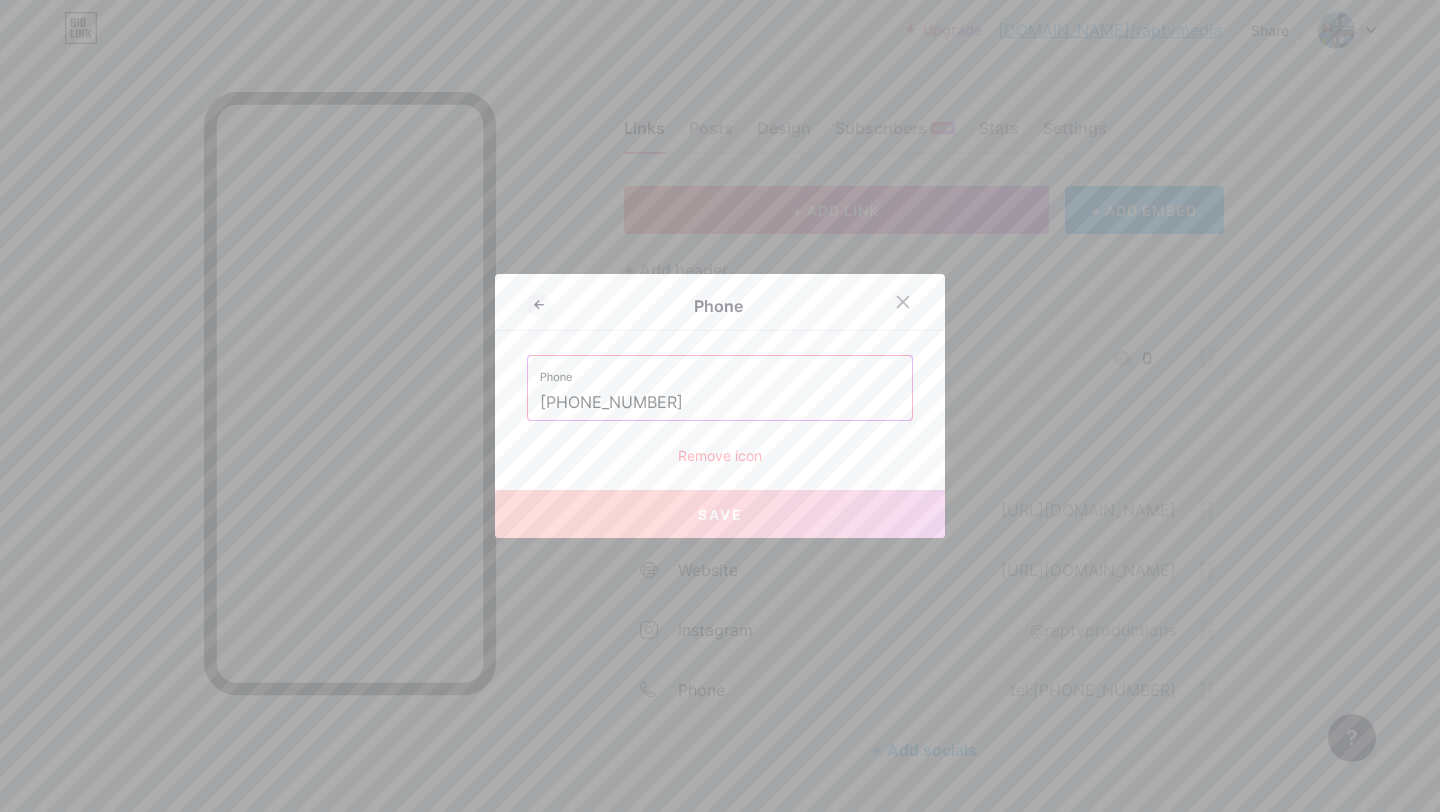 click on "[PHONE_NUMBER]" at bounding box center [720, 403] 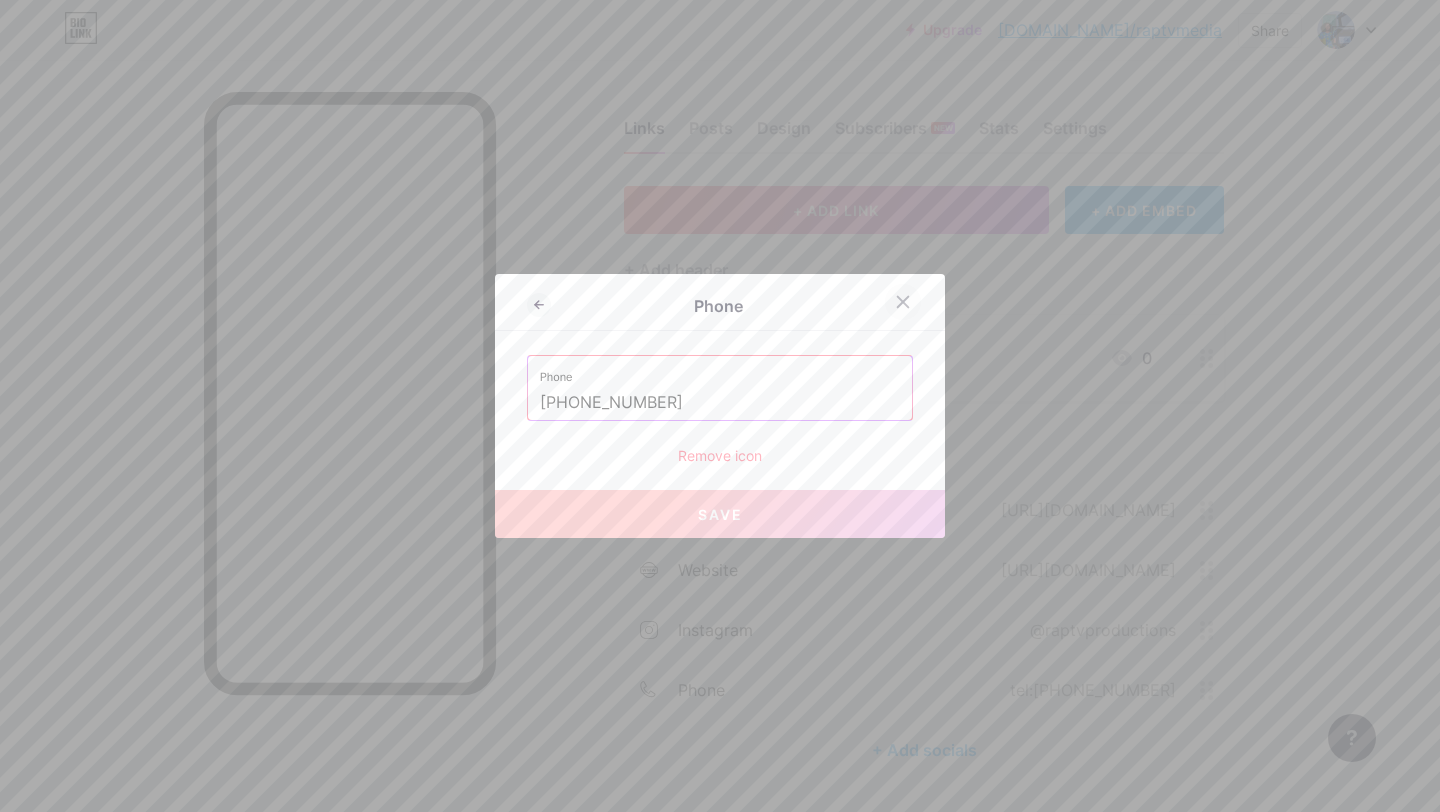click 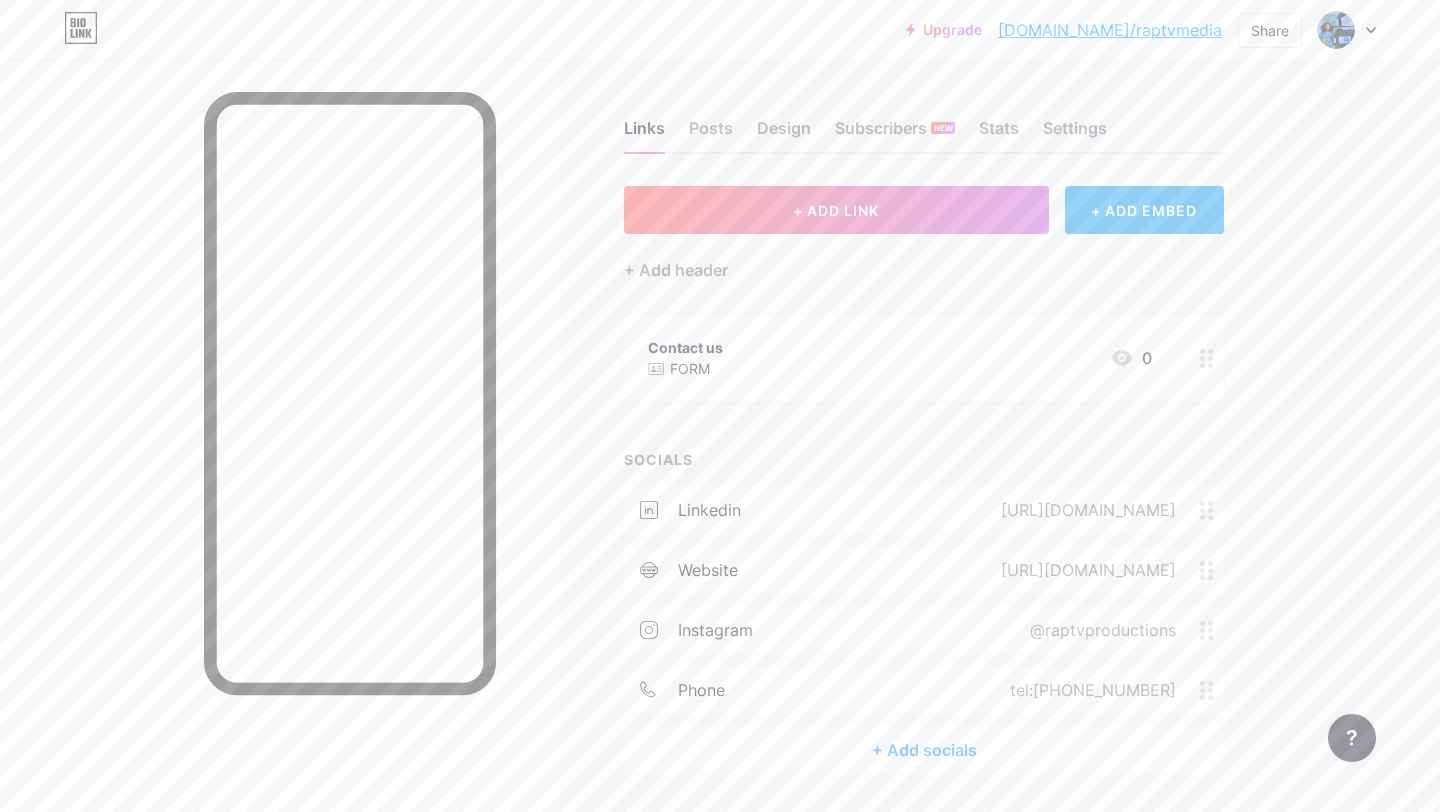 click on "Contact us
FORM
0" at bounding box center [900, 358] 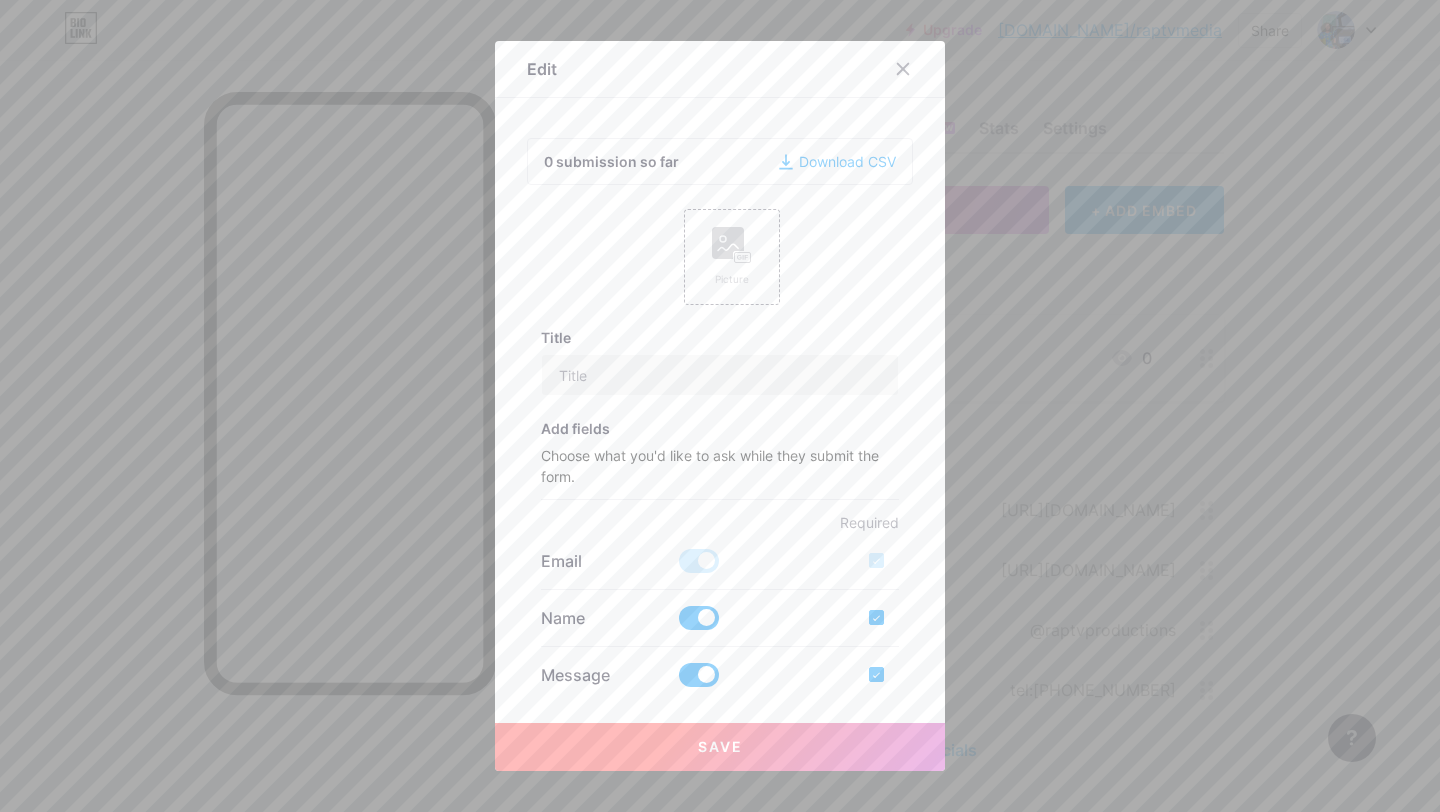 type on "Contact us" 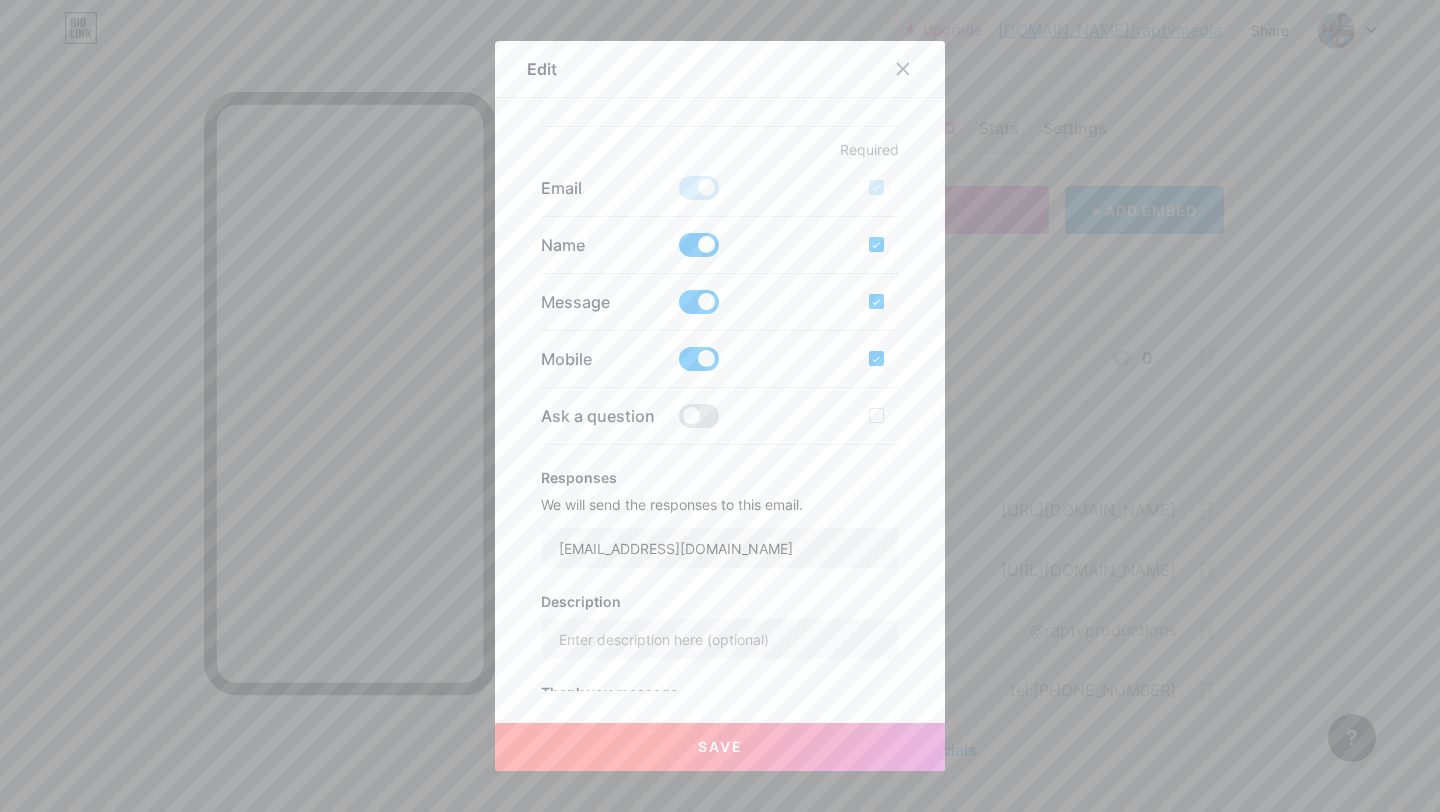 scroll, scrollTop: 375, scrollLeft: 0, axis: vertical 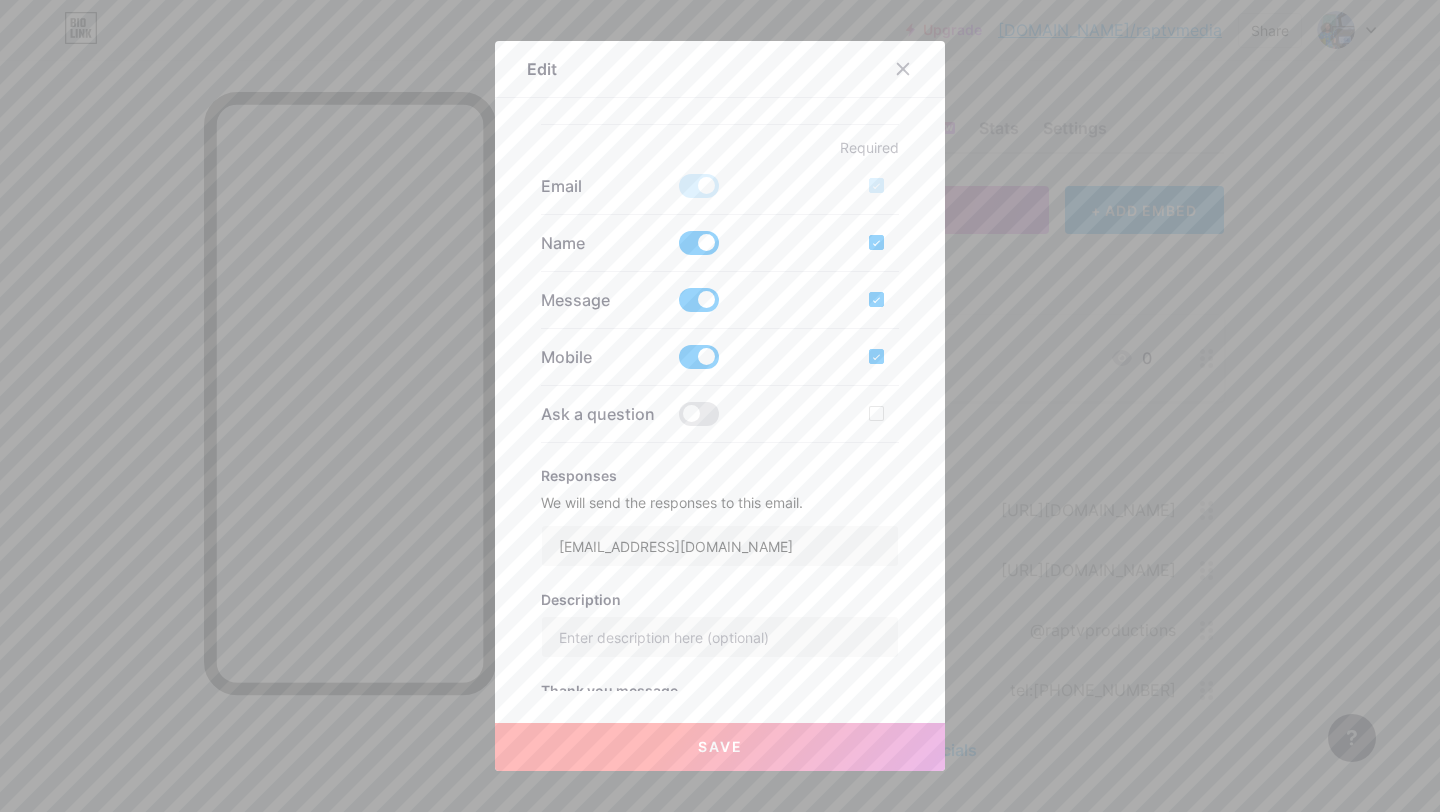 click on "Mobile" at bounding box center [601, 357] 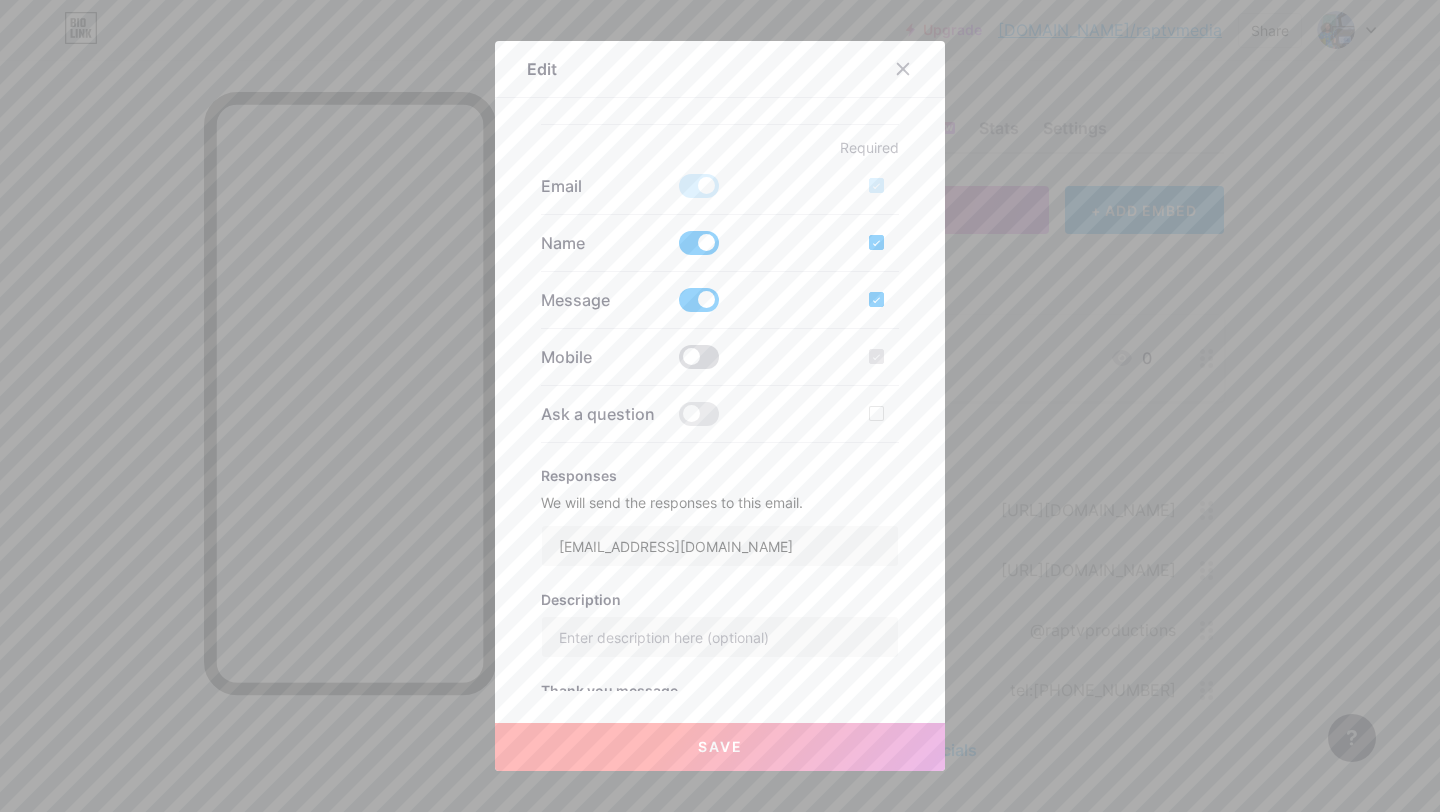 click at bounding box center [699, 357] 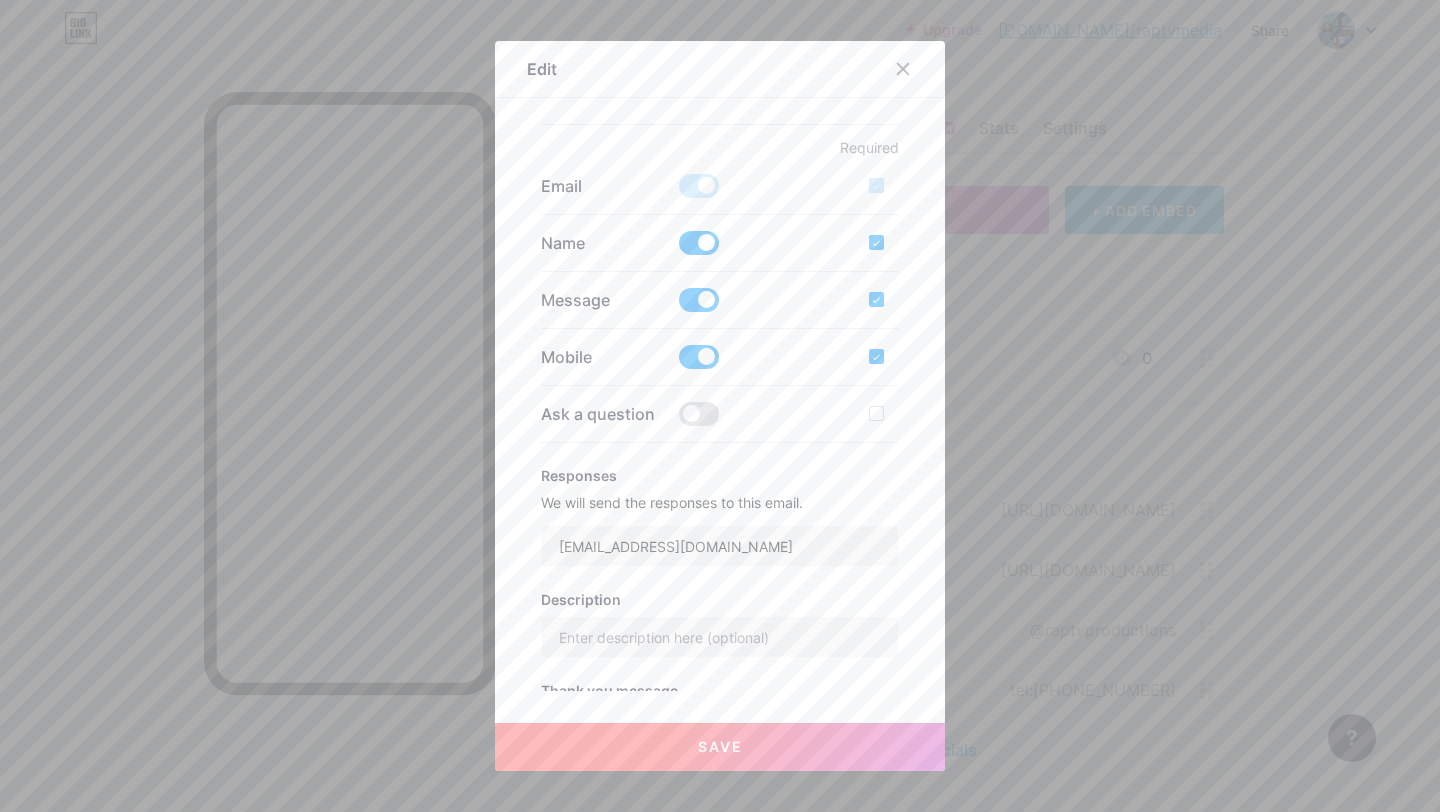 click on "Mobile" at bounding box center [601, 357] 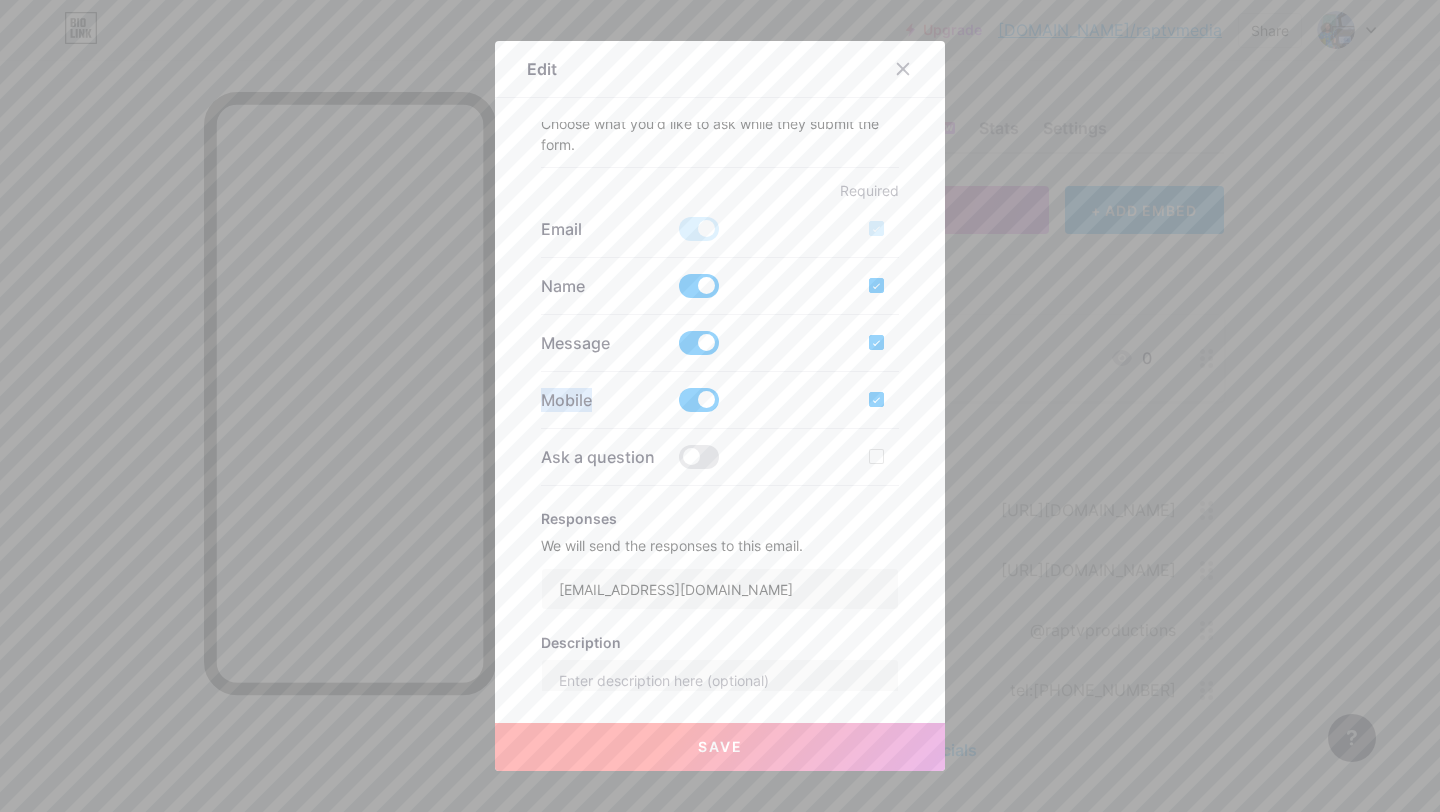 scroll, scrollTop: 68, scrollLeft: 0, axis: vertical 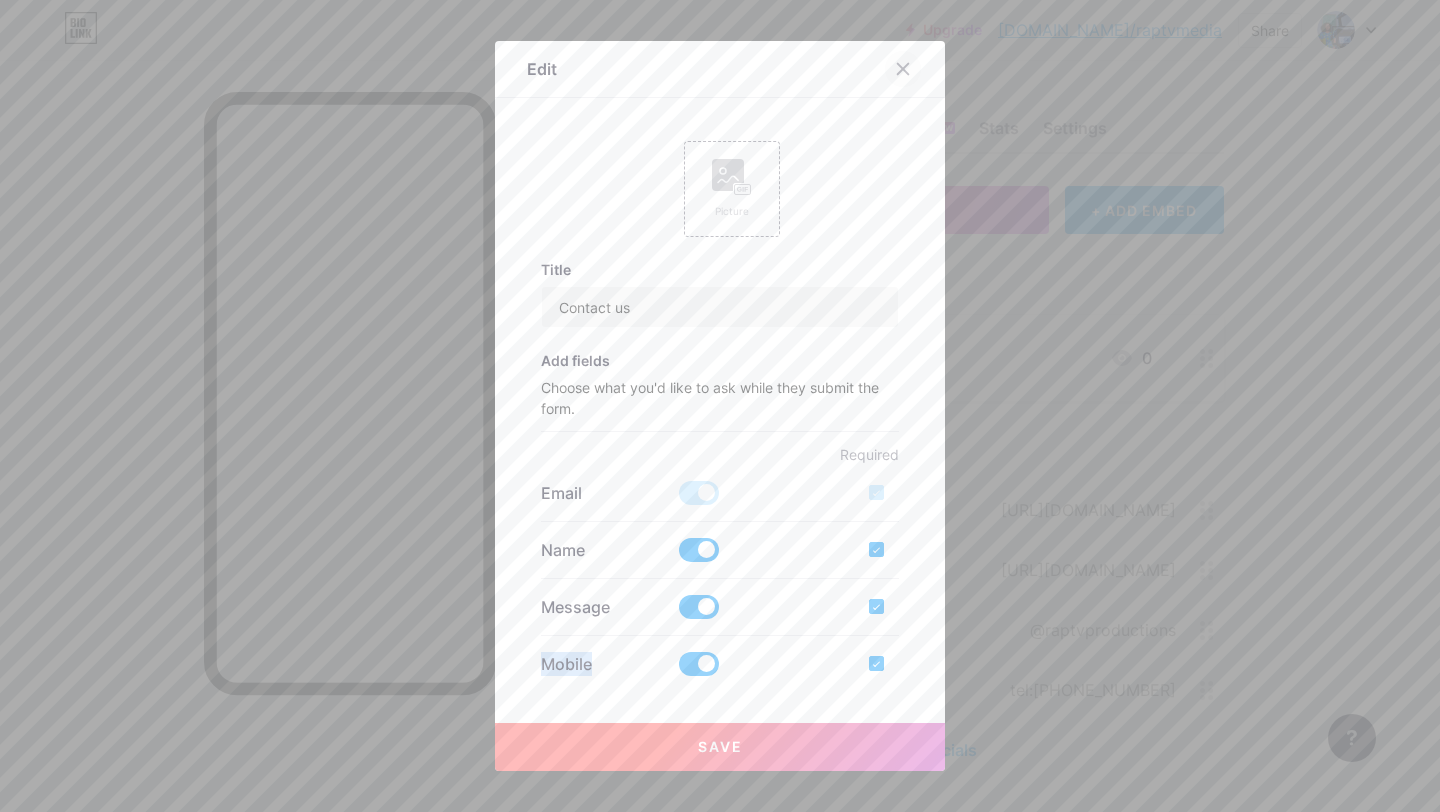 click at bounding box center [903, 69] 